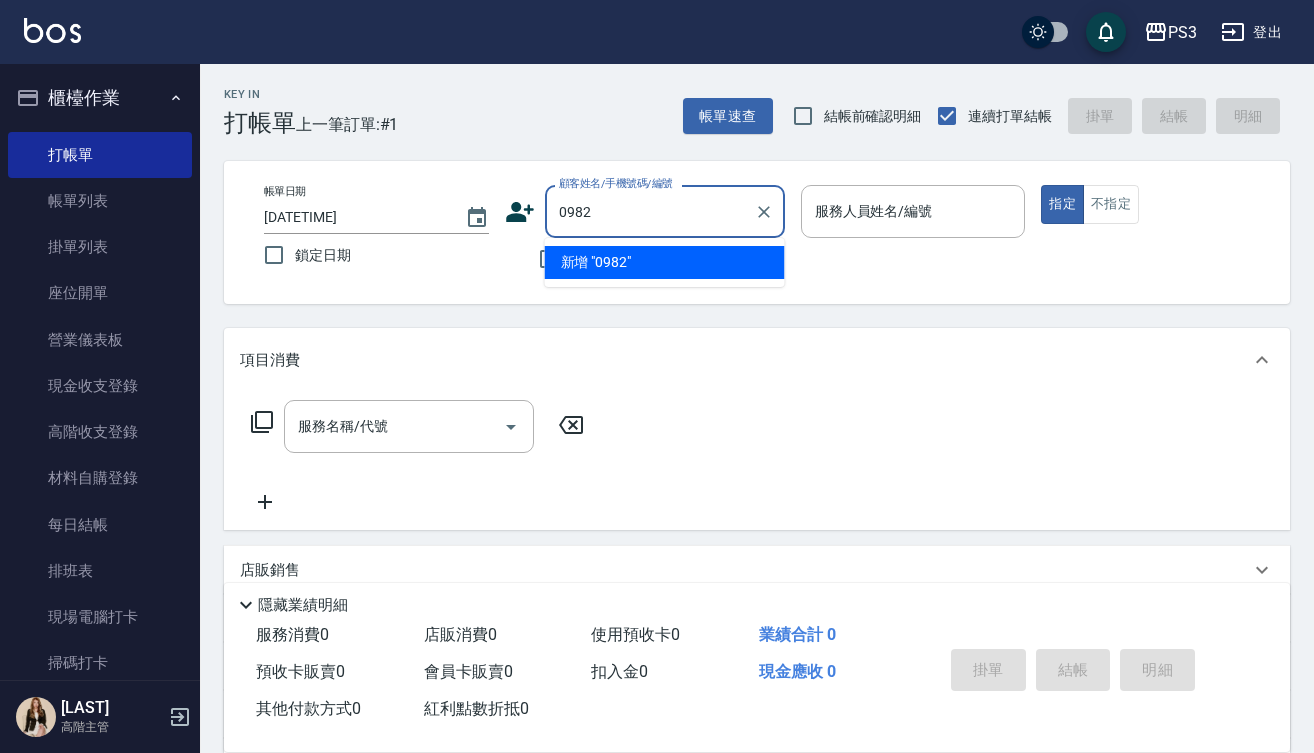 scroll, scrollTop: 0, scrollLeft: 0, axis: both 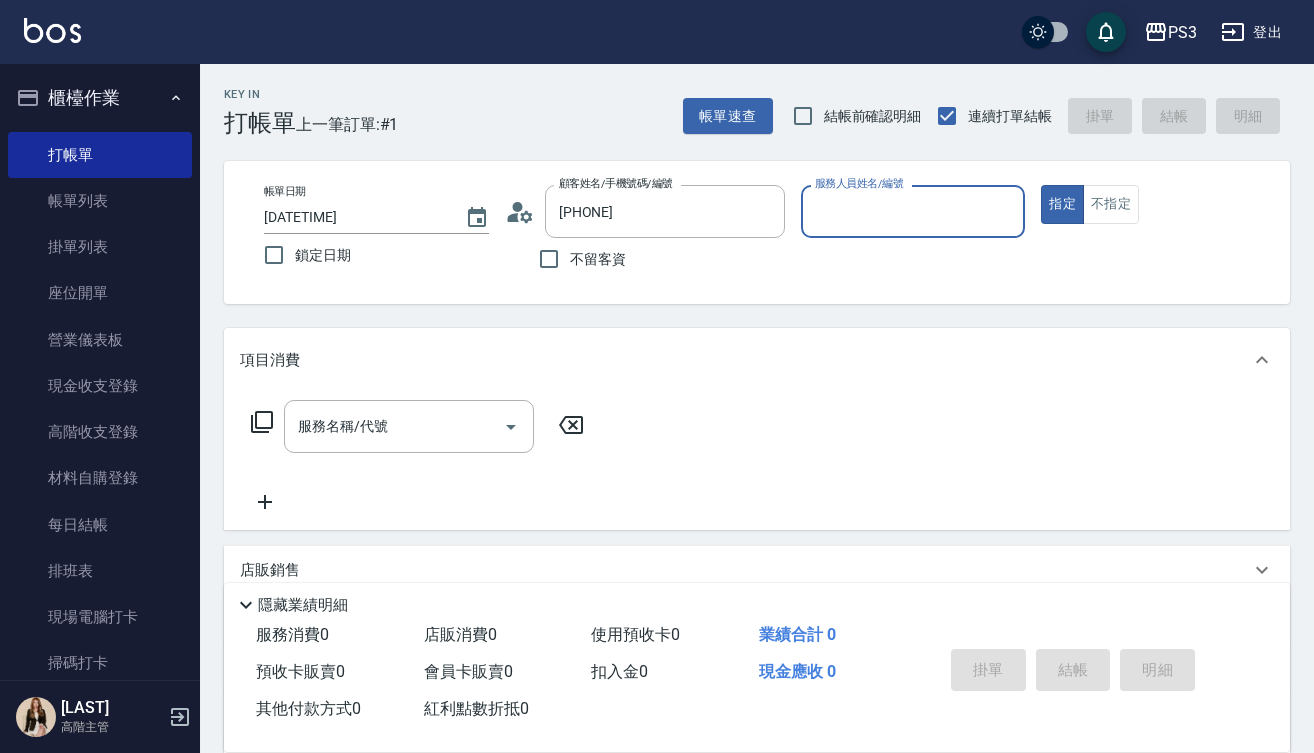 type on "[LAST]/[PHONE]/t50530" 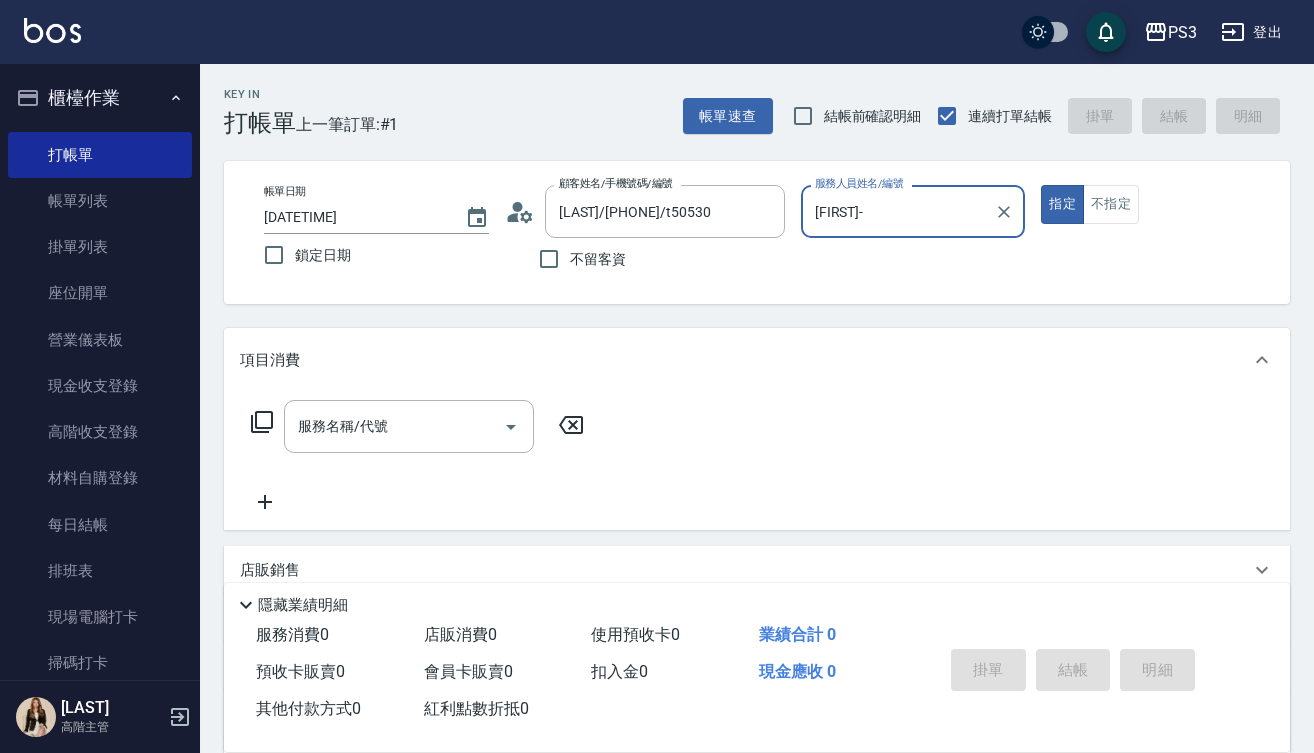 type on "[FIRST]-" 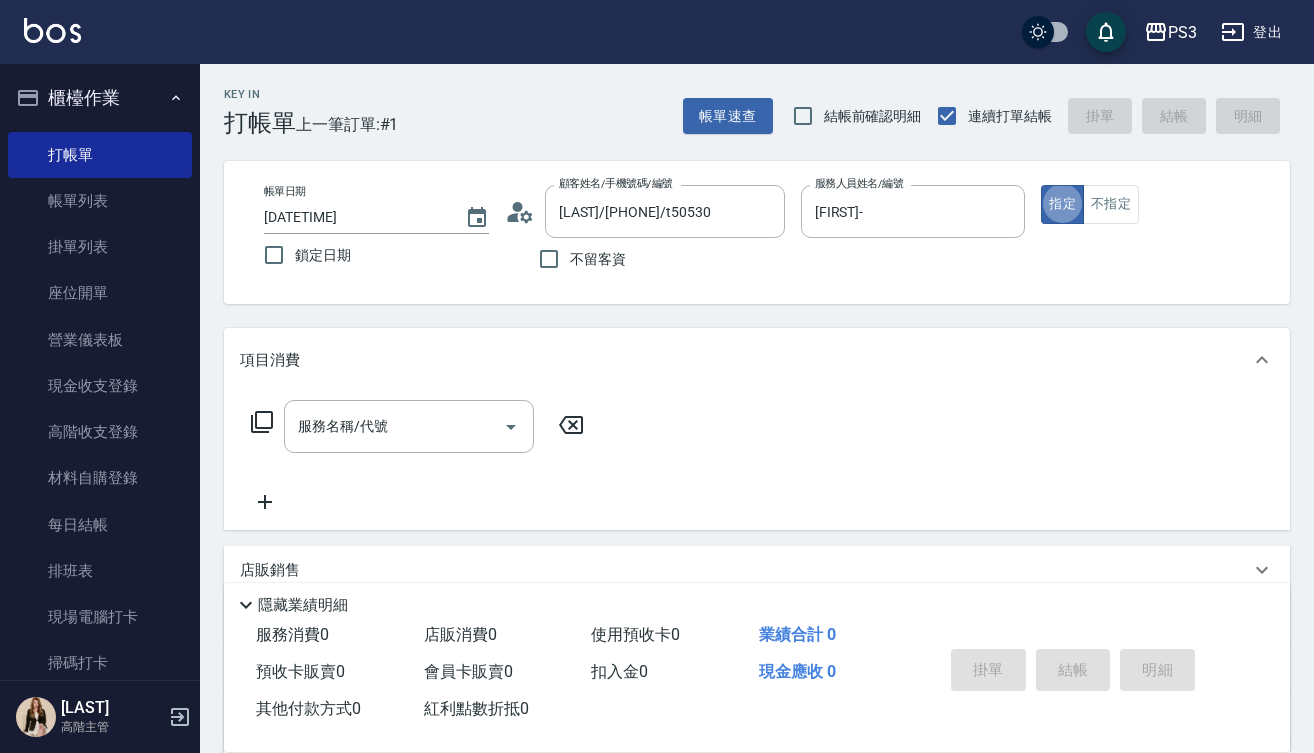 type on "true" 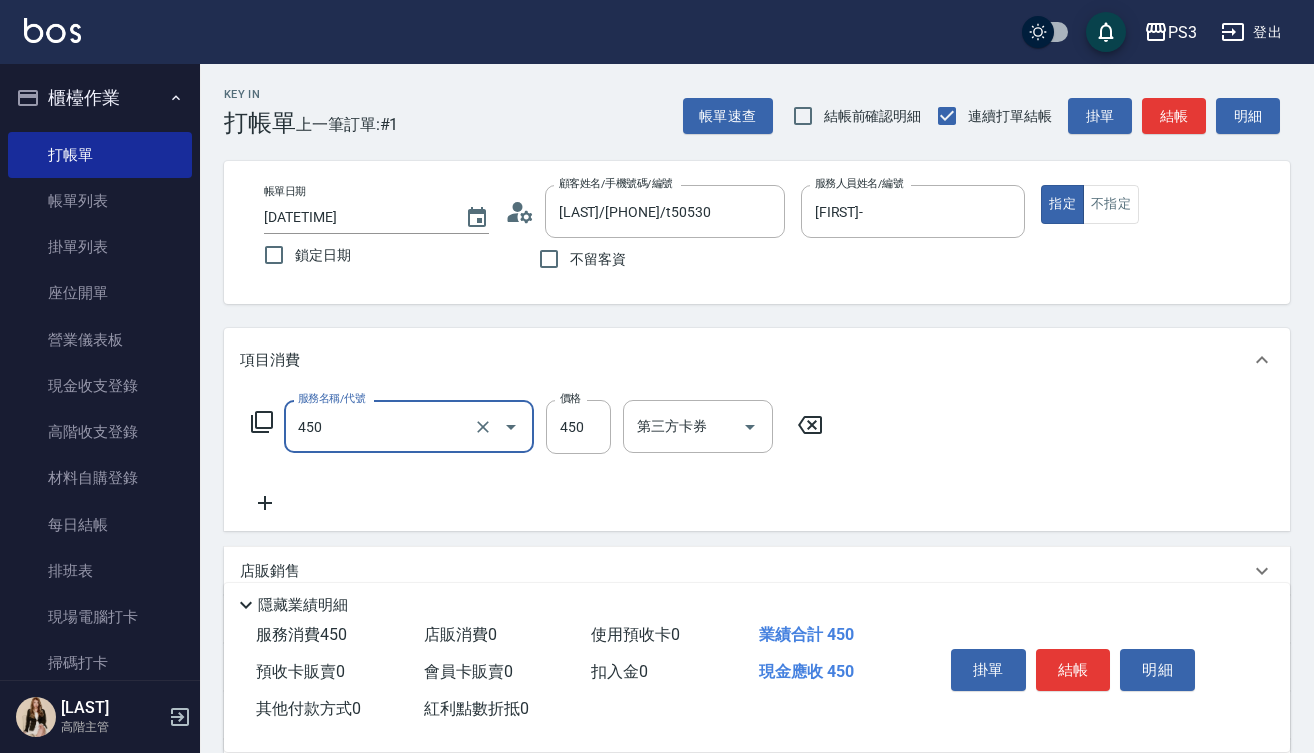 type on "有機洗髮(450)" 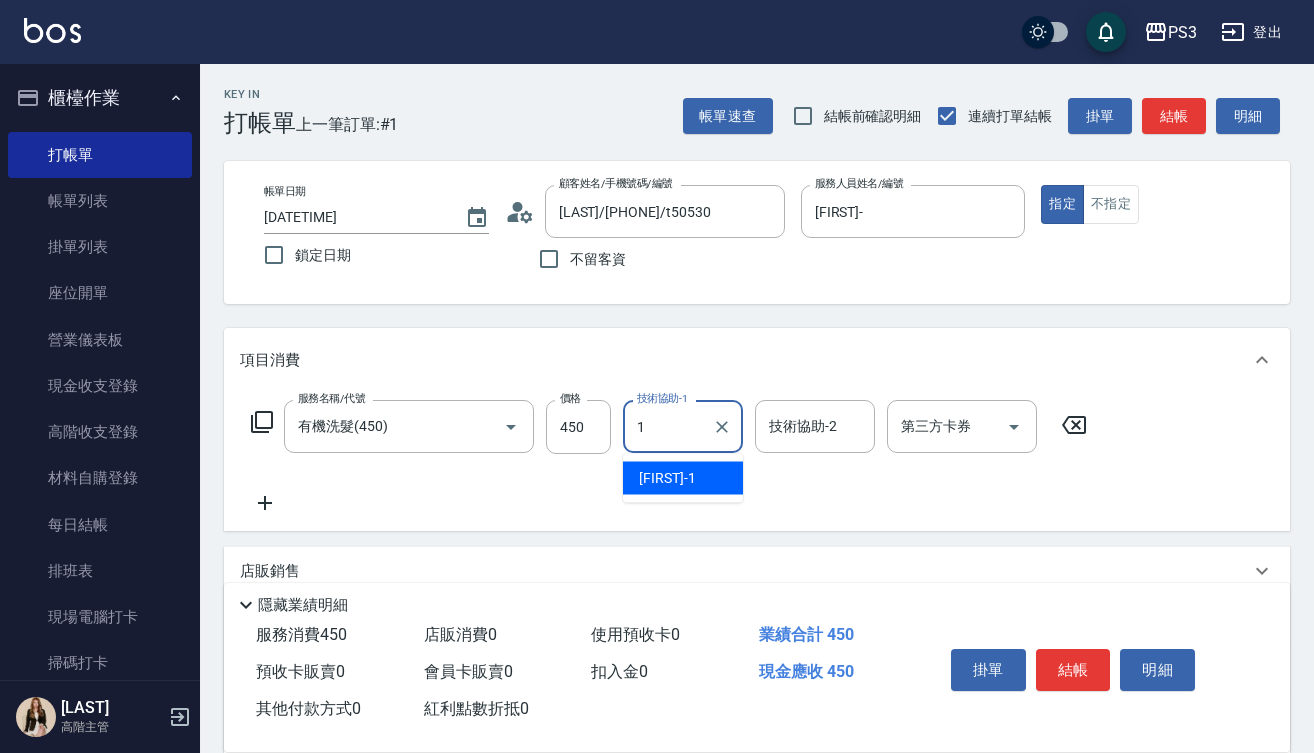 type on "[FIRST]-" 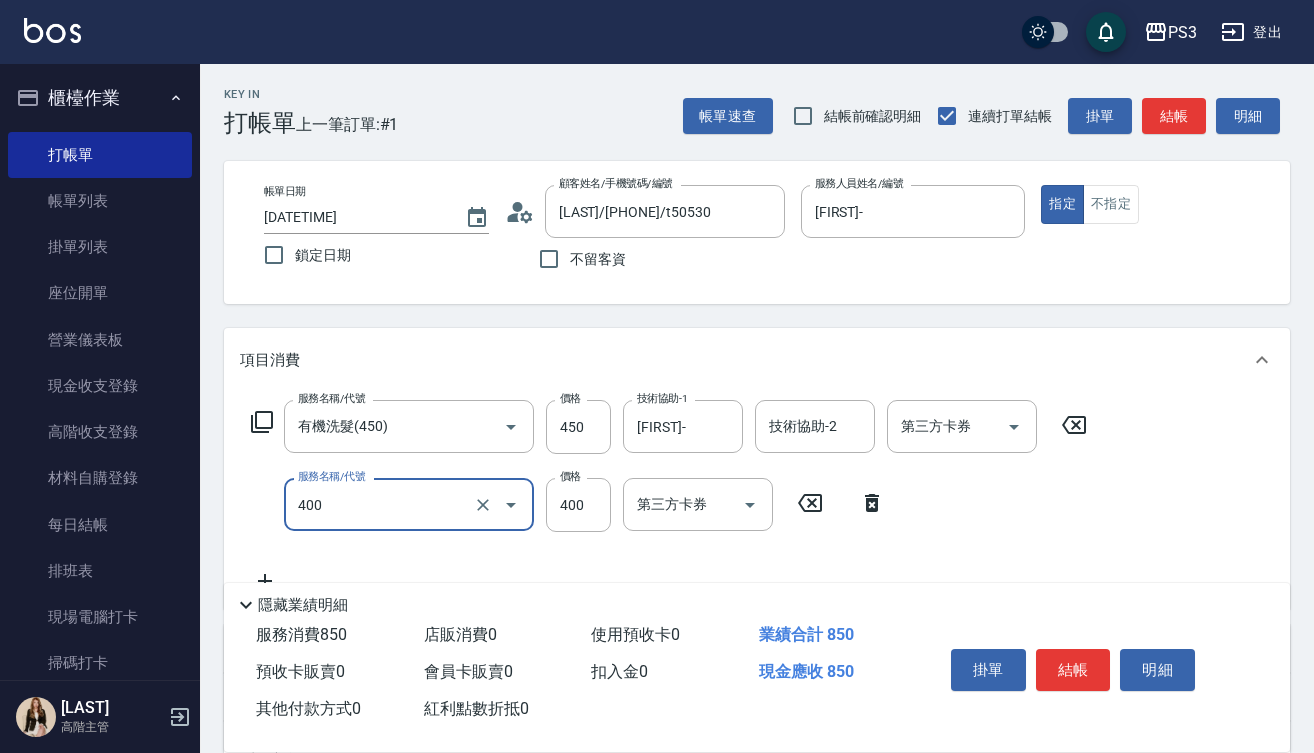 type on "剪(400)" 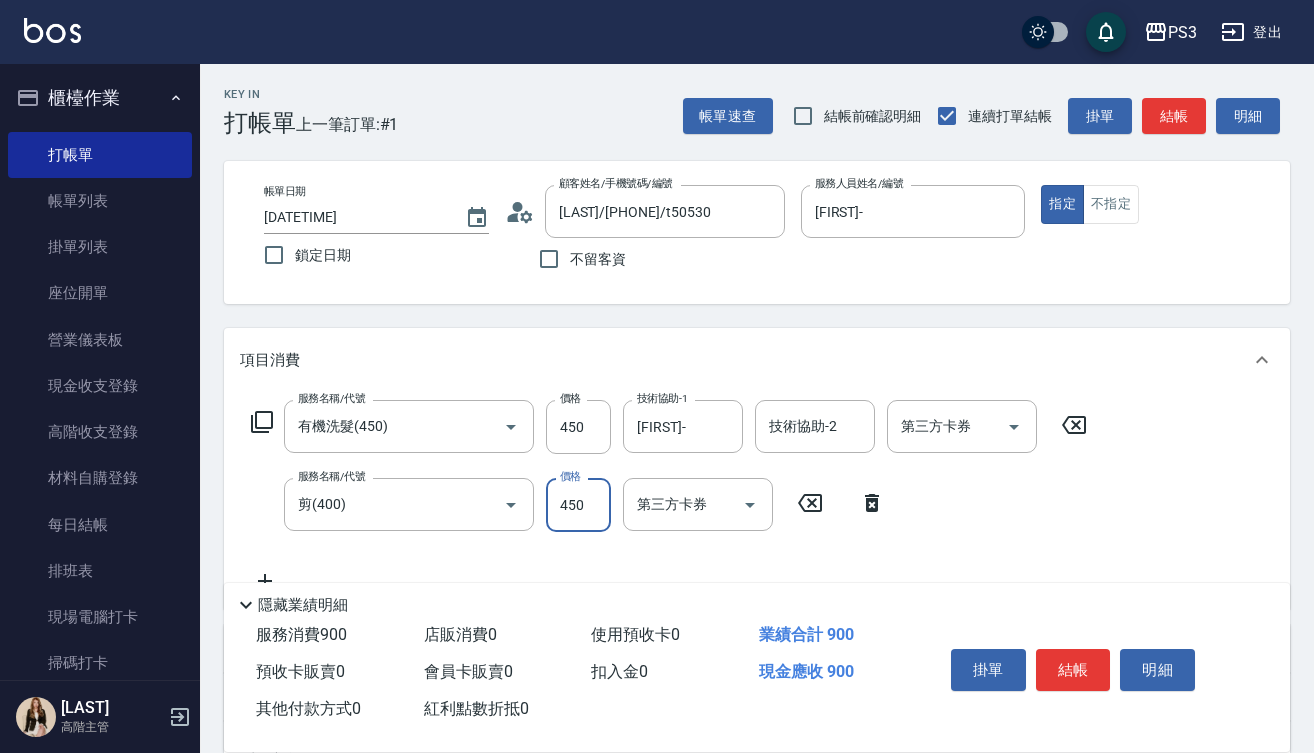 type on "450" 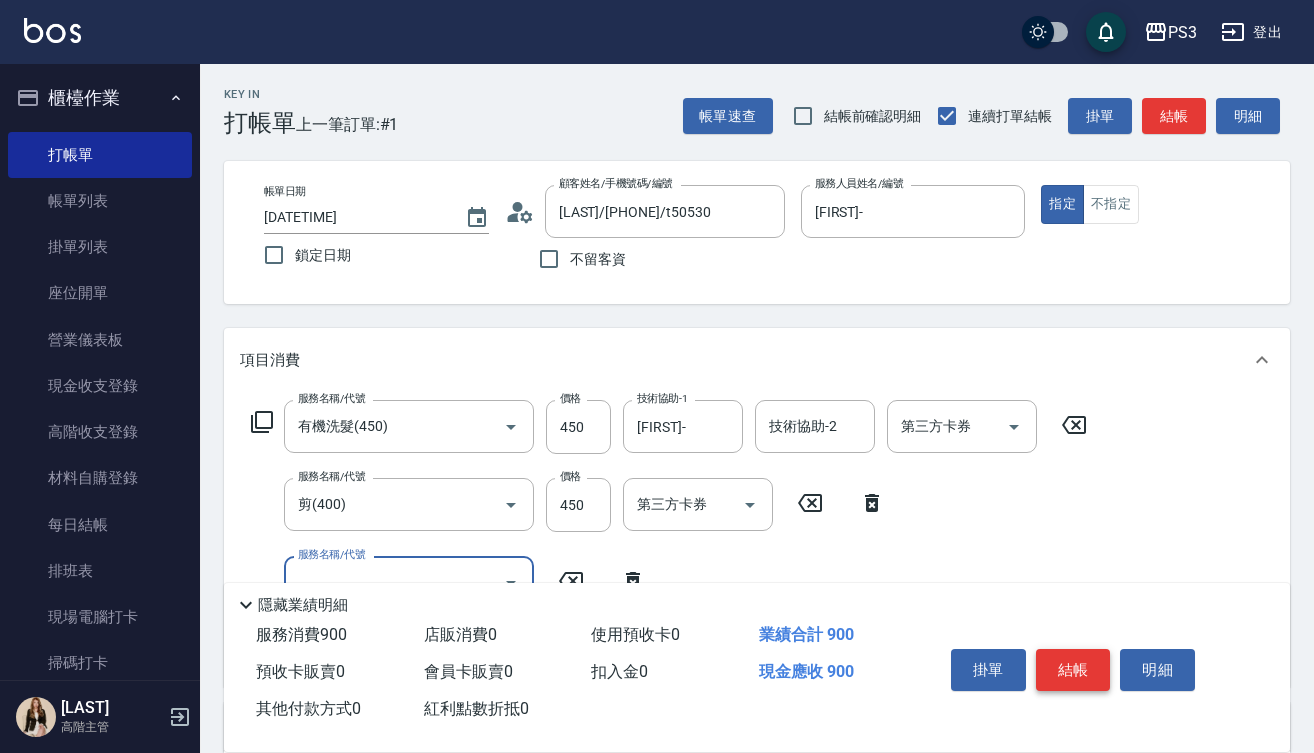 click on "結帳" at bounding box center [1073, 670] 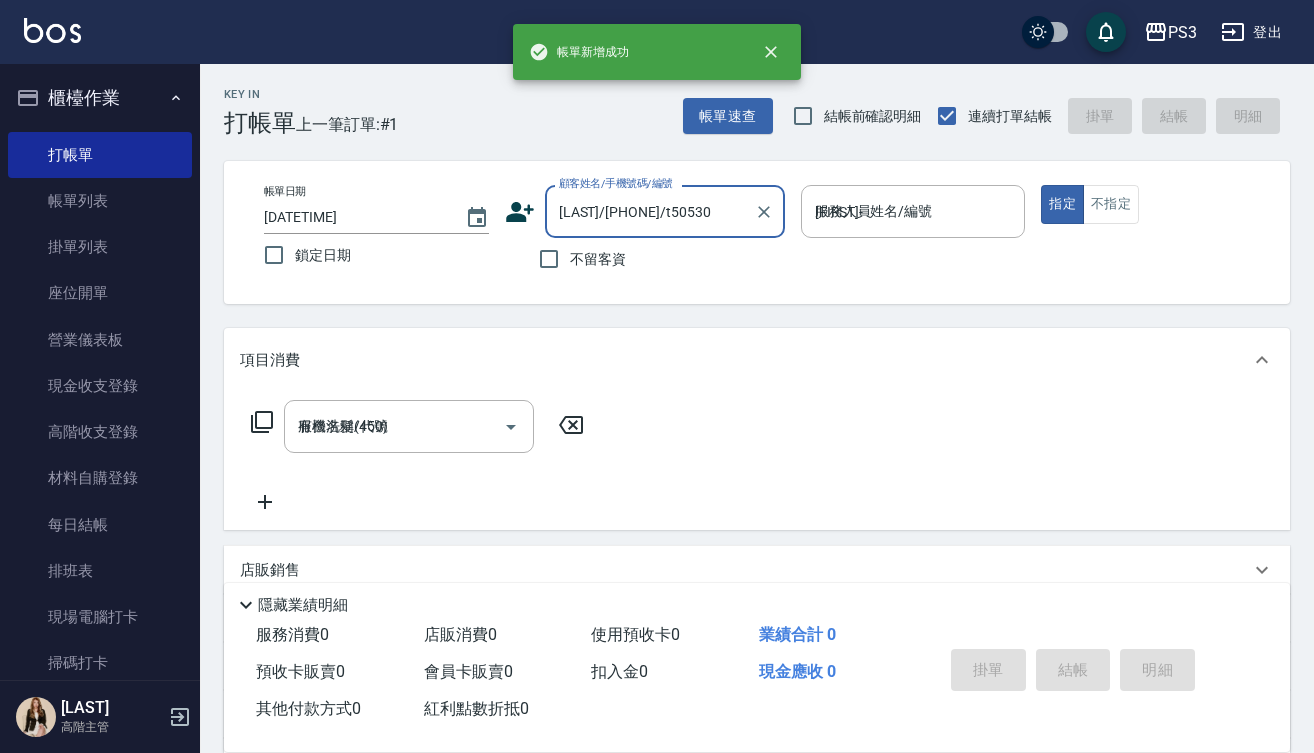 type 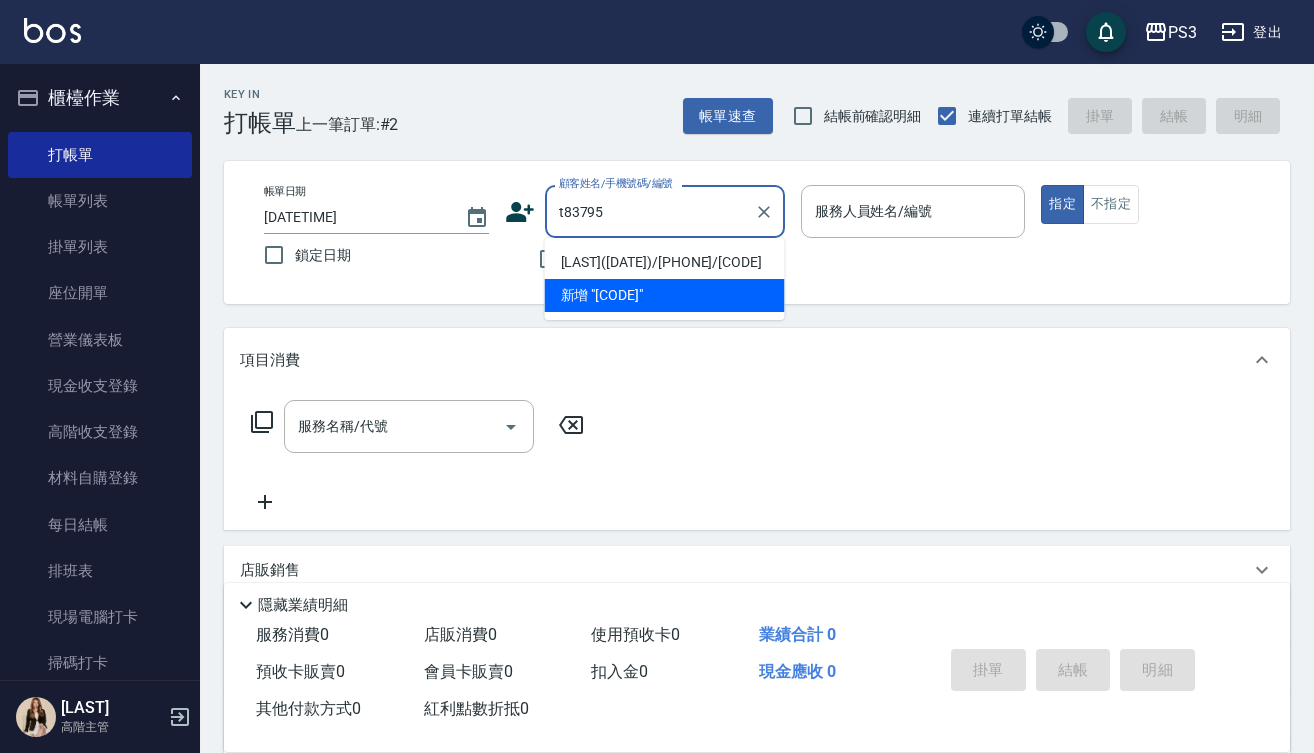 type on "[LAST]([DATE])/[PHONE]/[CODE]" 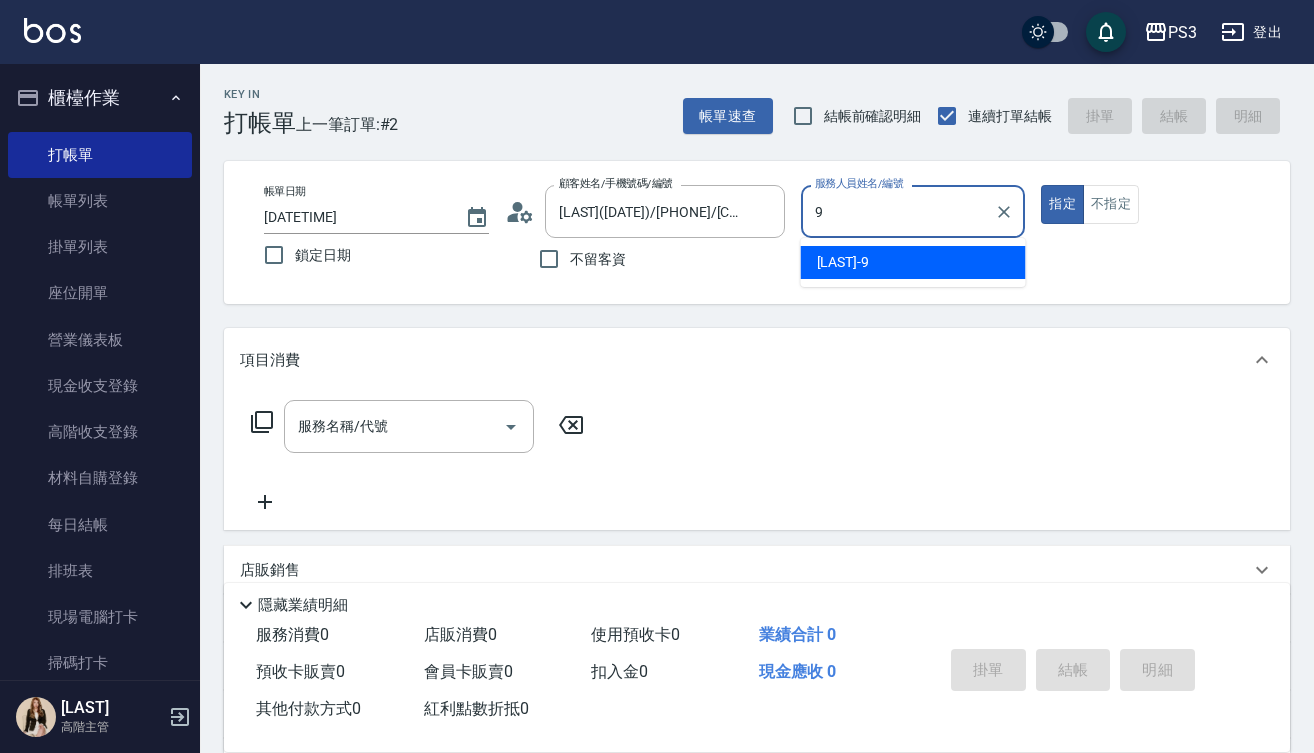 type on "[LAST]-[NUMBER]" 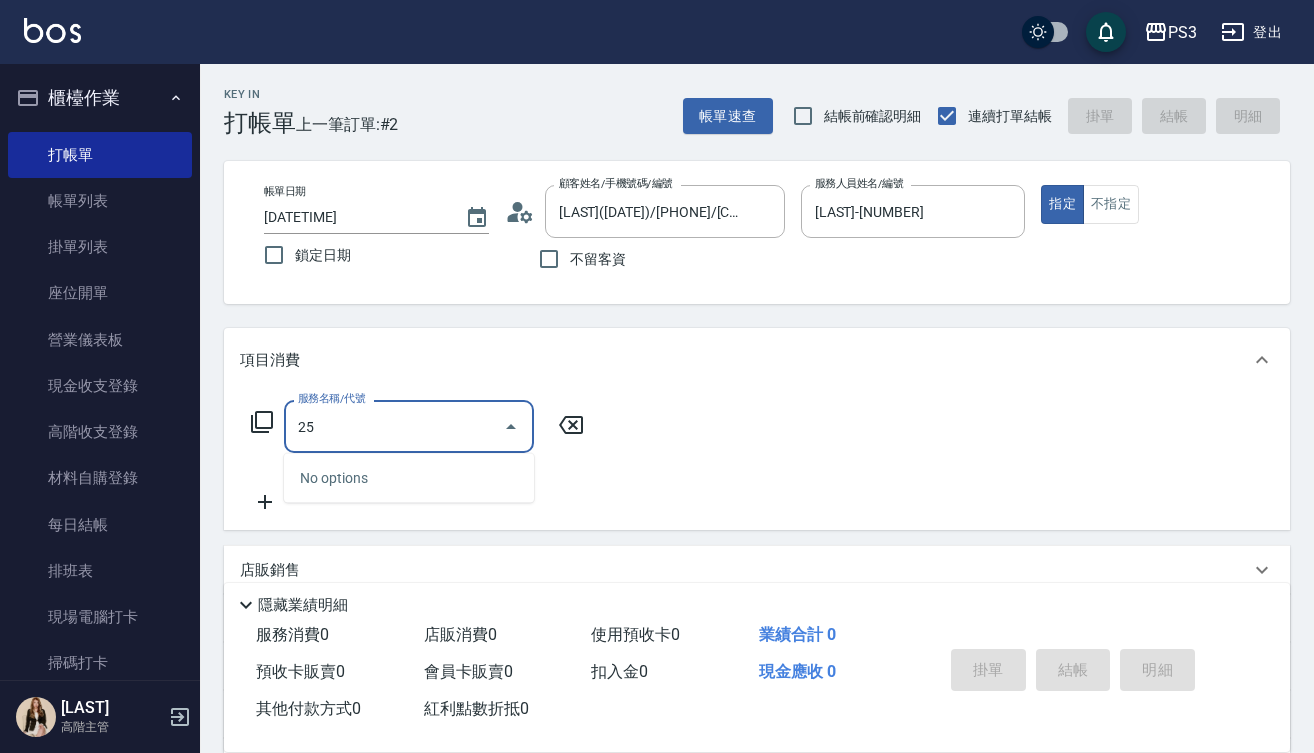 type on "2" 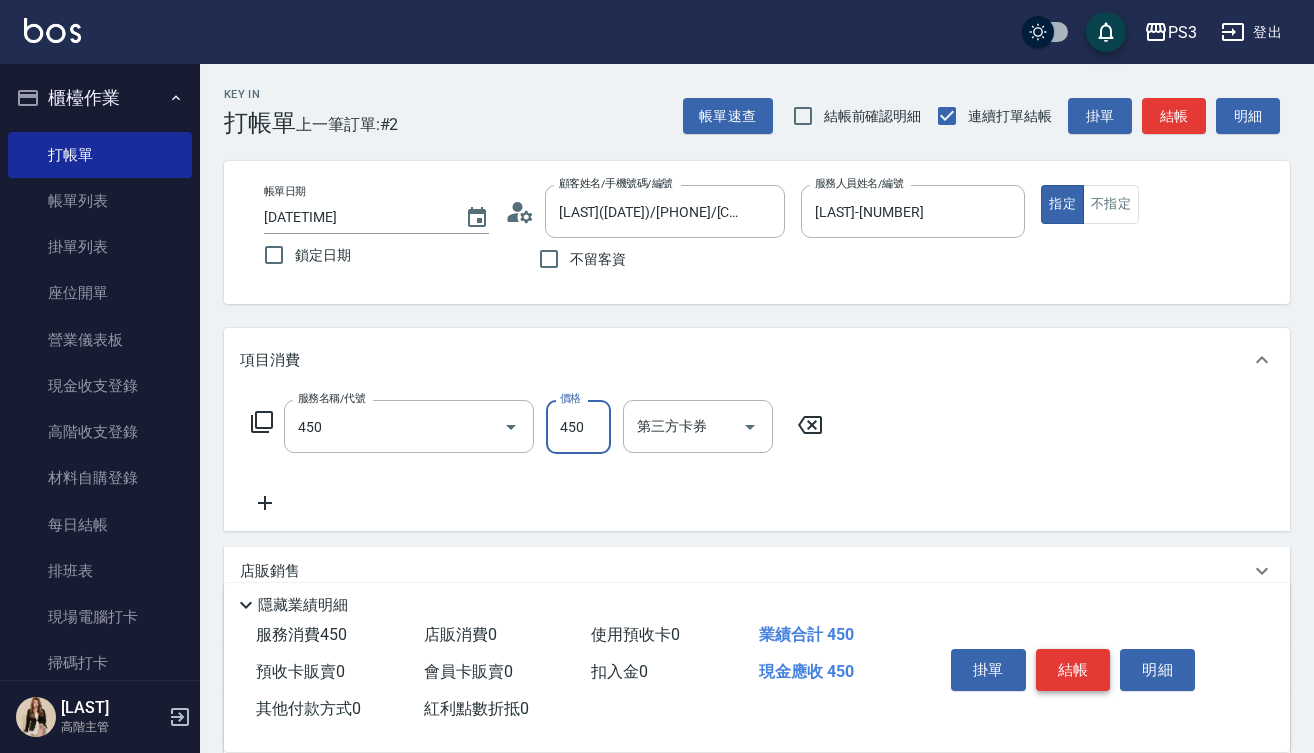 type on "有機洗髮(450)" 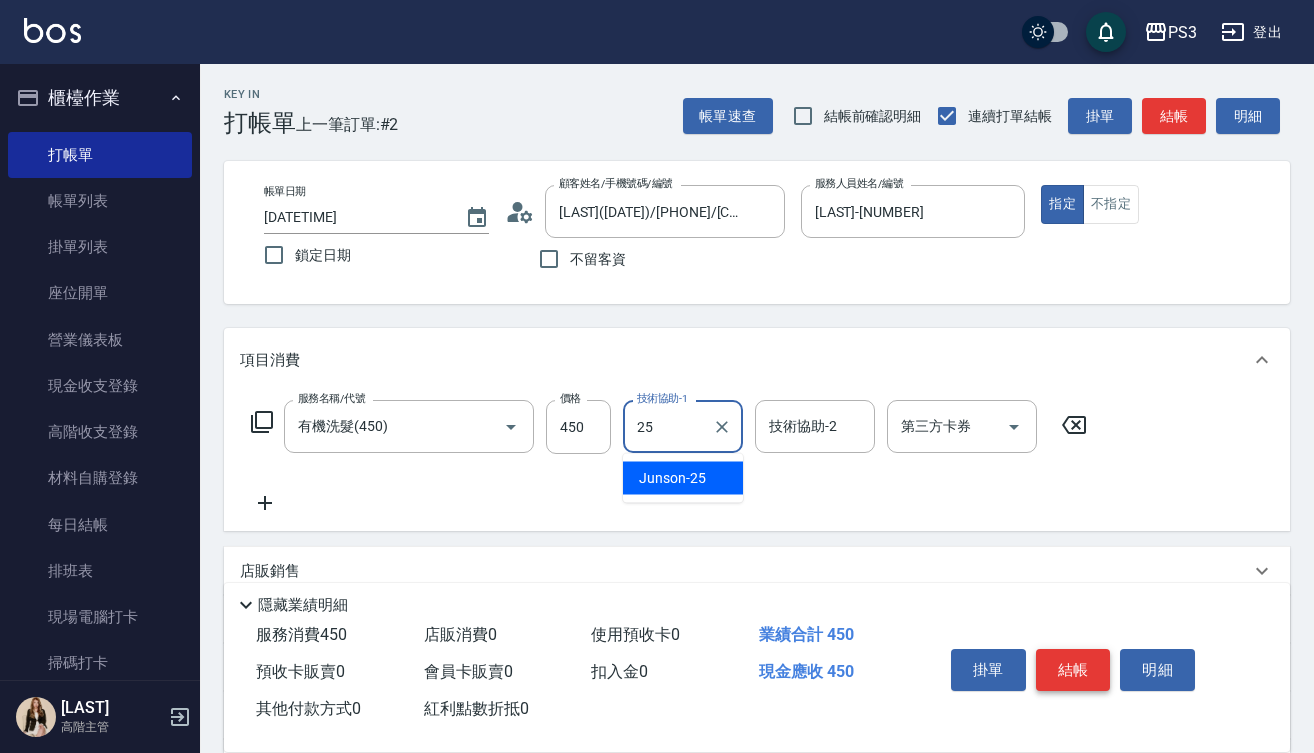 type on "[FIRST]-[NUMBER]" 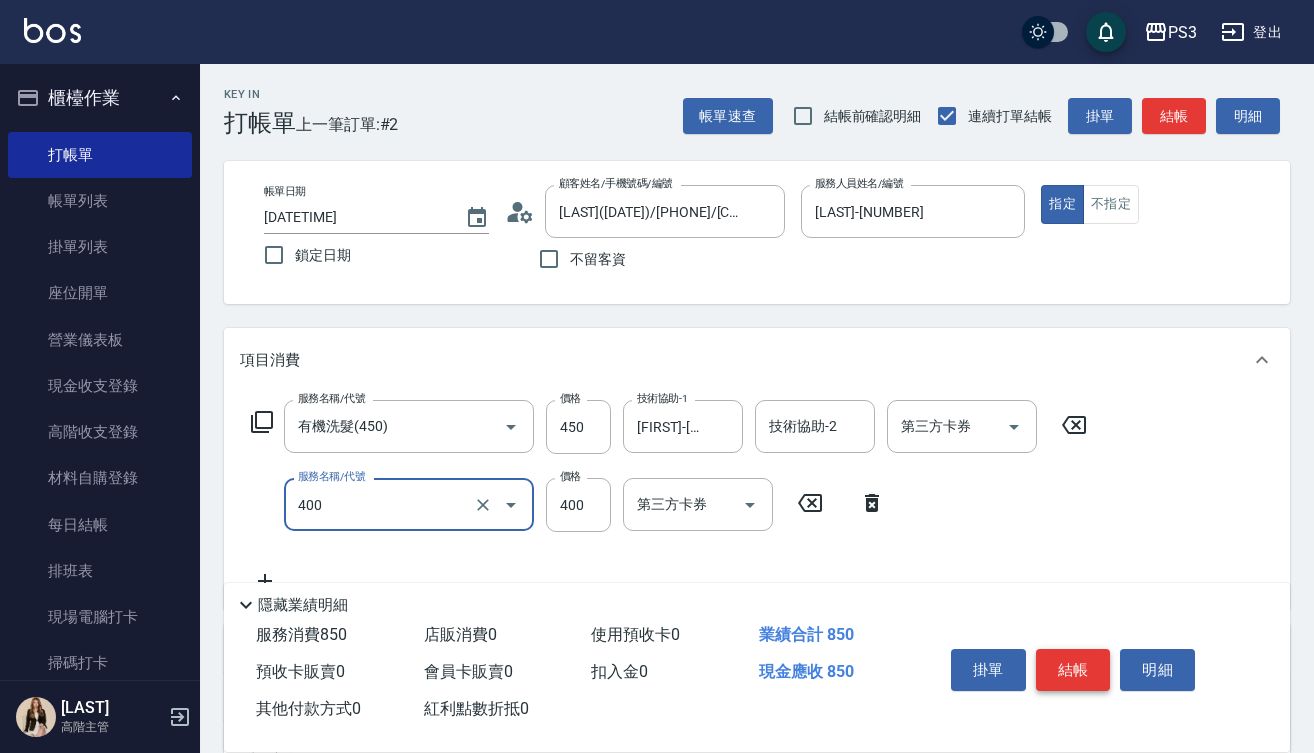 type on "剪(400)" 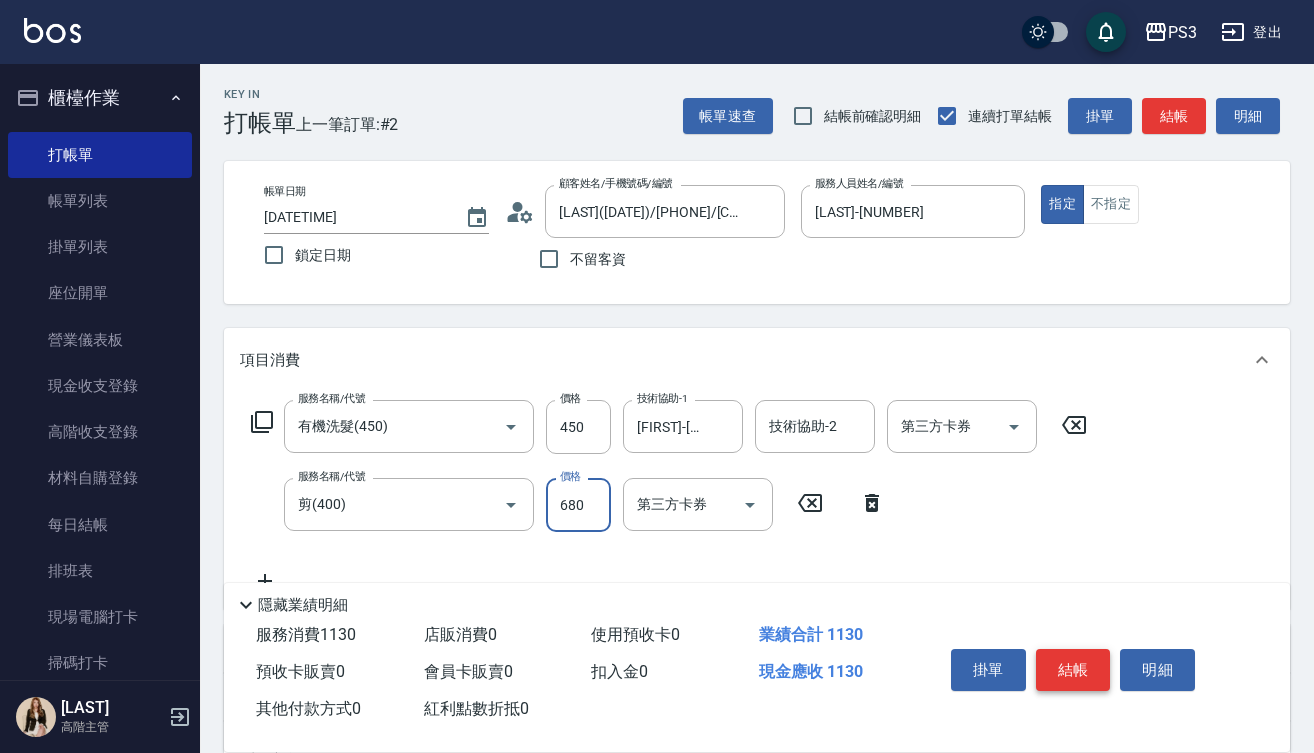 type on "680" 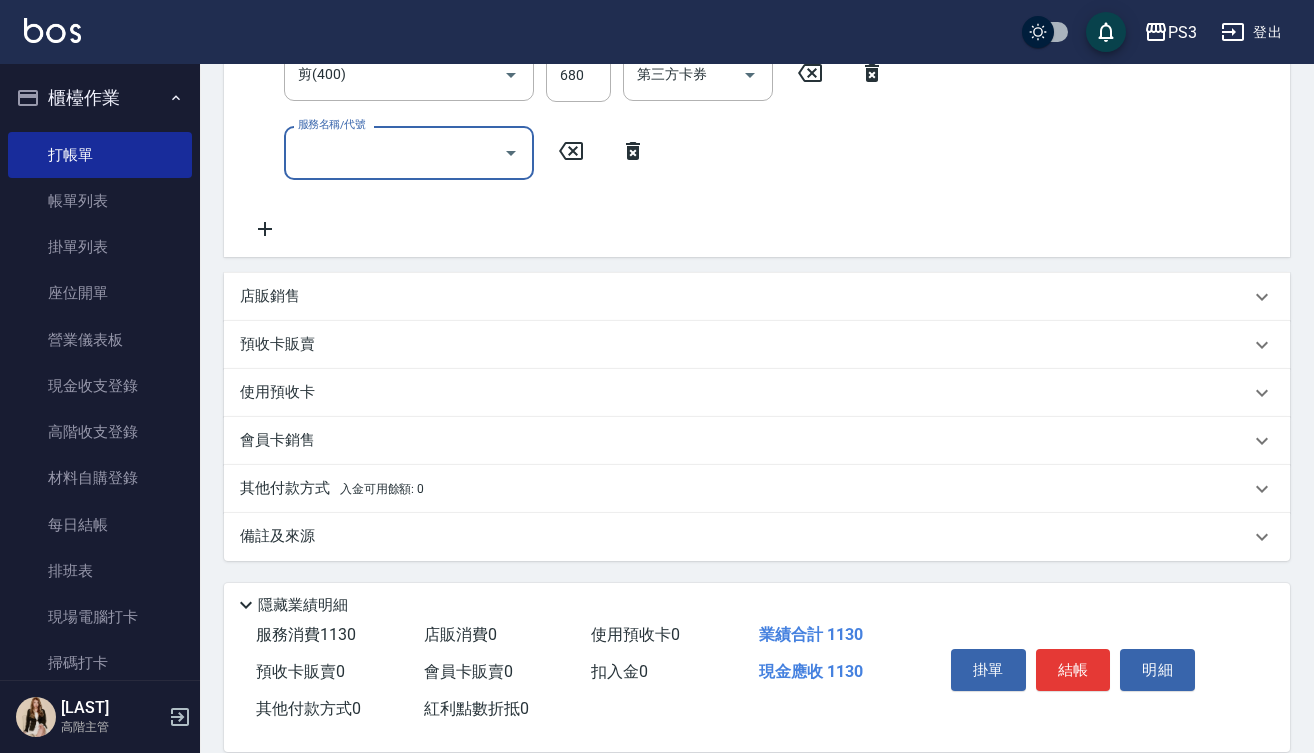 scroll, scrollTop: 430, scrollLeft: 0, axis: vertical 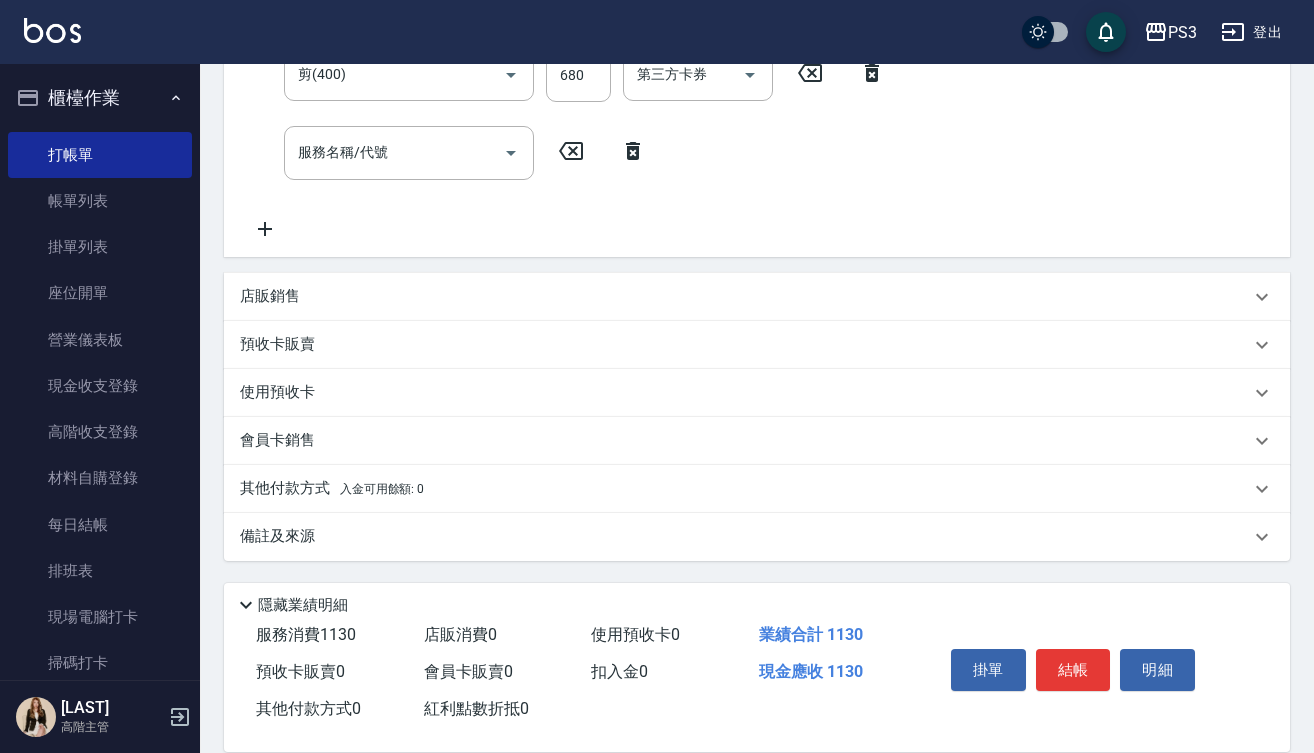 click on "店販銷售" at bounding box center [745, 296] 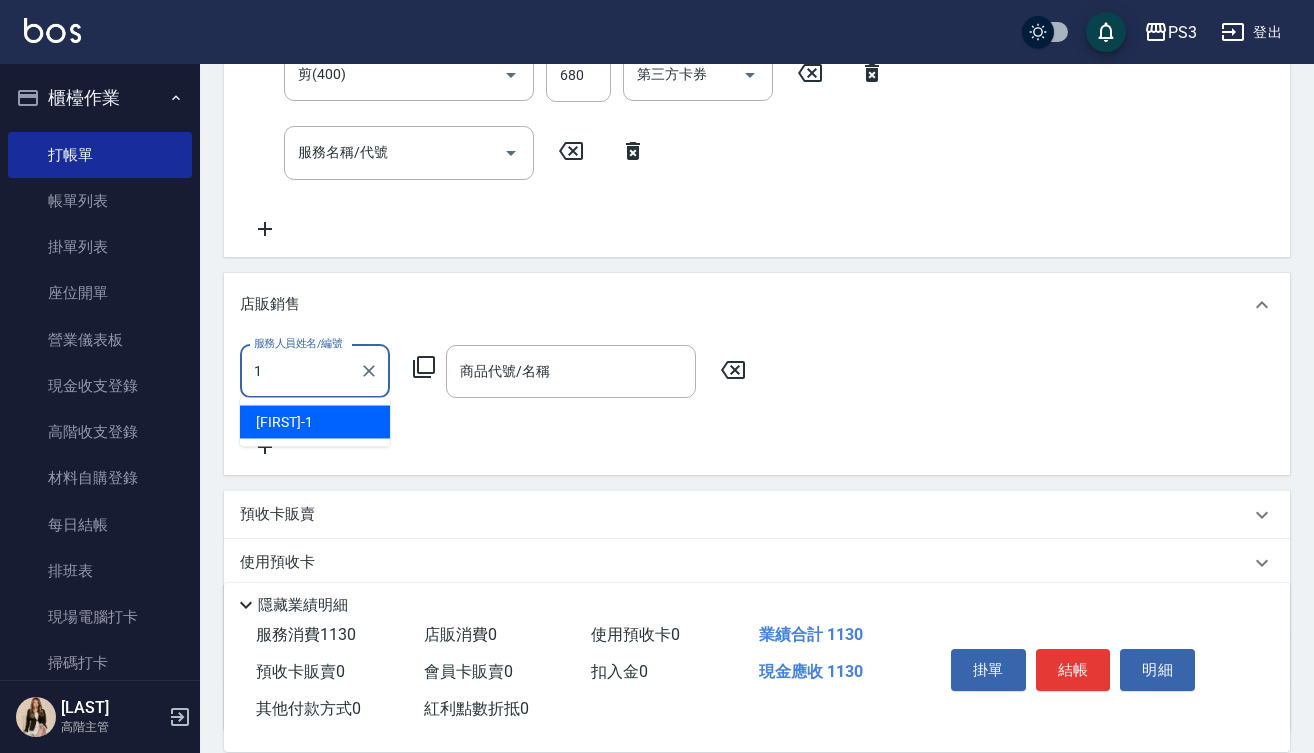 type on "[FIRST]-" 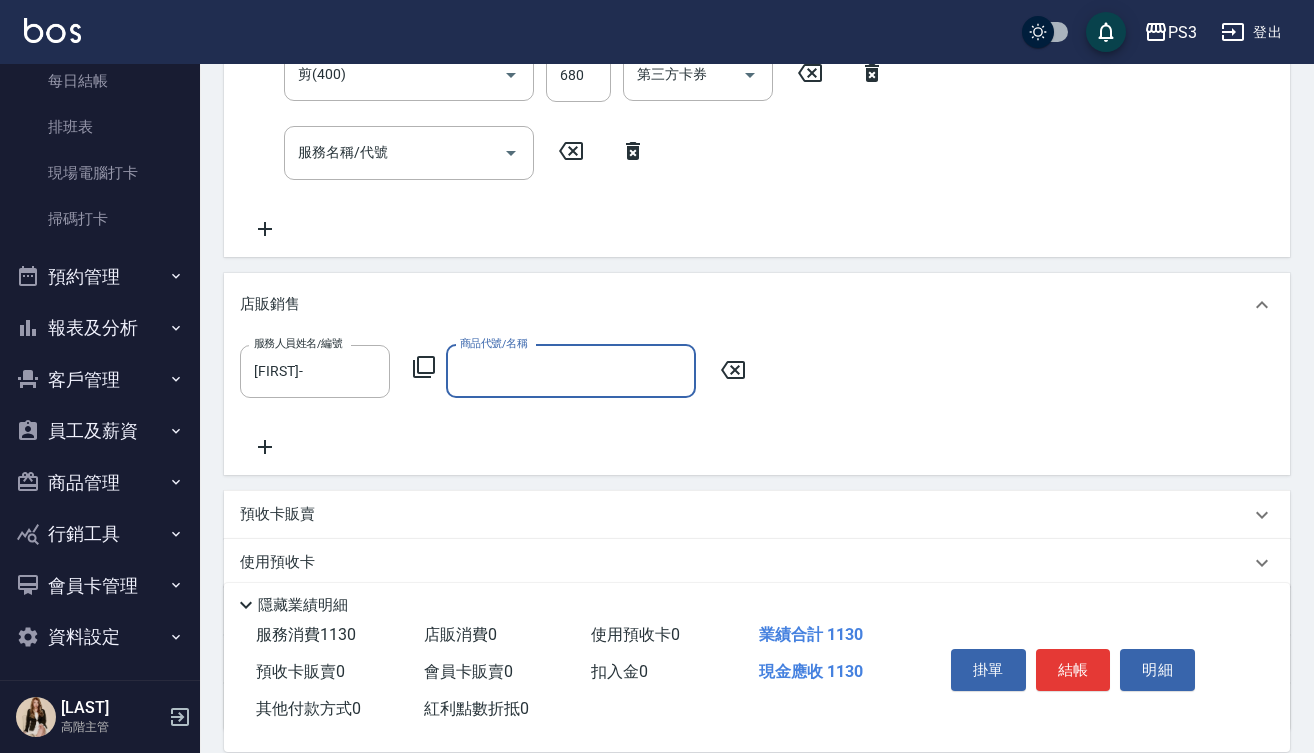 scroll, scrollTop: 443, scrollLeft: 0, axis: vertical 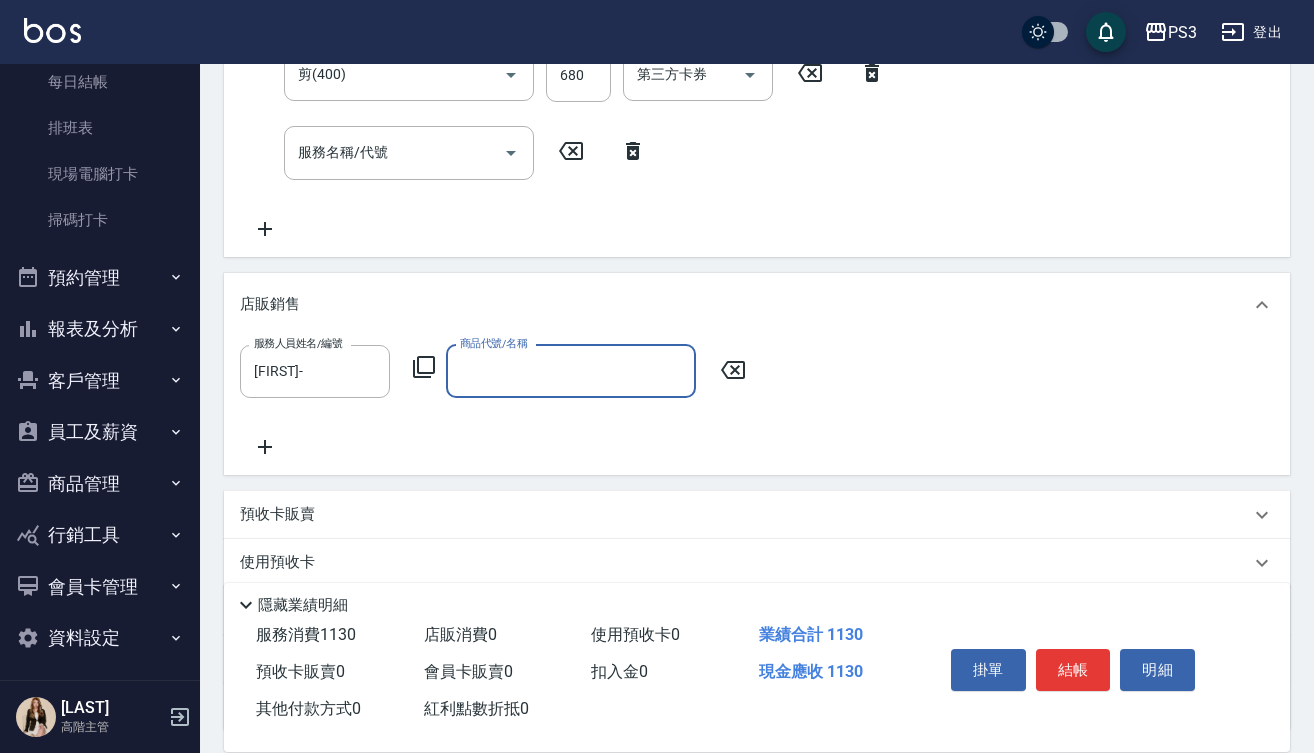 click on "商品管理" at bounding box center [100, 484] 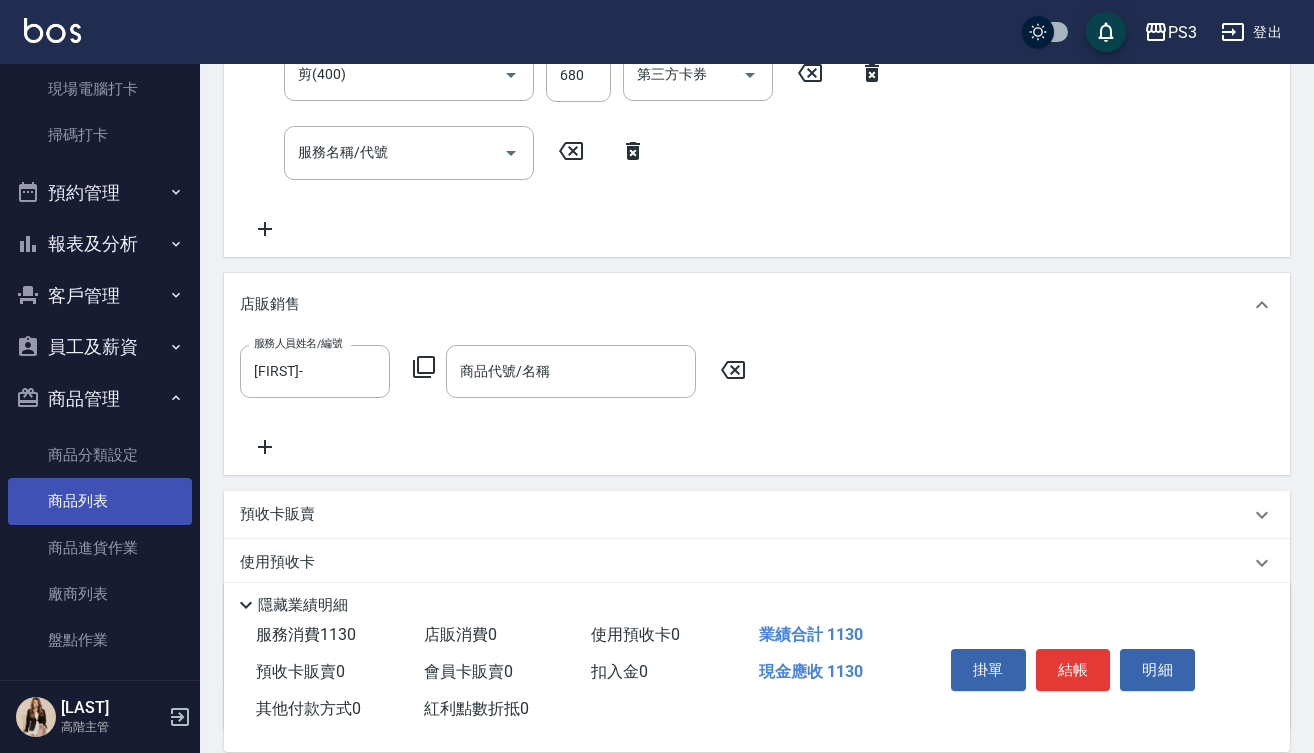 scroll, scrollTop: 530, scrollLeft: 0, axis: vertical 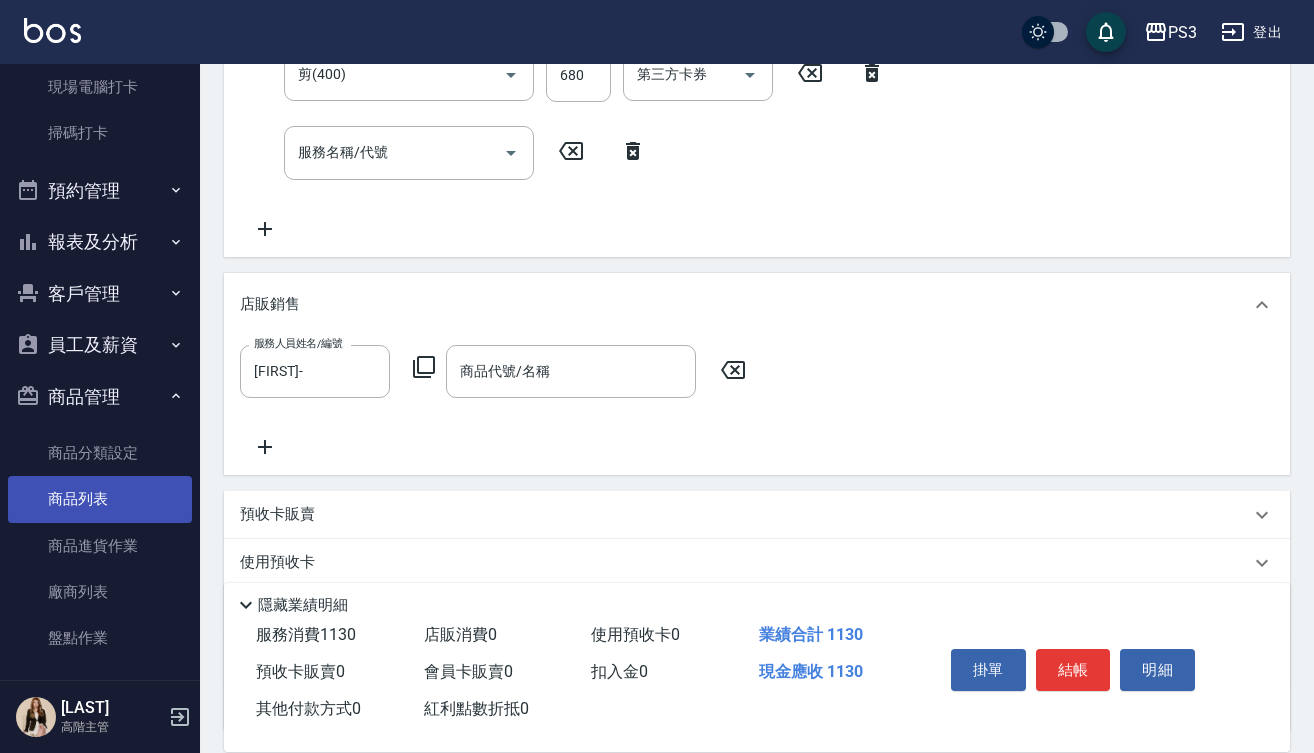 click on "商品列表" at bounding box center [100, 499] 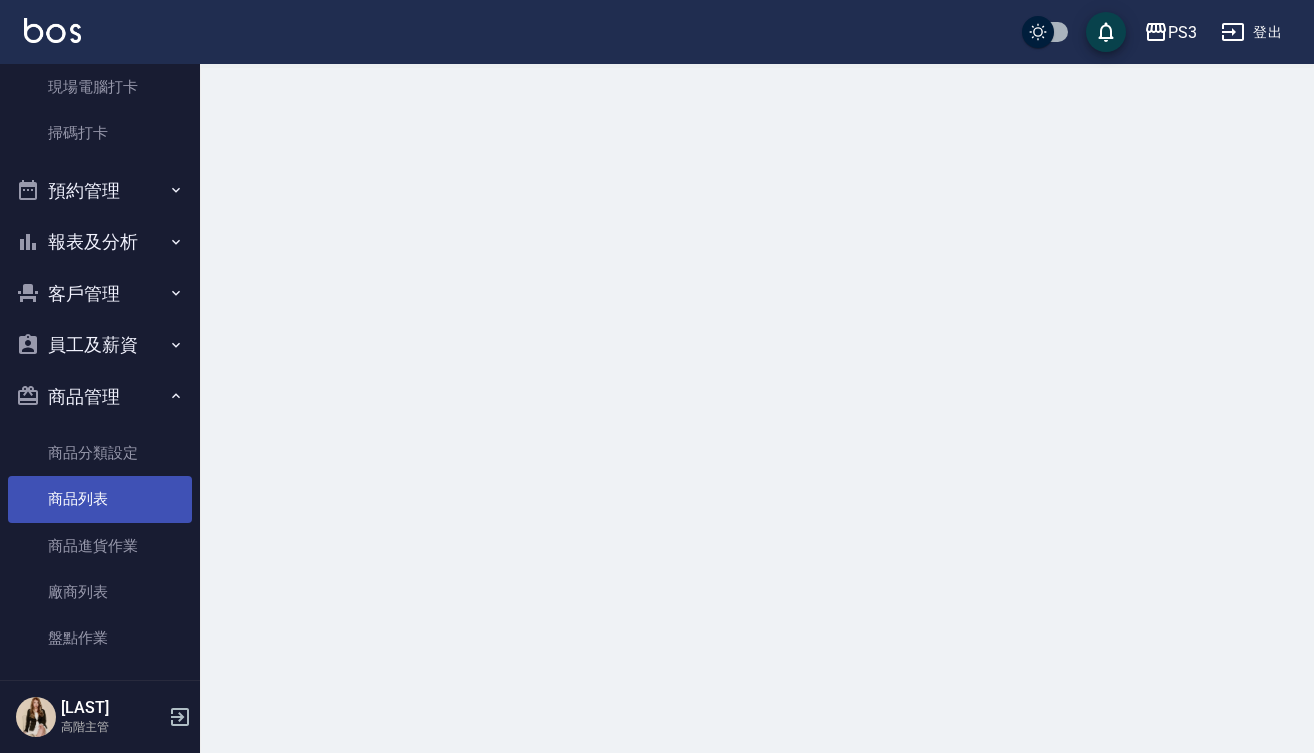 scroll, scrollTop: 0, scrollLeft: 0, axis: both 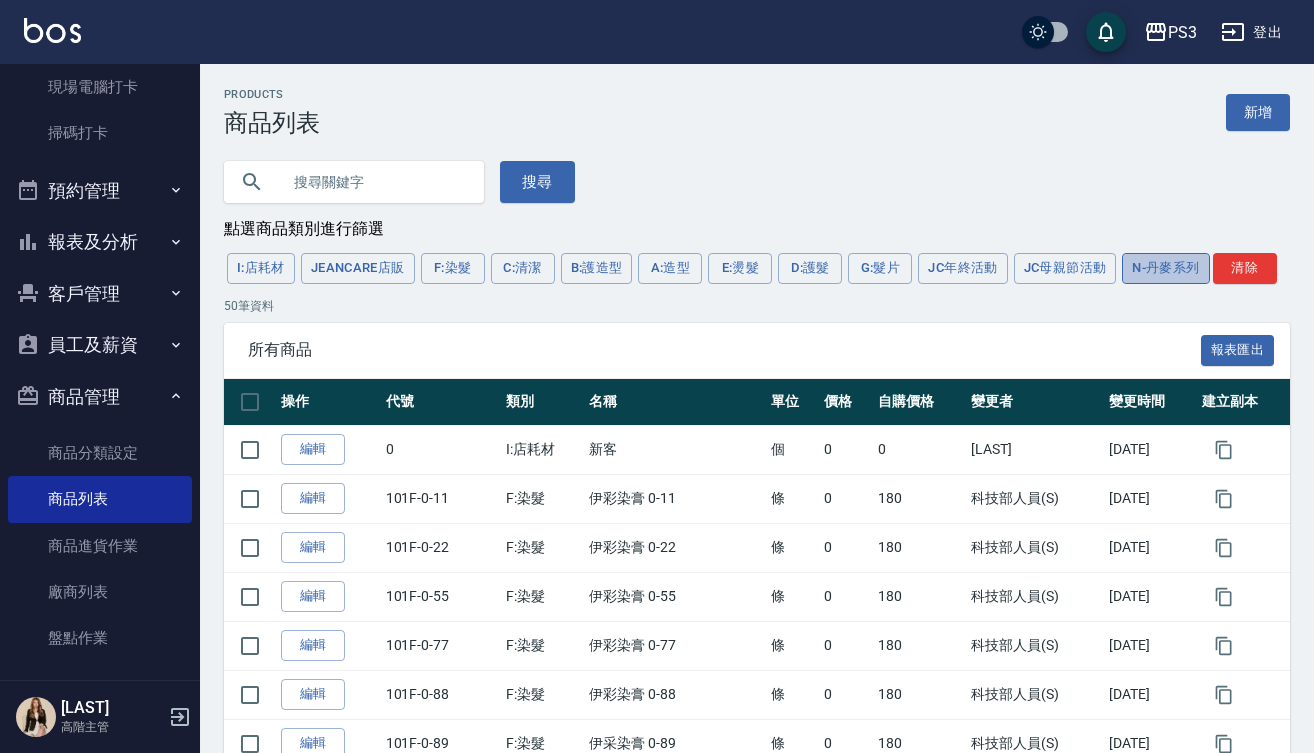 click on "N-丹麥系列" at bounding box center [1165, 268] 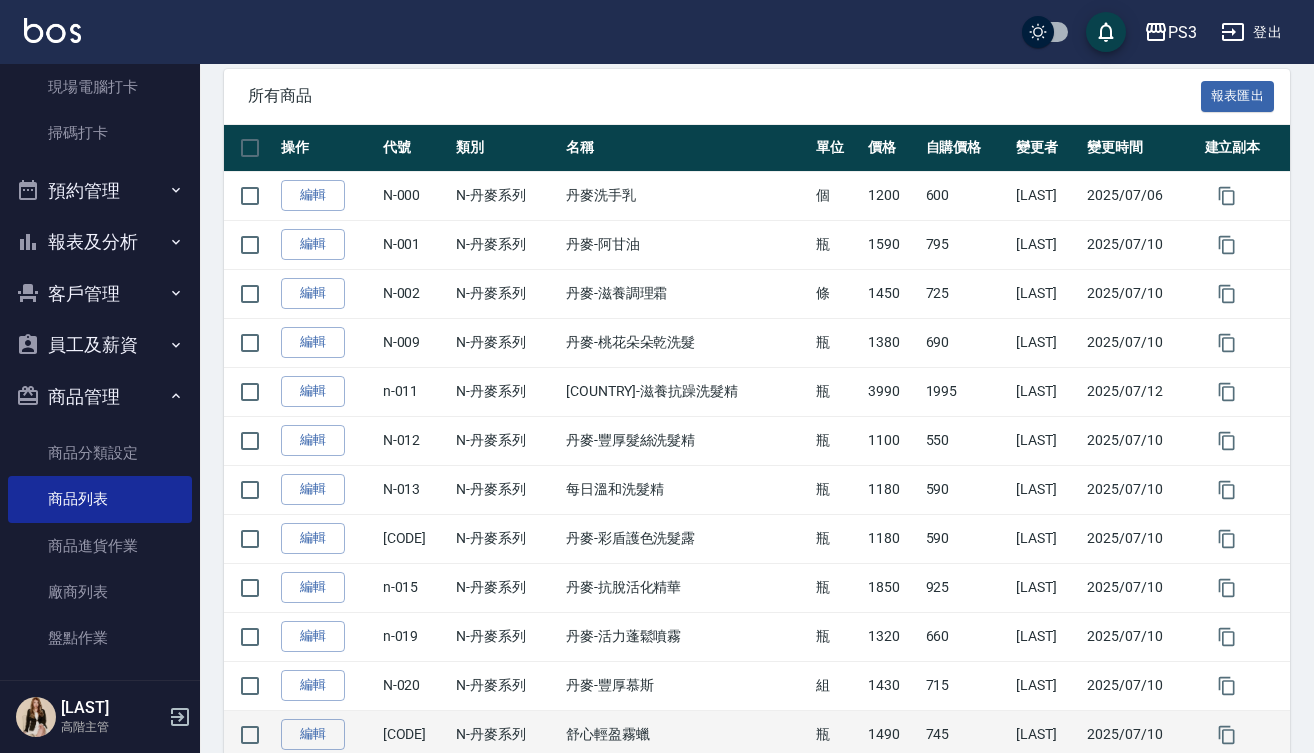 scroll, scrollTop: 246, scrollLeft: 0, axis: vertical 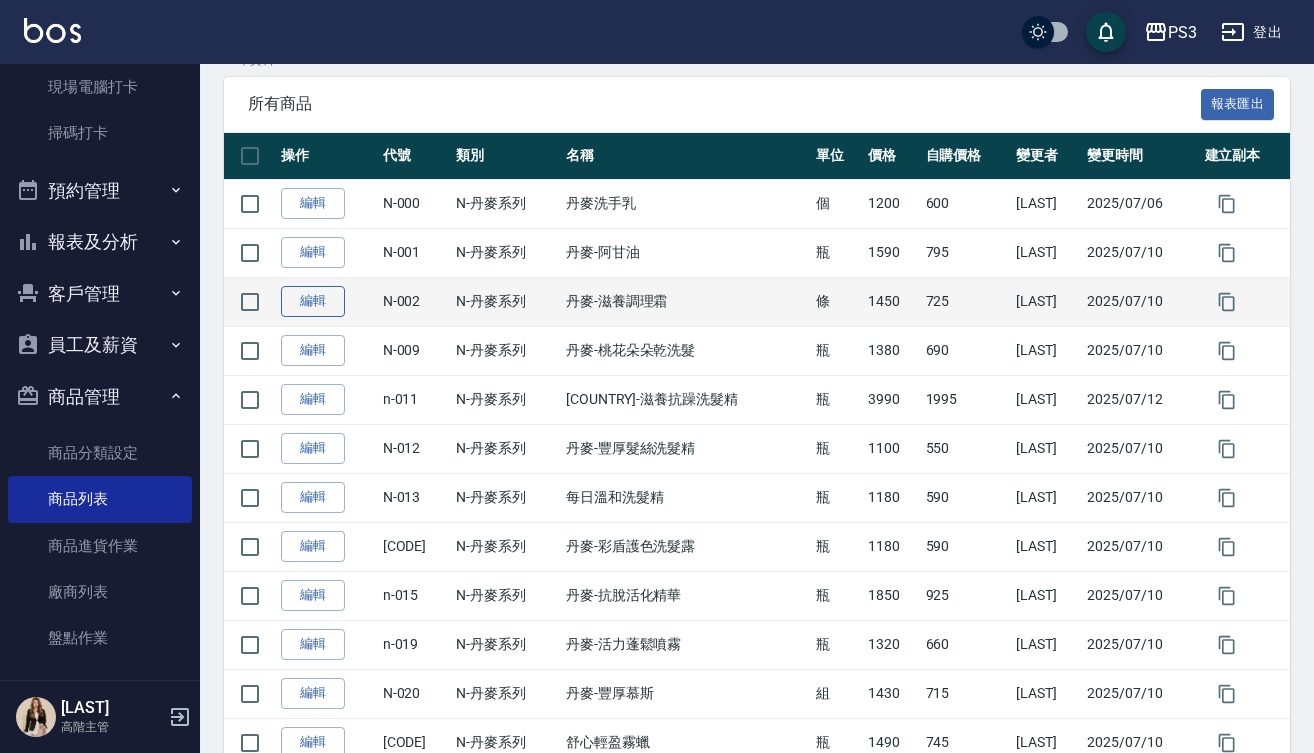 click on "編輯" at bounding box center (313, 301) 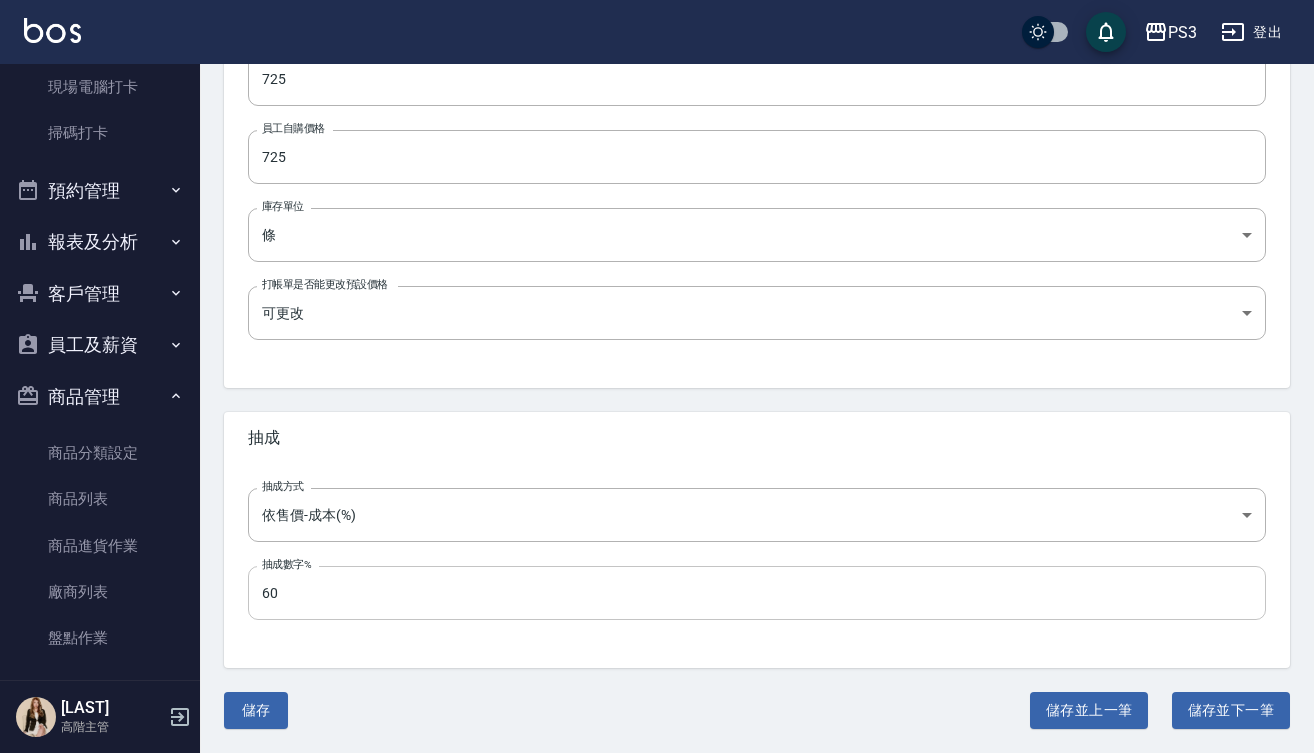 scroll, scrollTop: 626, scrollLeft: 0, axis: vertical 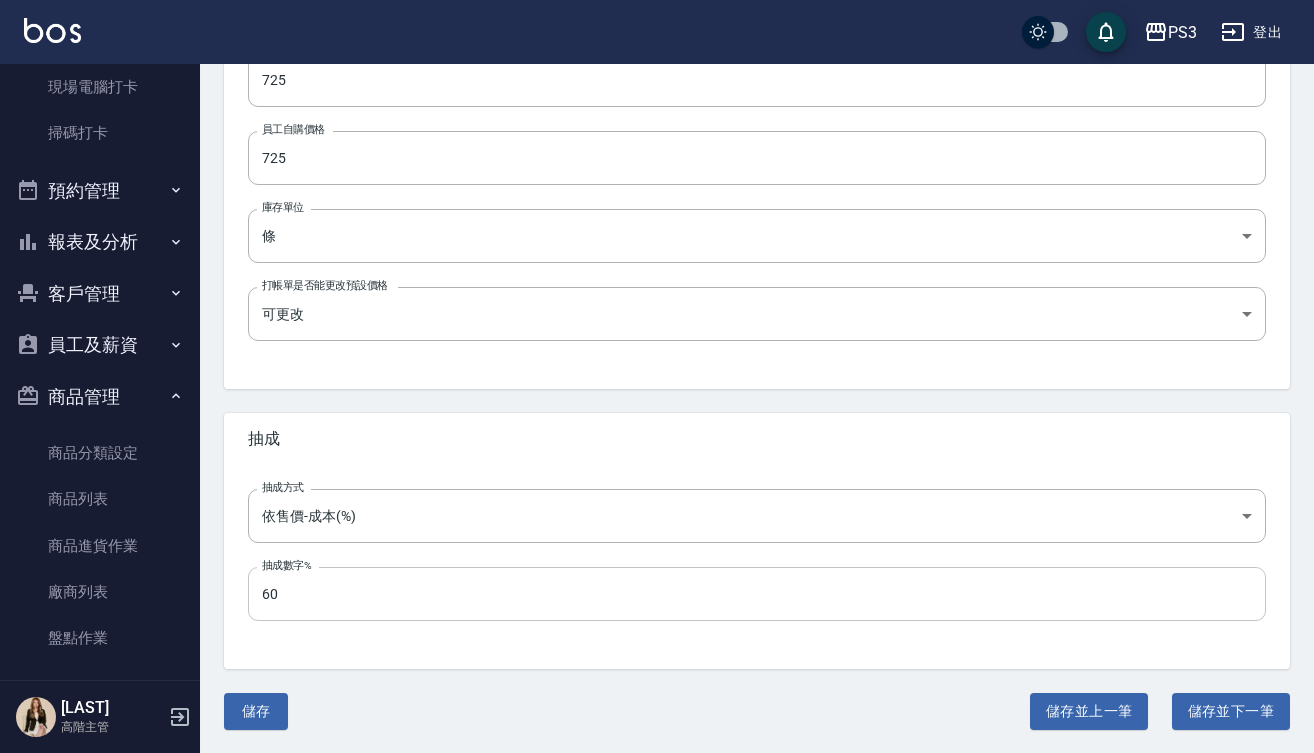 click on "60" at bounding box center [757, 594] 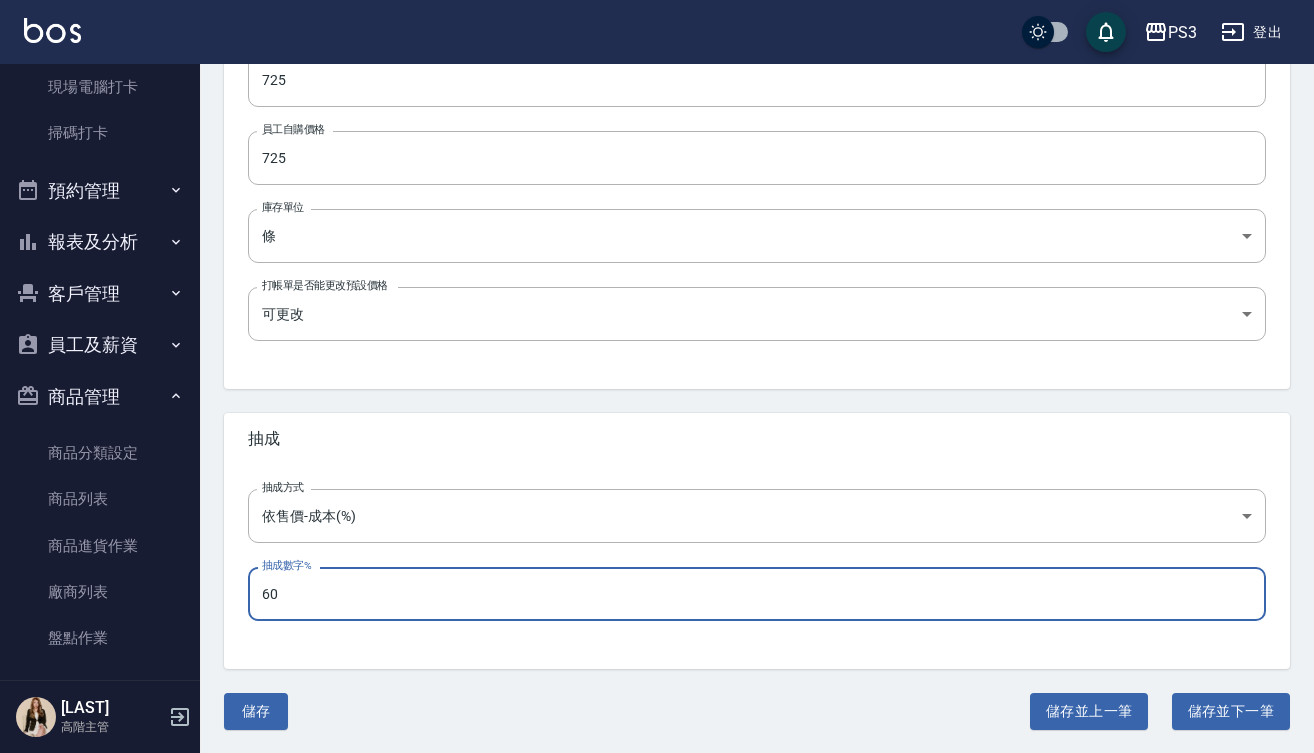 click on "60" at bounding box center (757, 594) 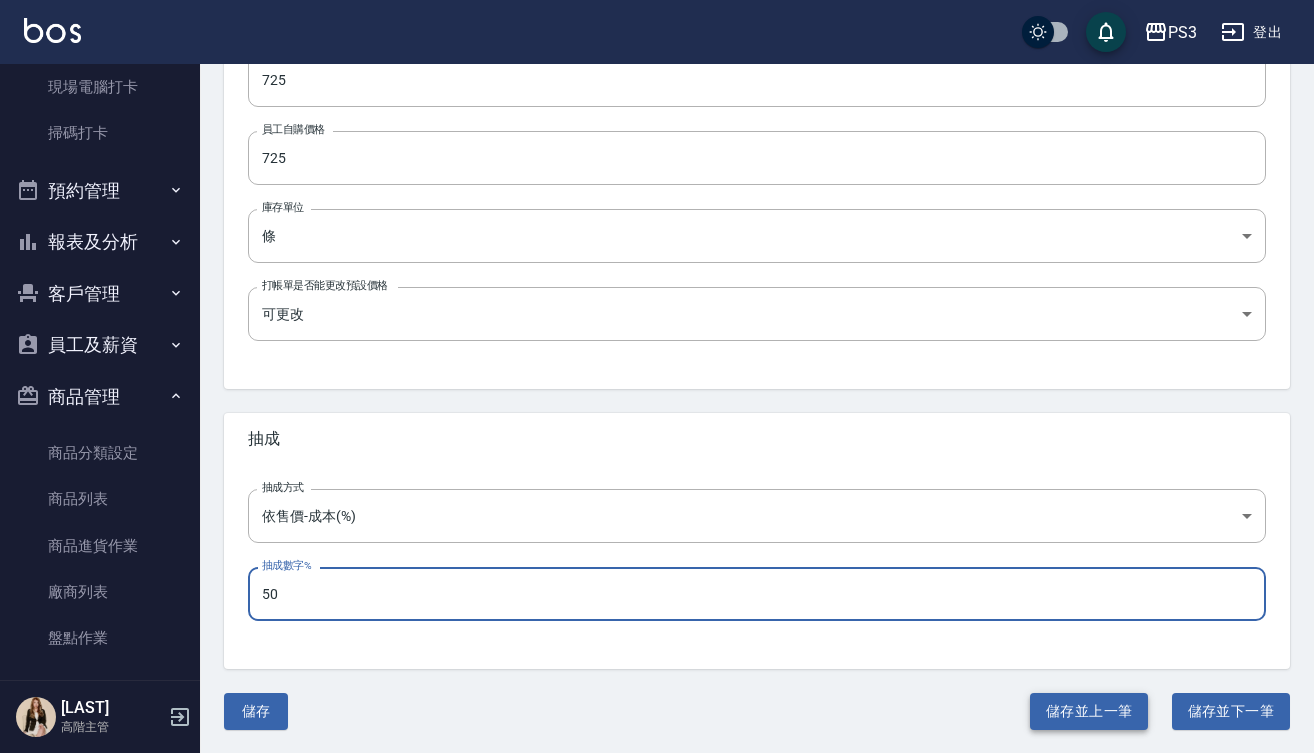 type on "50" 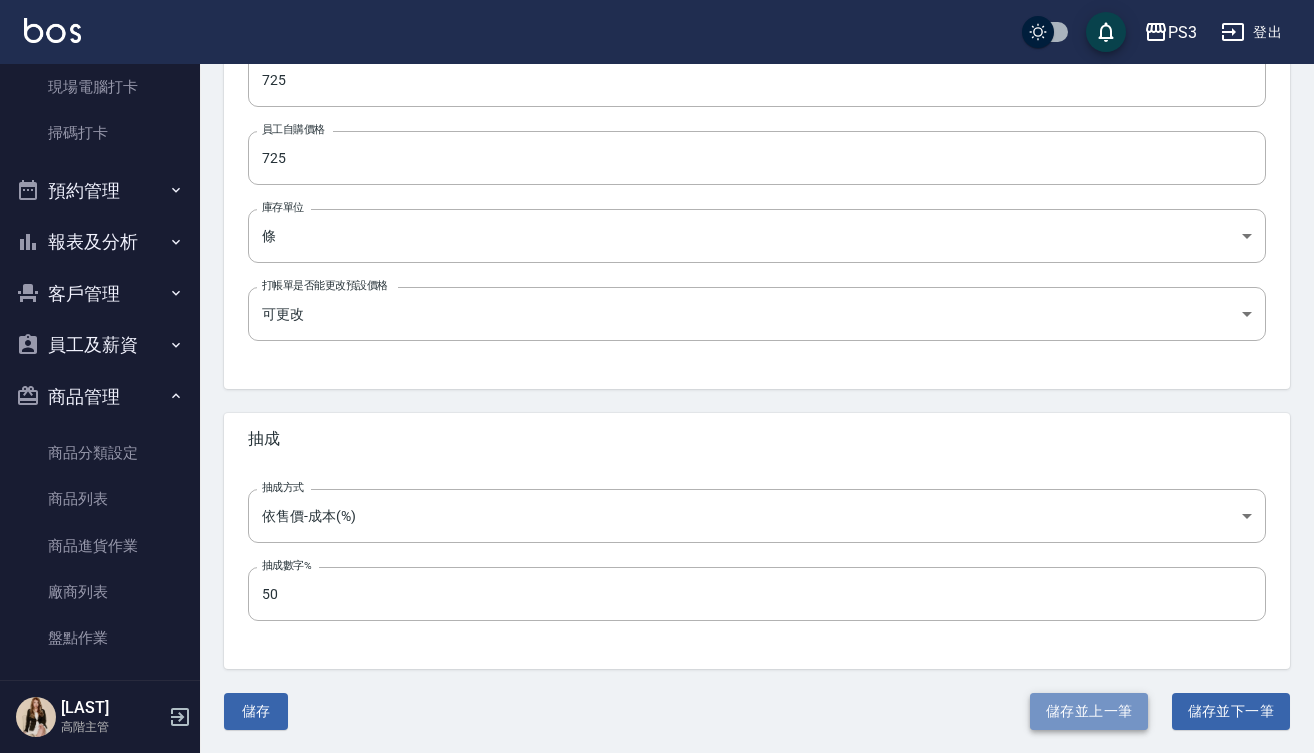 click on "儲存並上一筆" at bounding box center (1089, 711) 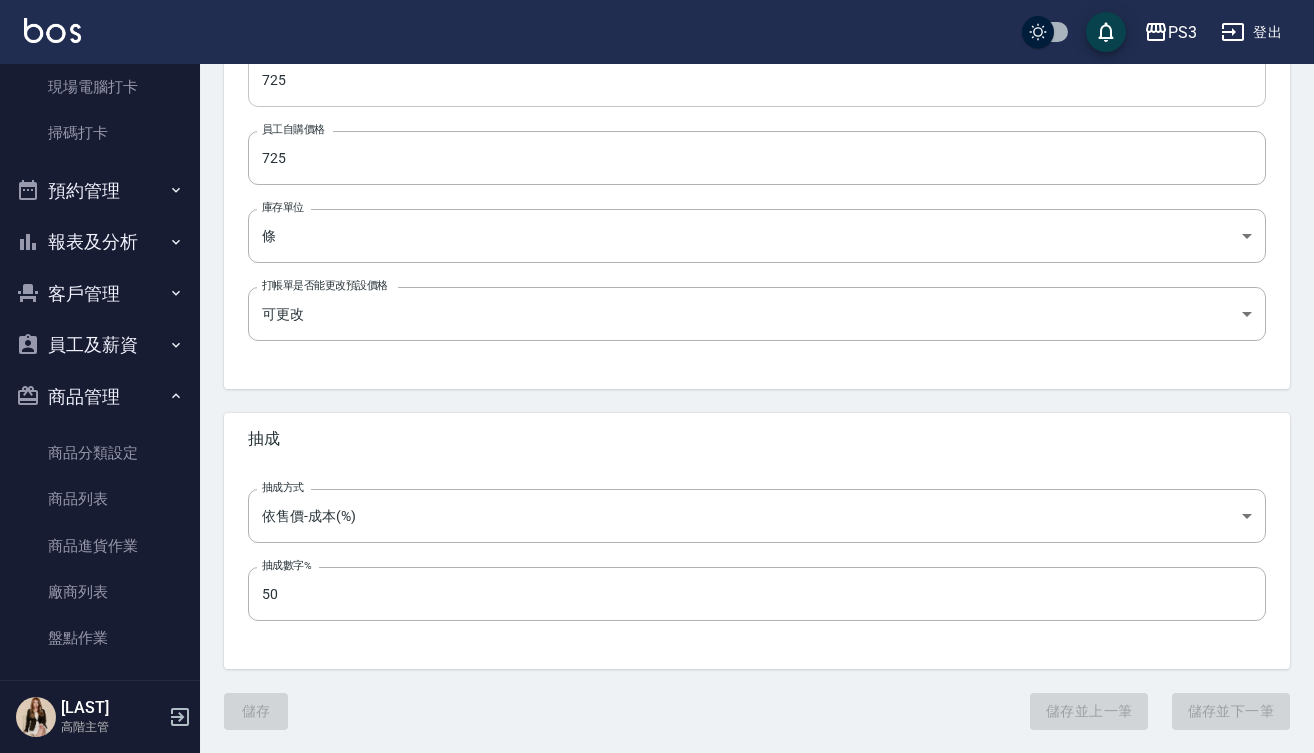 scroll, scrollTop: 0, scrollLeft: 0, axis: both 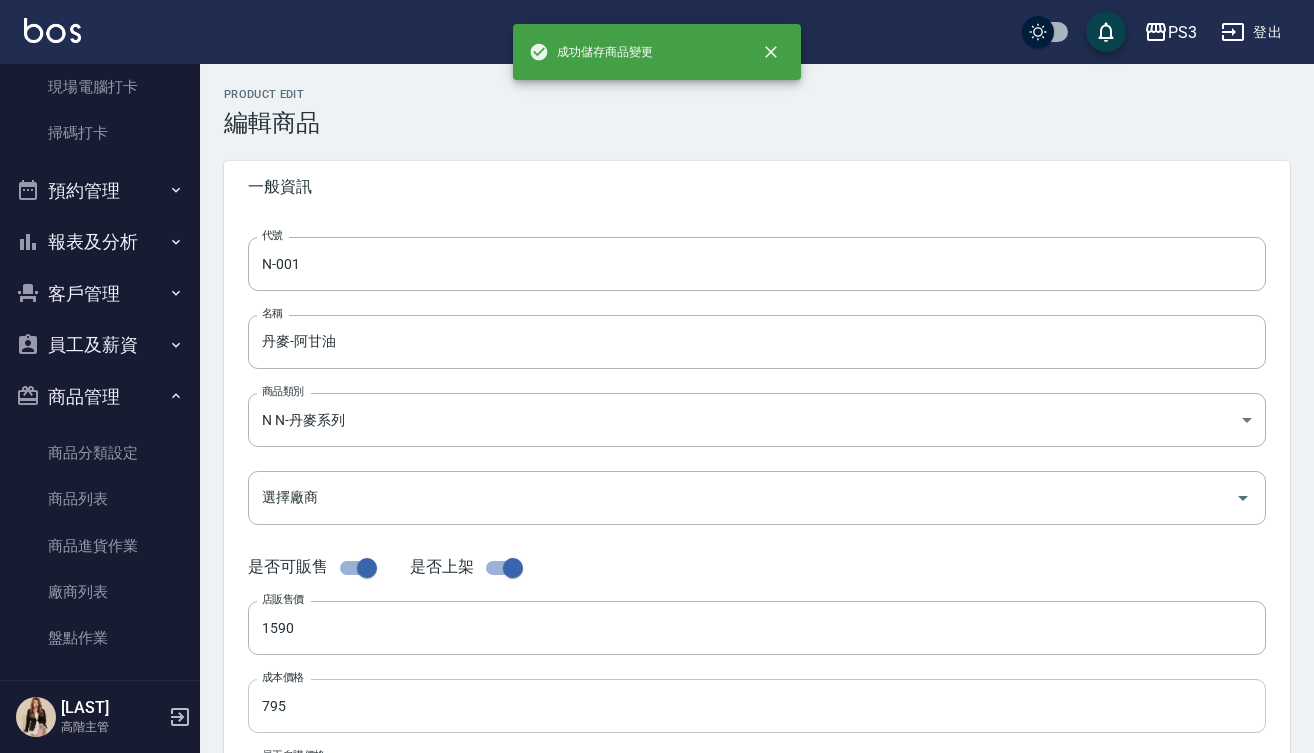 type on "N-001" 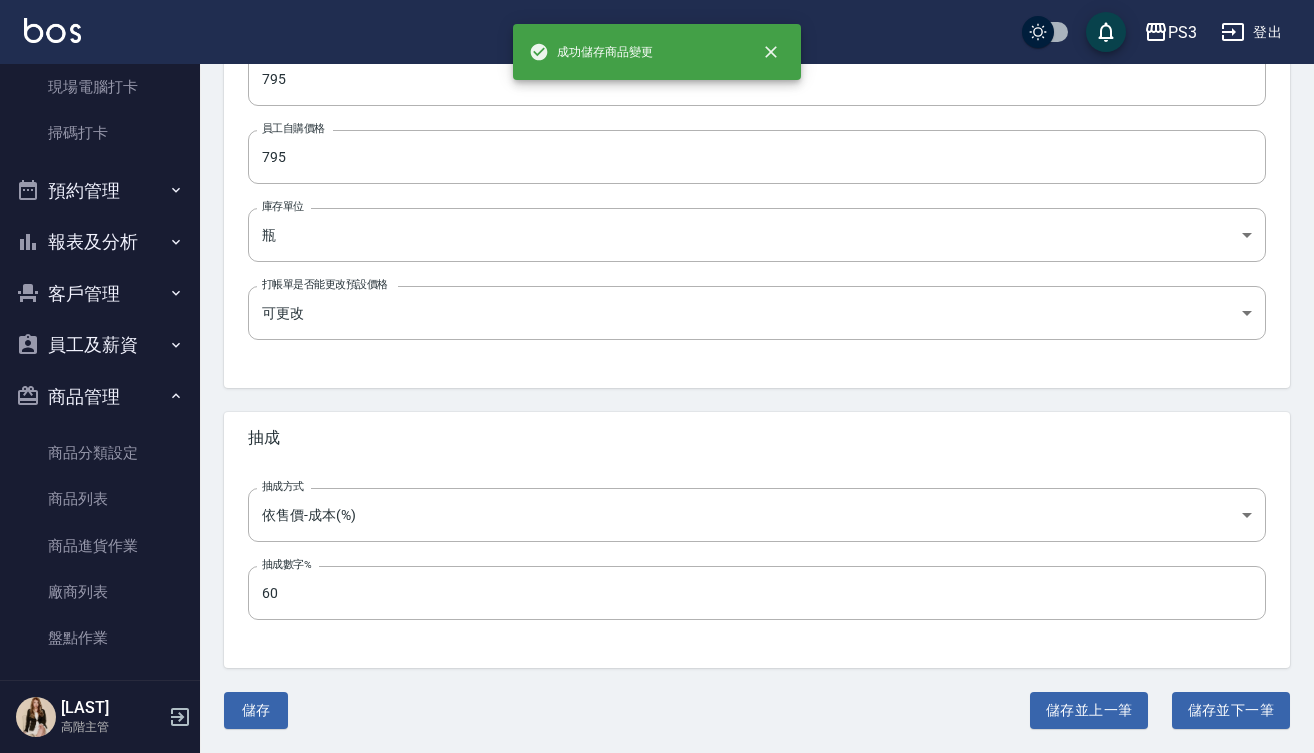 scroll, scrollTop: 626, scrollLeft: 0, axis: vertical 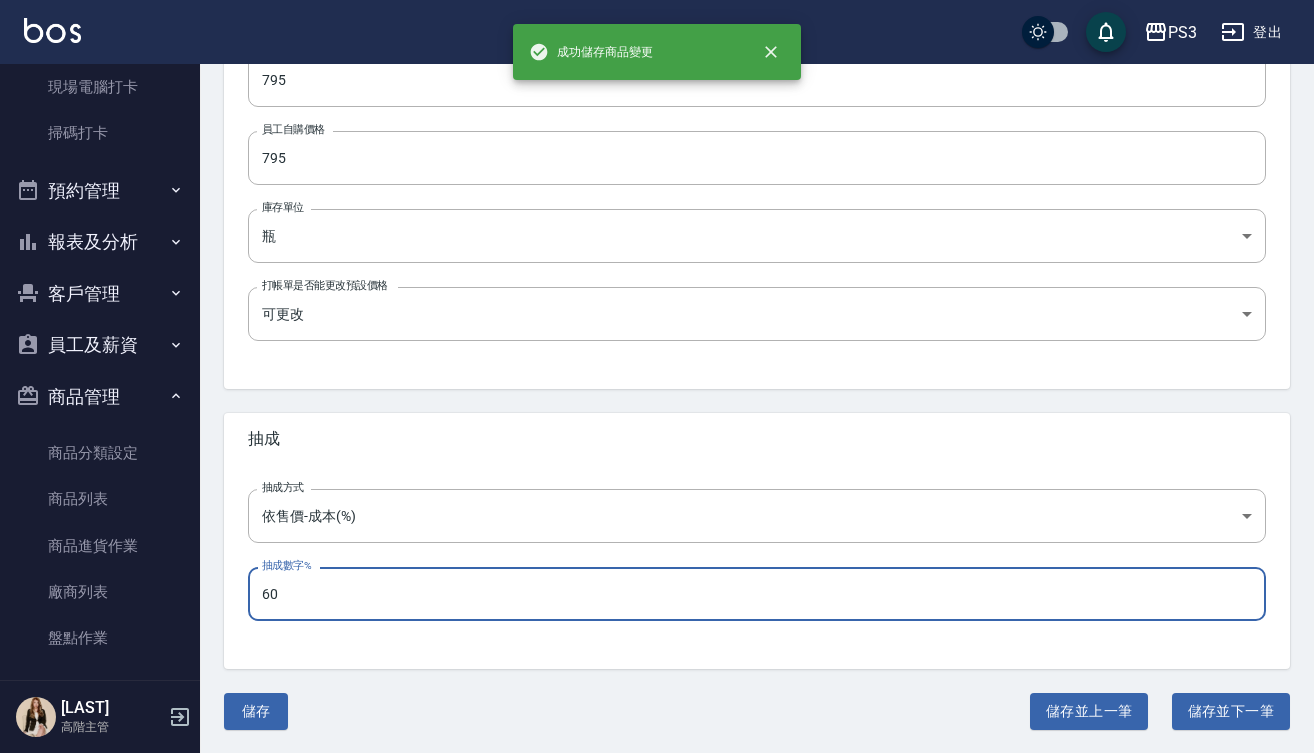 click on "60" at bounding box center [757, 594] 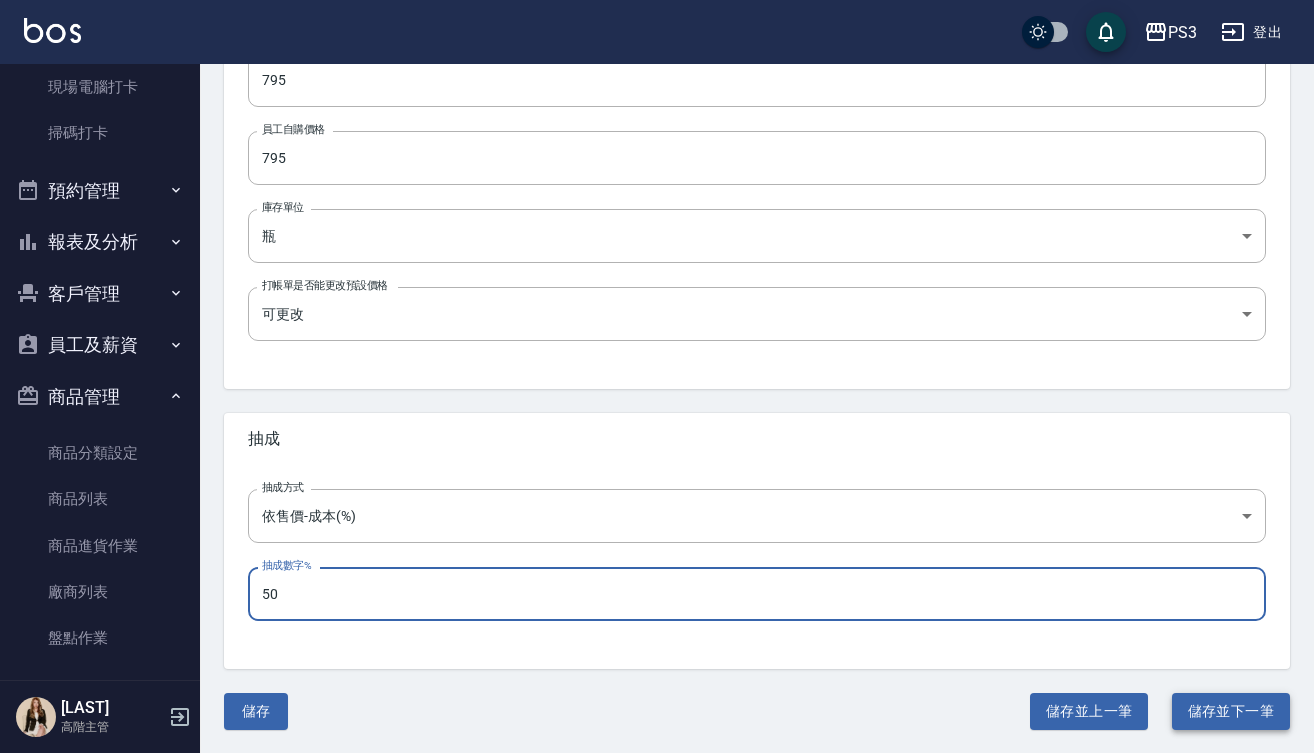 type on "50" 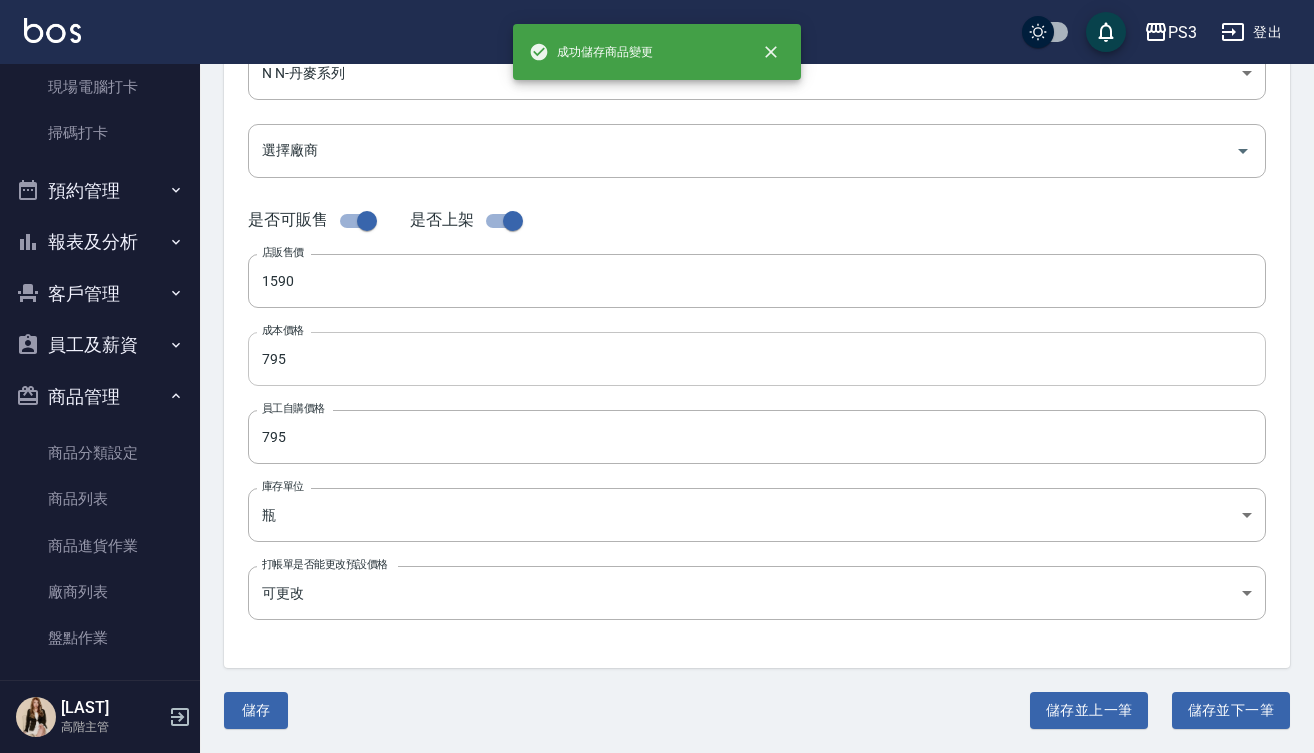 scroll, scrollTop: 0, scrollLeft: 0, axis: both 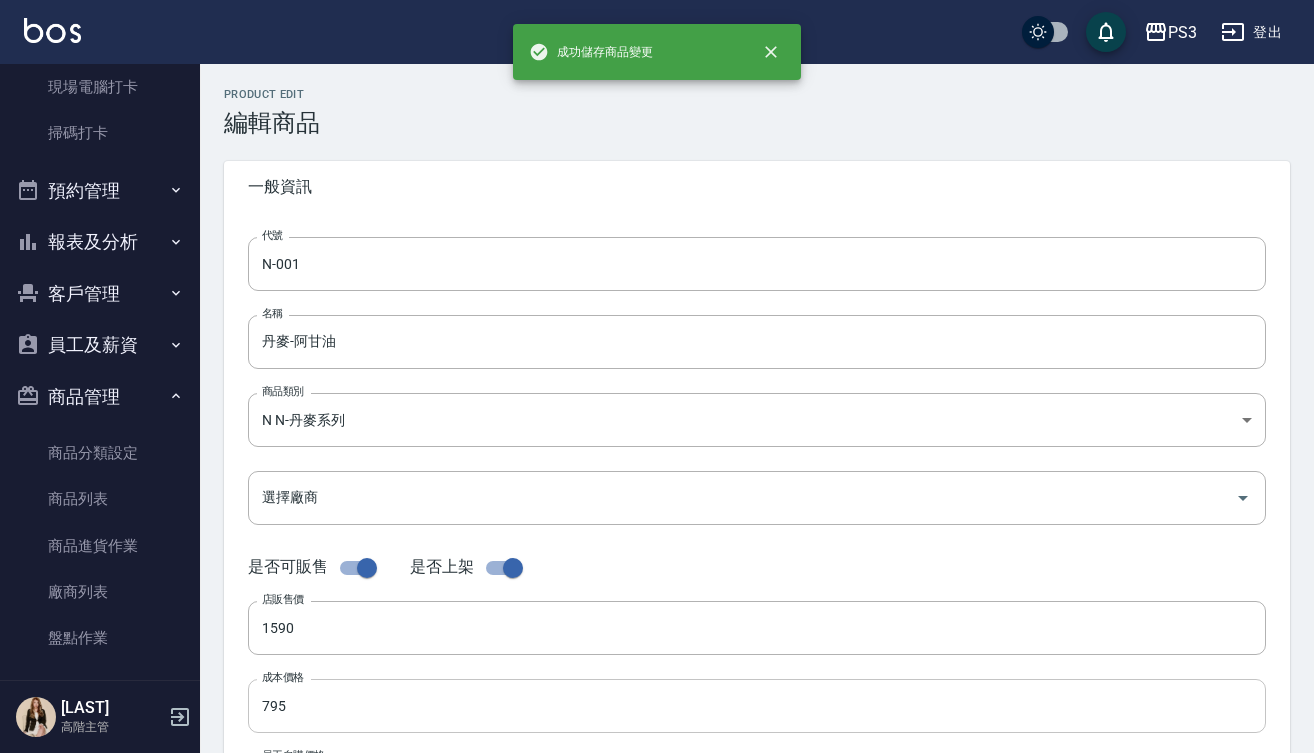 type on "N-002" 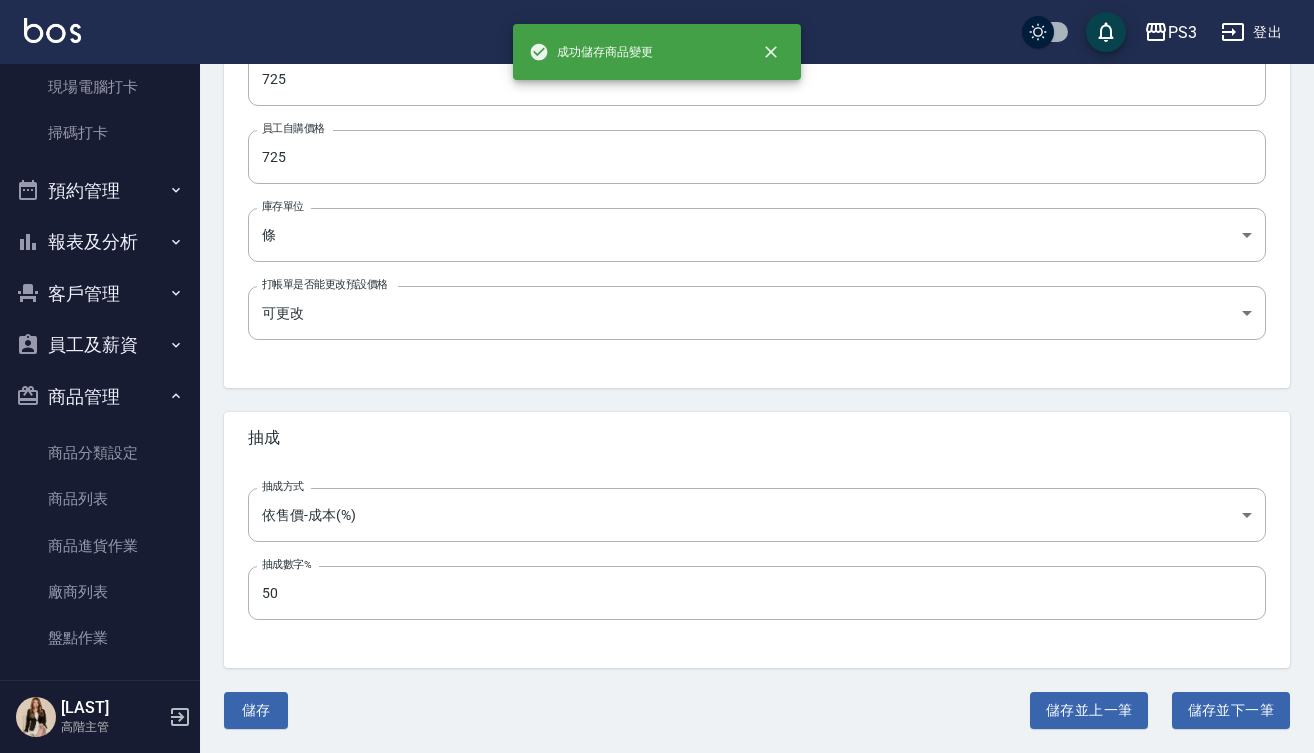 scroll, scrollTop: 626, scrollLeft: 0, axis: vertical 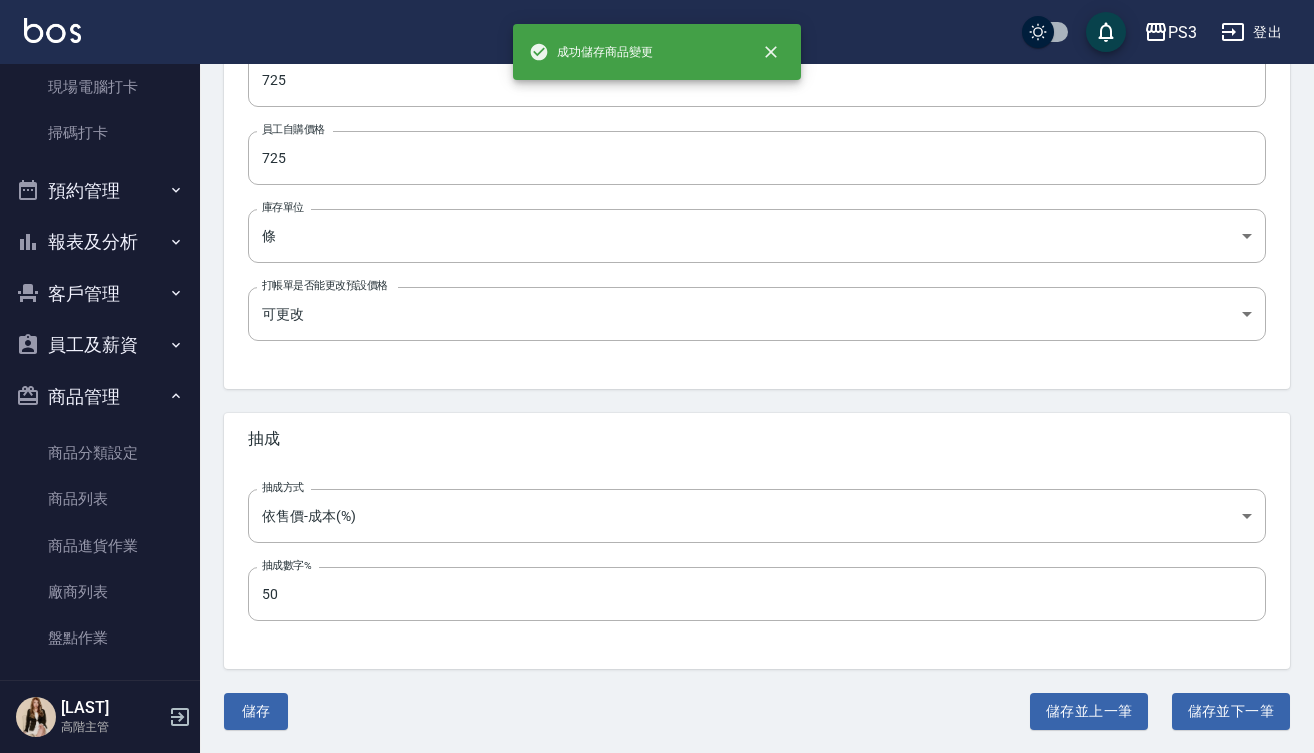 click on "Product Edit 編輯商品 一般資訊 代號 [CODE] 代號 名稱 [CODE] 名稱 商品類別 N [CODE] 商品類別 選擇廠商 選擇廠商 是否可販售 是否上架 店販售價 [PRICE] 店販售價 成本價格 [PRICE] 成本價格 員工自購價格 [PRICE] 員工自購價格 庫存單位 條 條 庫存單位 打帳單是否能更改預設價格 可更改 FALSE 打帳單是否能更改預設價格 抽成 抽成方式 [CODE] 抽成方式 抽成數字% [NUMBER] 抽成數字% 儲存 儲存並上一筆 儲存並下一筆" at bounding box center [757, 96] 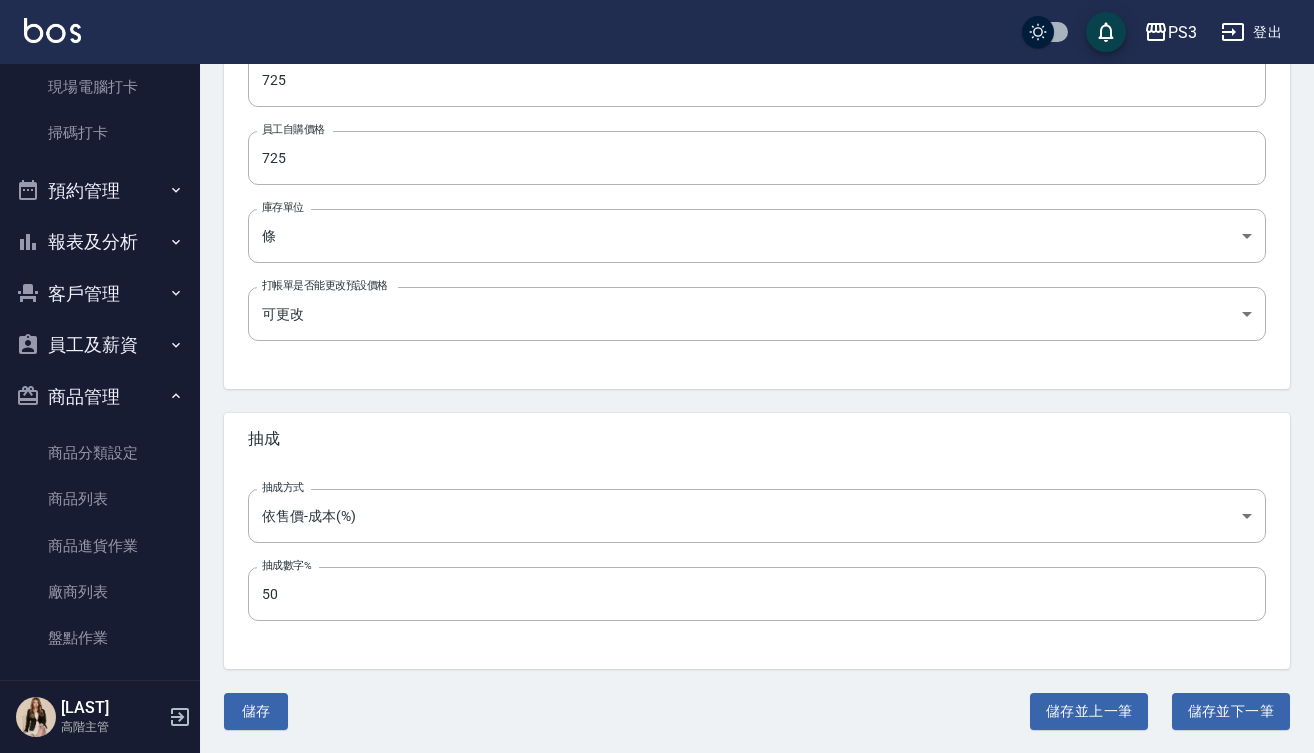 click on "Product Edit 編輯商品 一般資訊 代號 [CODE] 代號 名稱 [CODE] 名稱 商品類別 N [CODE] 商品類別 選擇廠商 選擇廠商 是否可販售 是否上架 店販售價 [PRICE] 店販售價 成本價格 [PRICE] 成本價格 員工自購價格 [PRICE] 員工自購價格 庫存單位 條 條 庫存單位 打帳單是否能更改預設價格 可更改 FALSE 打帳單是否能更改預設價格 抽成 抽成方式 [CODE] 抽成方式 抽成數字% [NUMBER] 抽成數字% 儲存 儲存並上一筆 儲存並下一筆" at bounding box center (757, 96) 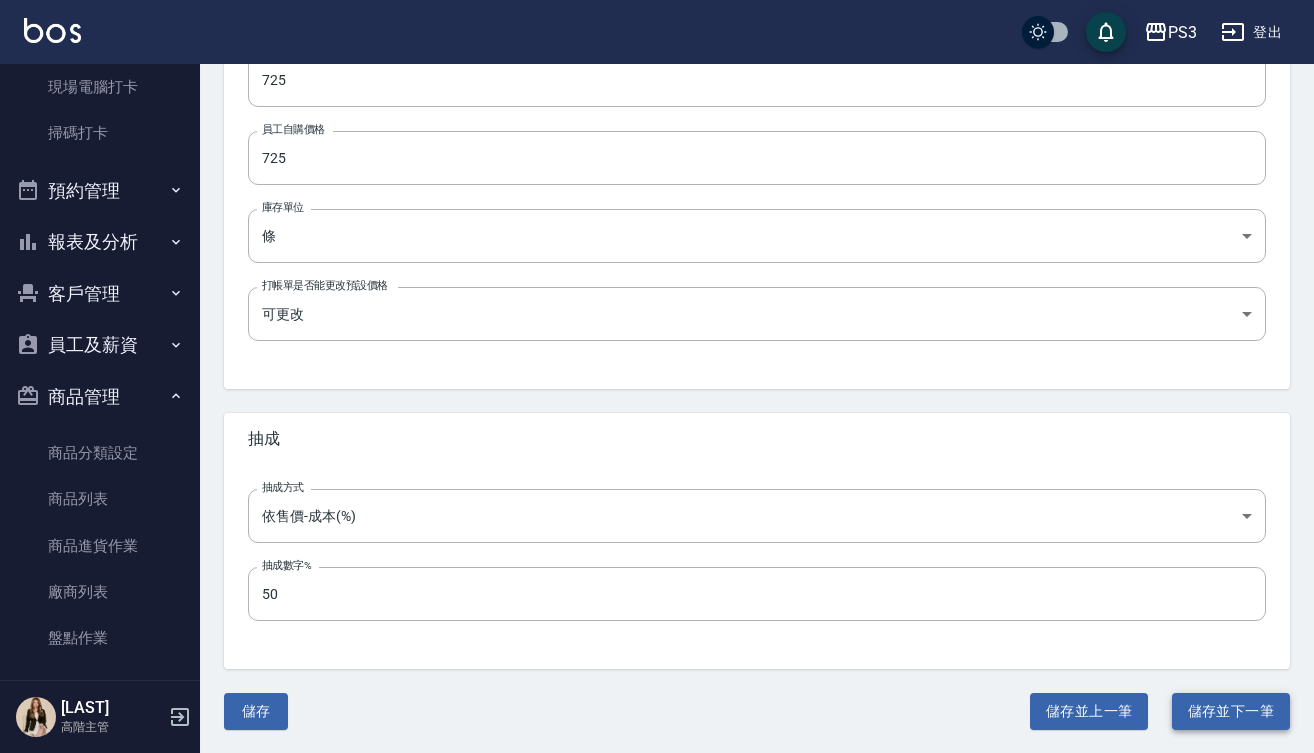 click on "儲存並下一筆" at bounding box center [1231, 711] 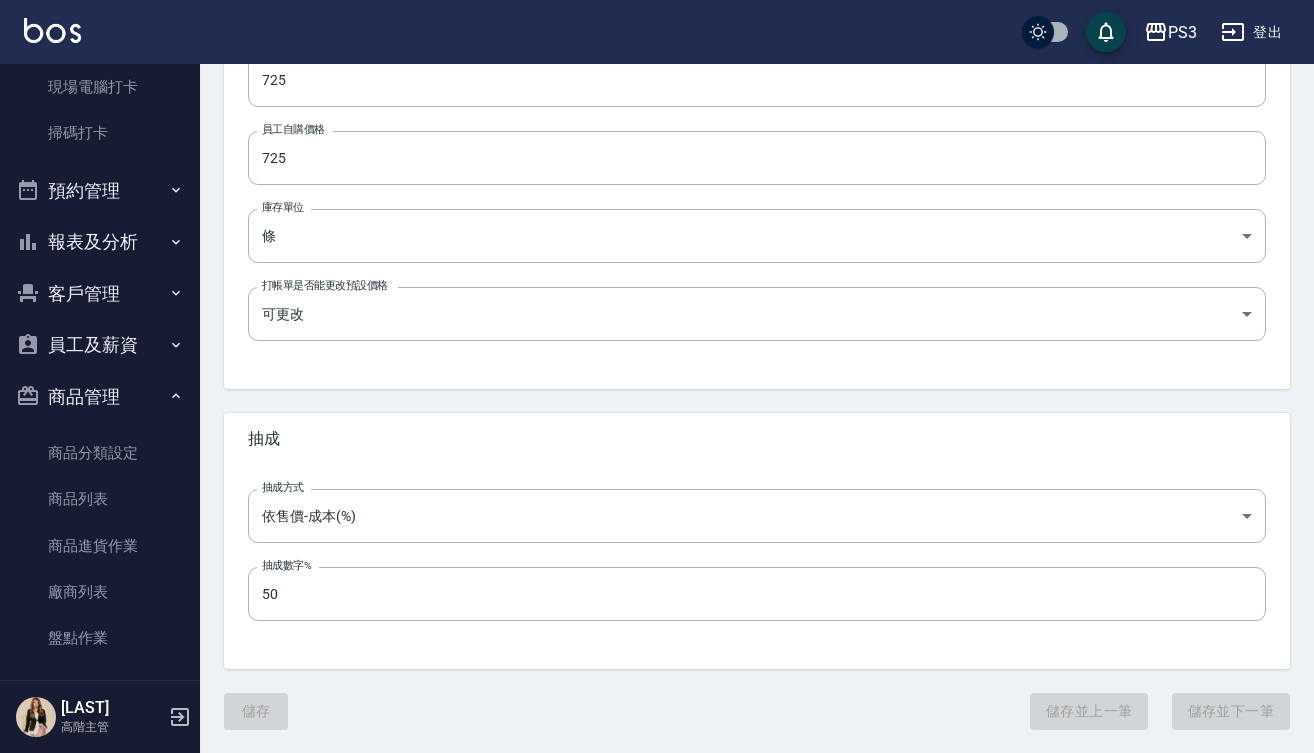 scroll, scrollTop: 0, scrollLeft: 0, axis: both 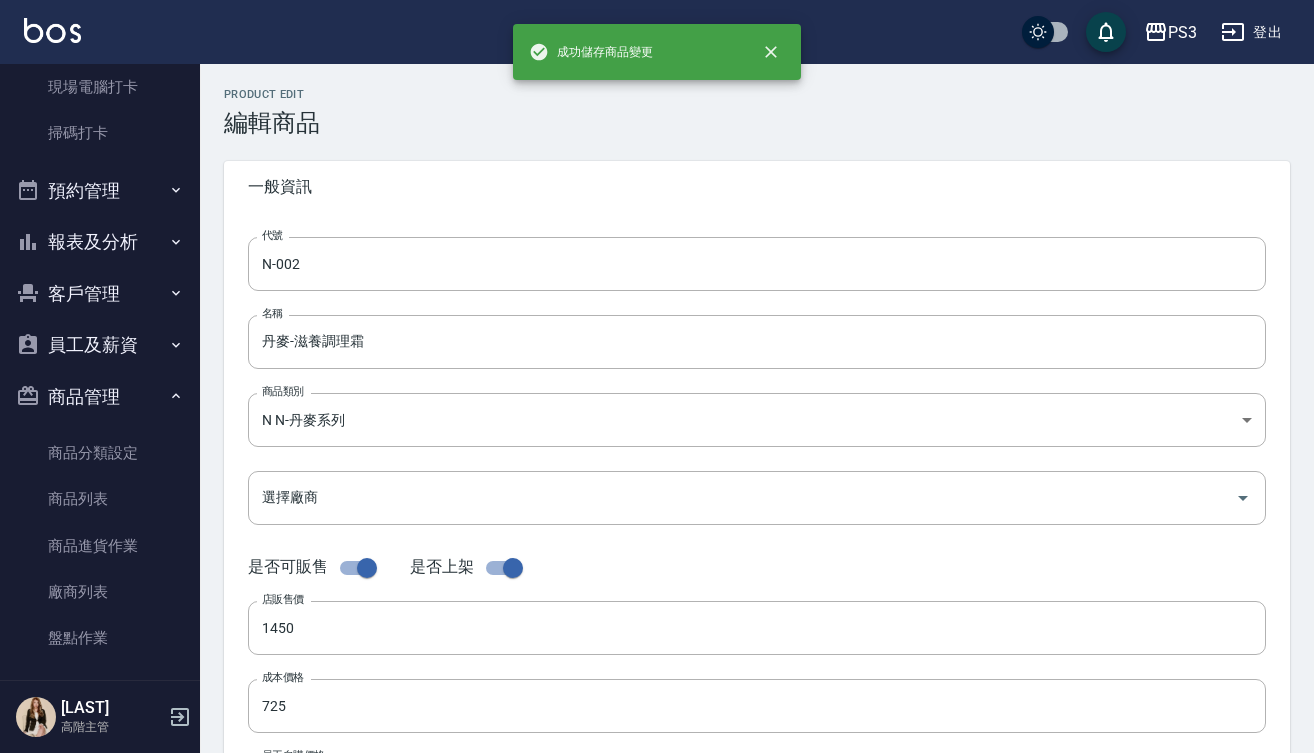 type on "N-009" 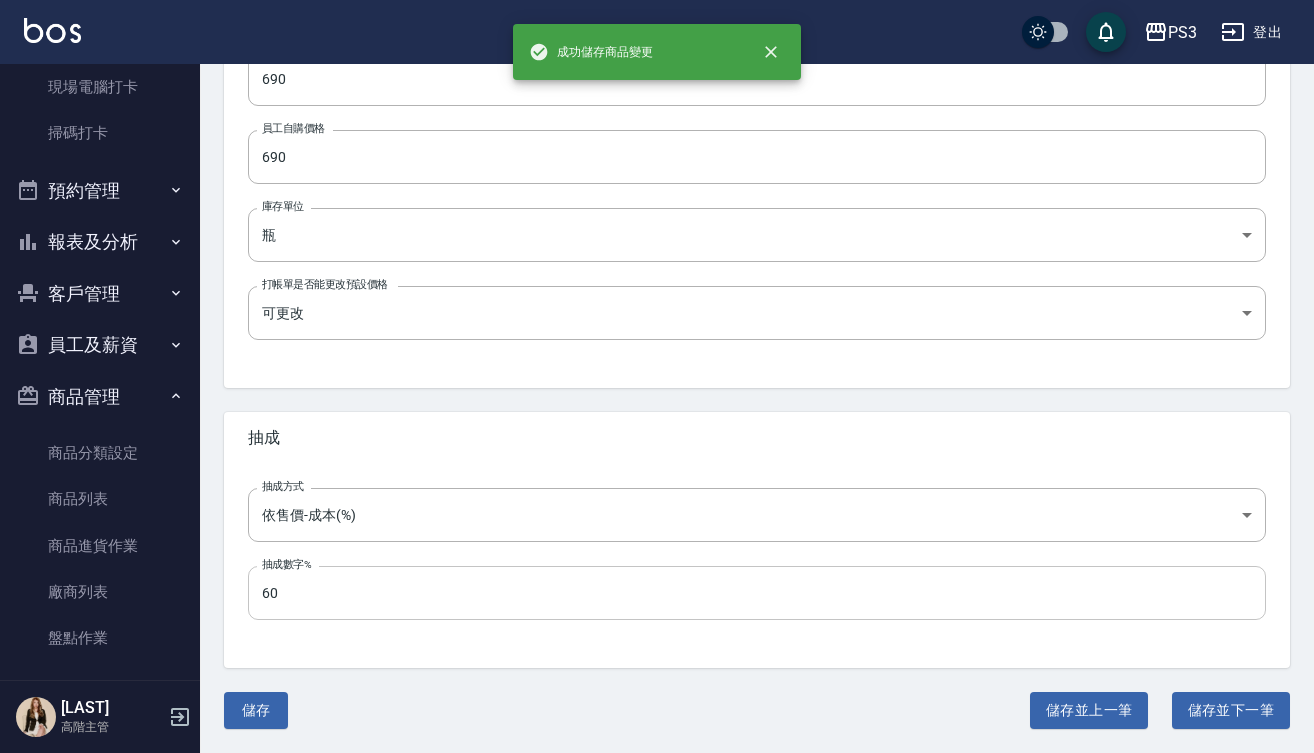 scroll, scrollTop: 626, scrollLeft: 0, axis: vertical 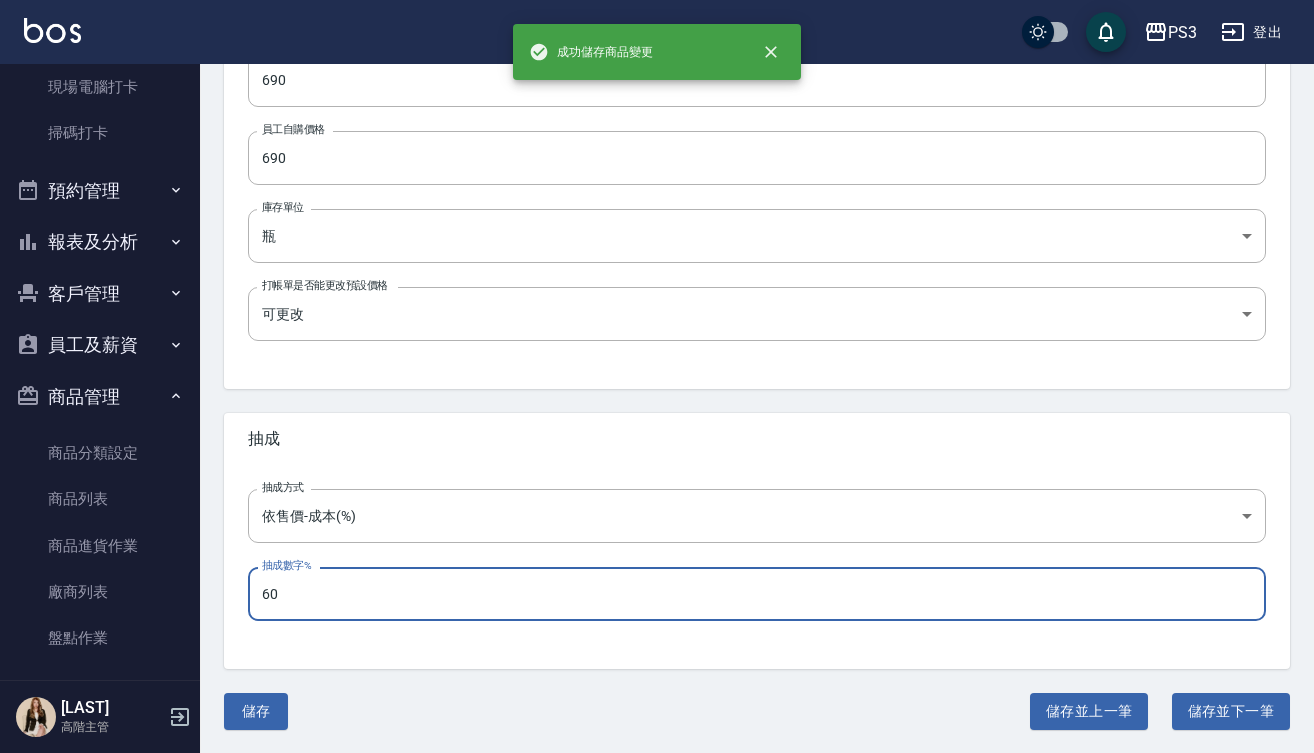click on "60" at bounding box center [757, 594] 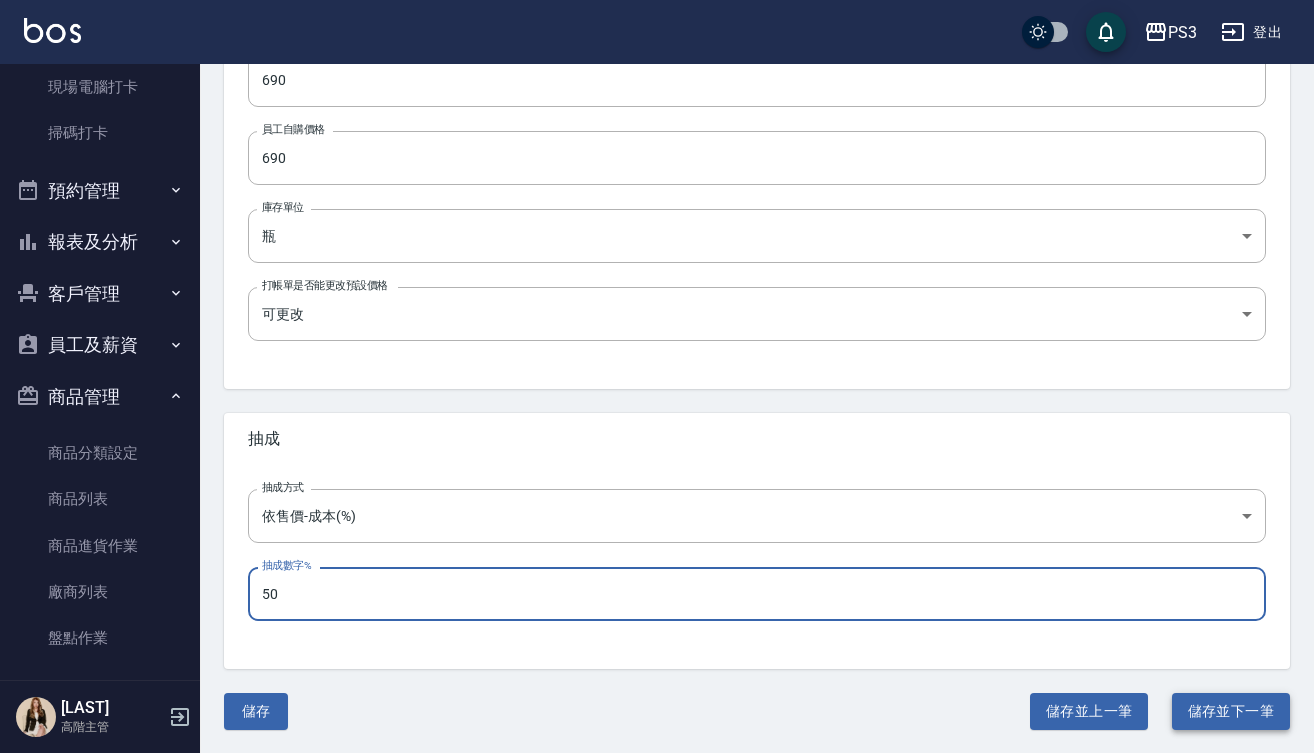 type on "50" 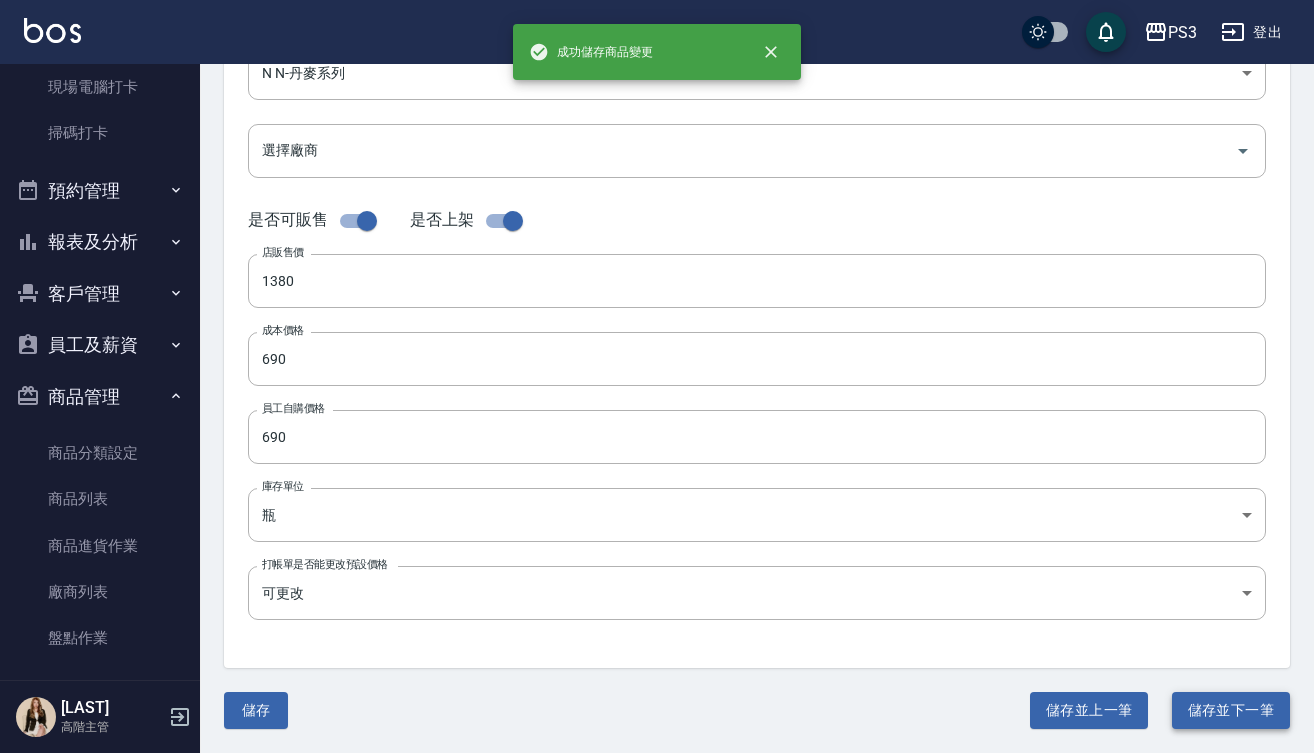 scroll, scrollTop: 0, scrollLeft: 0, axis: both 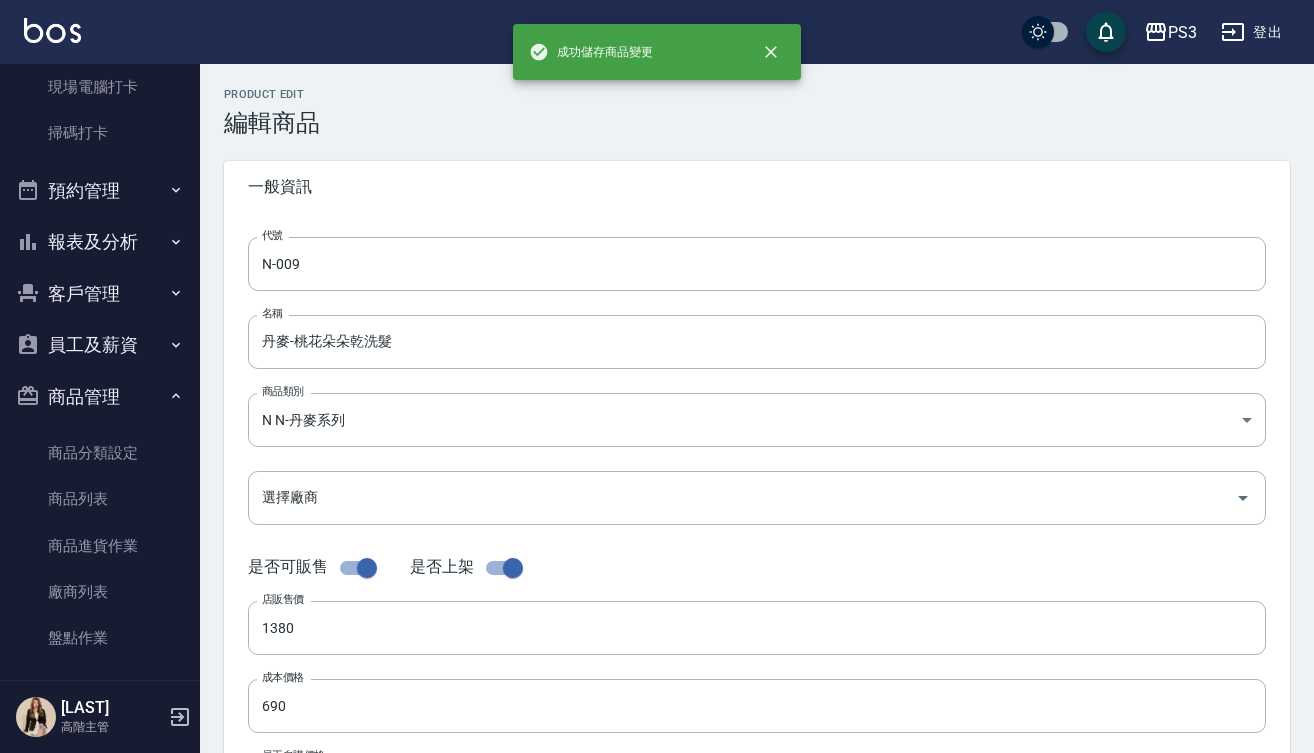 type on "N-0010" 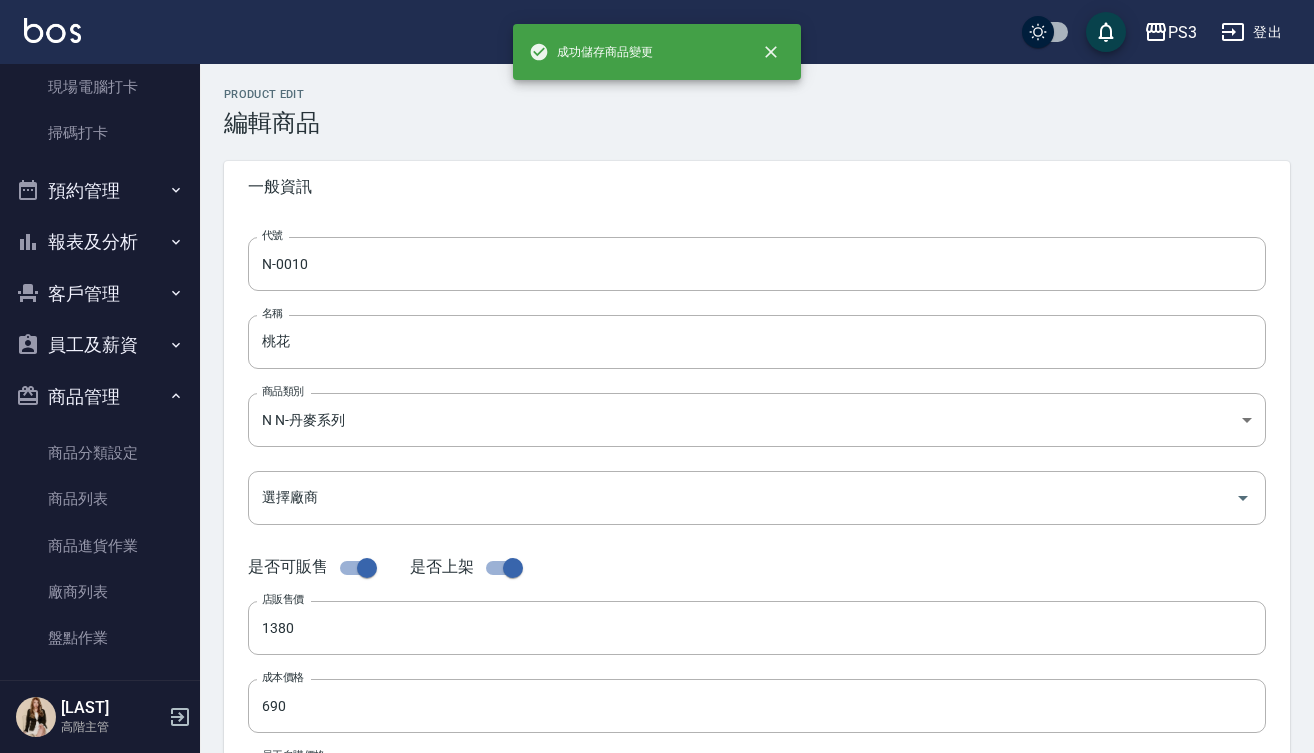 type on "864736c4-f34e-485b-820c-3fbc67f4b7b9" 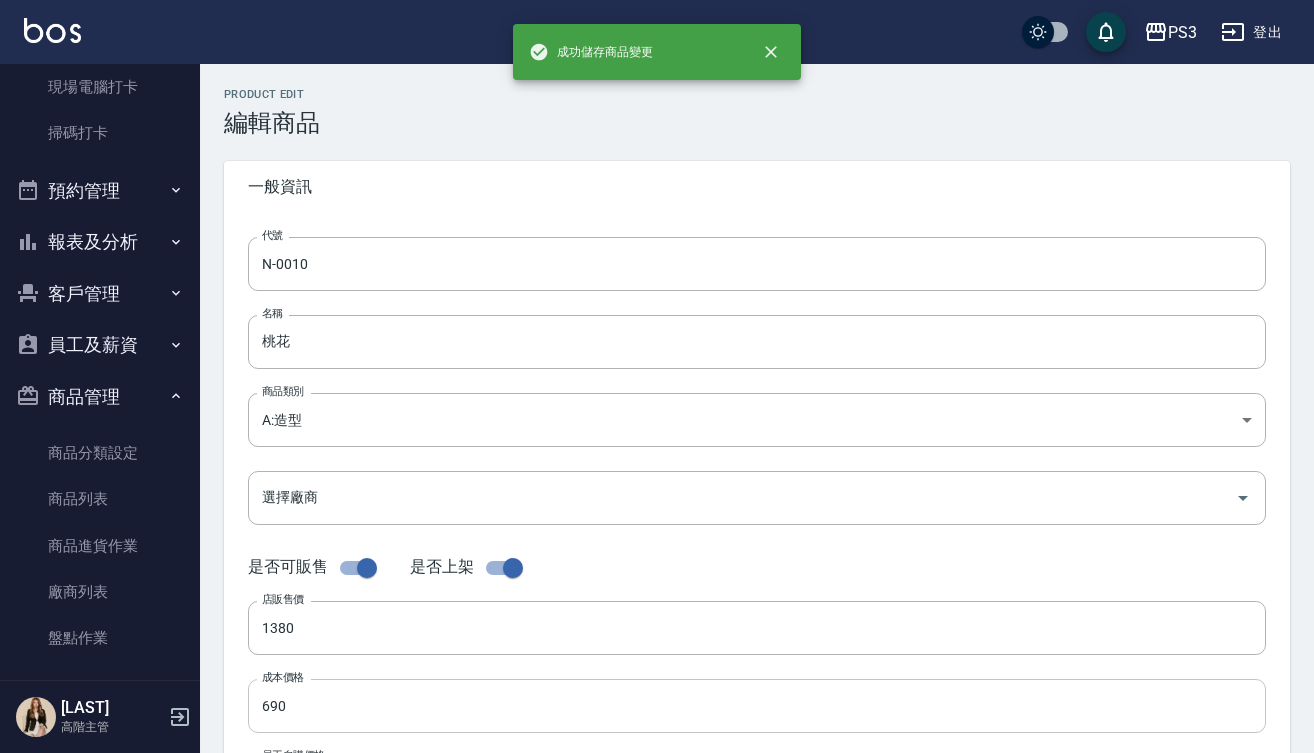 click on "690" at bounding box center [757, 706] 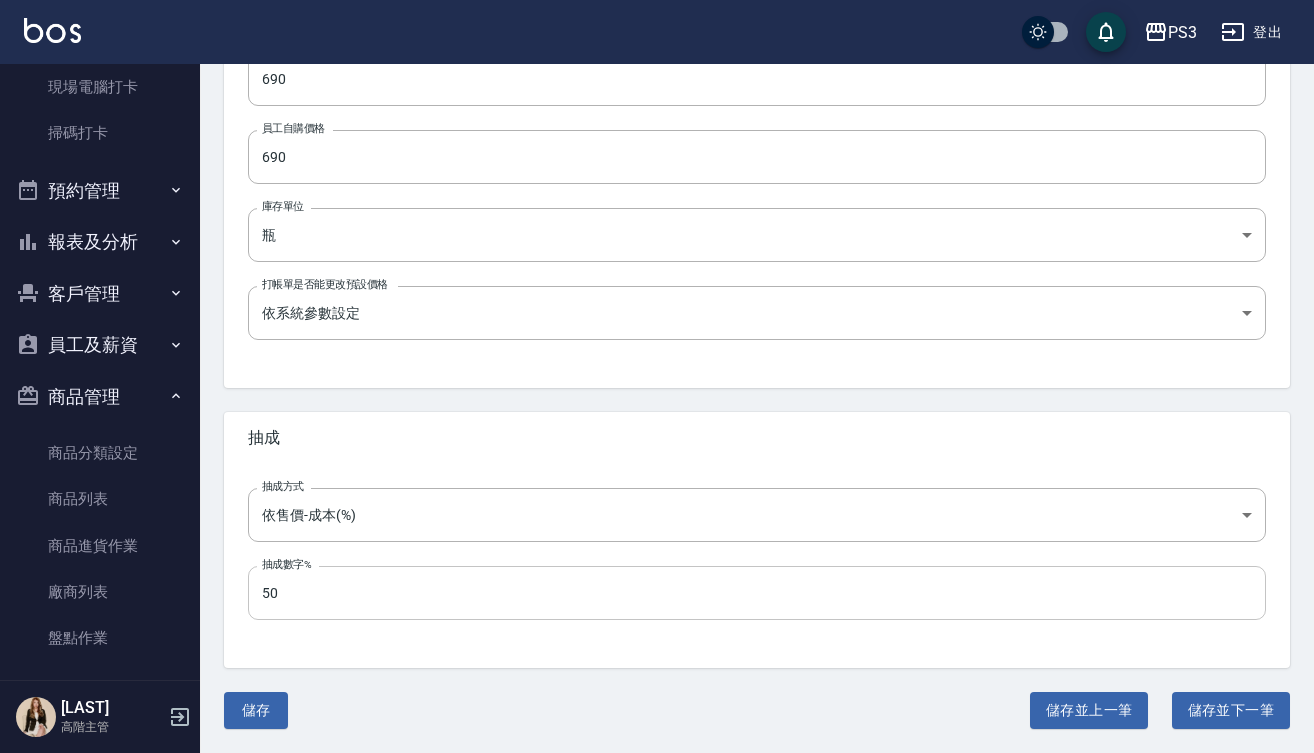 scroll, scrollTop: 626, scrollLeft: 0, axis: vertical 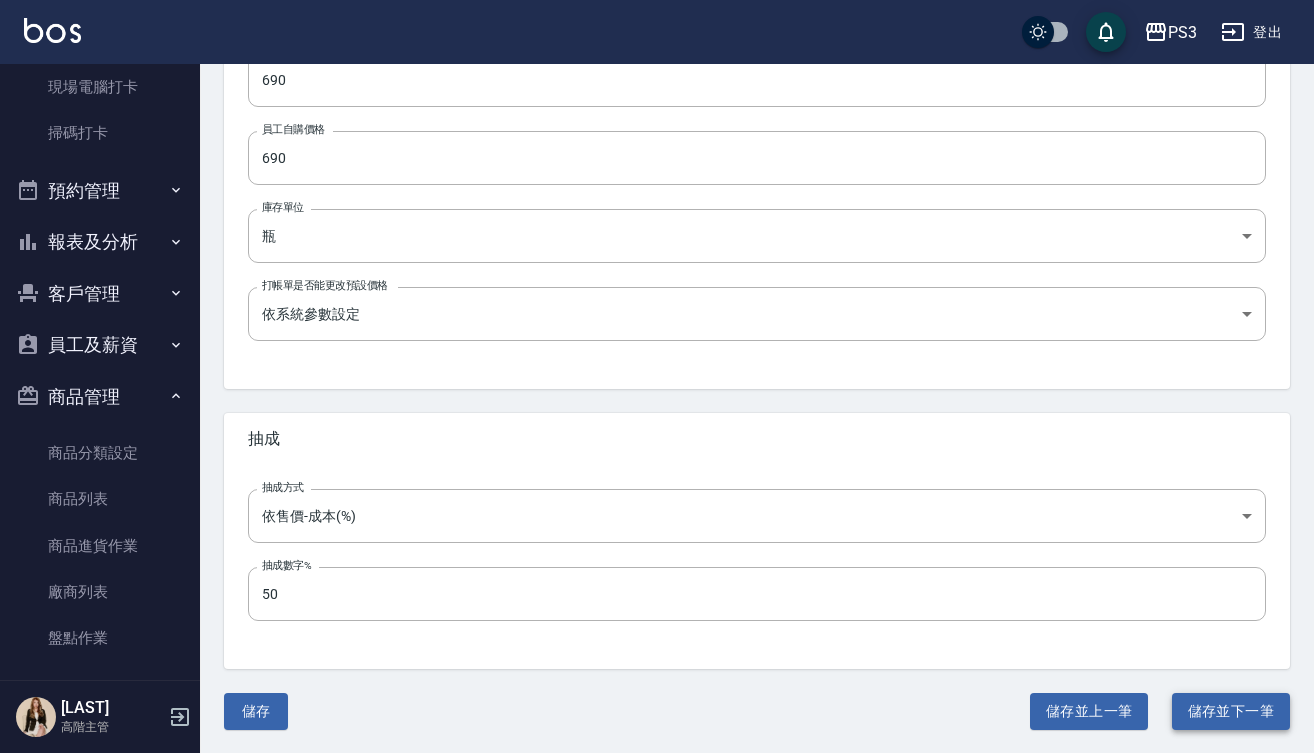 click on "儲存並下一筆" at bounding box center (1231, 711) 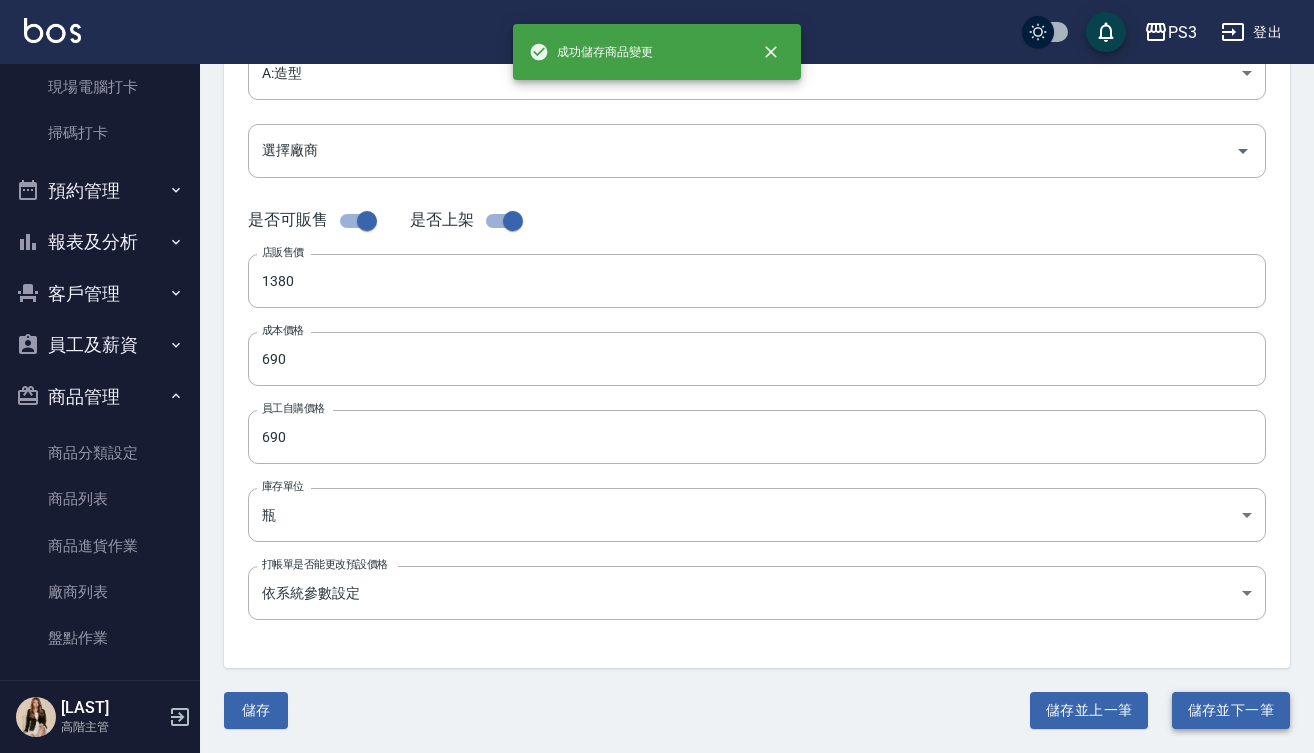 scroll, scrollTop: 0, scrollLeft: 0, axis: both 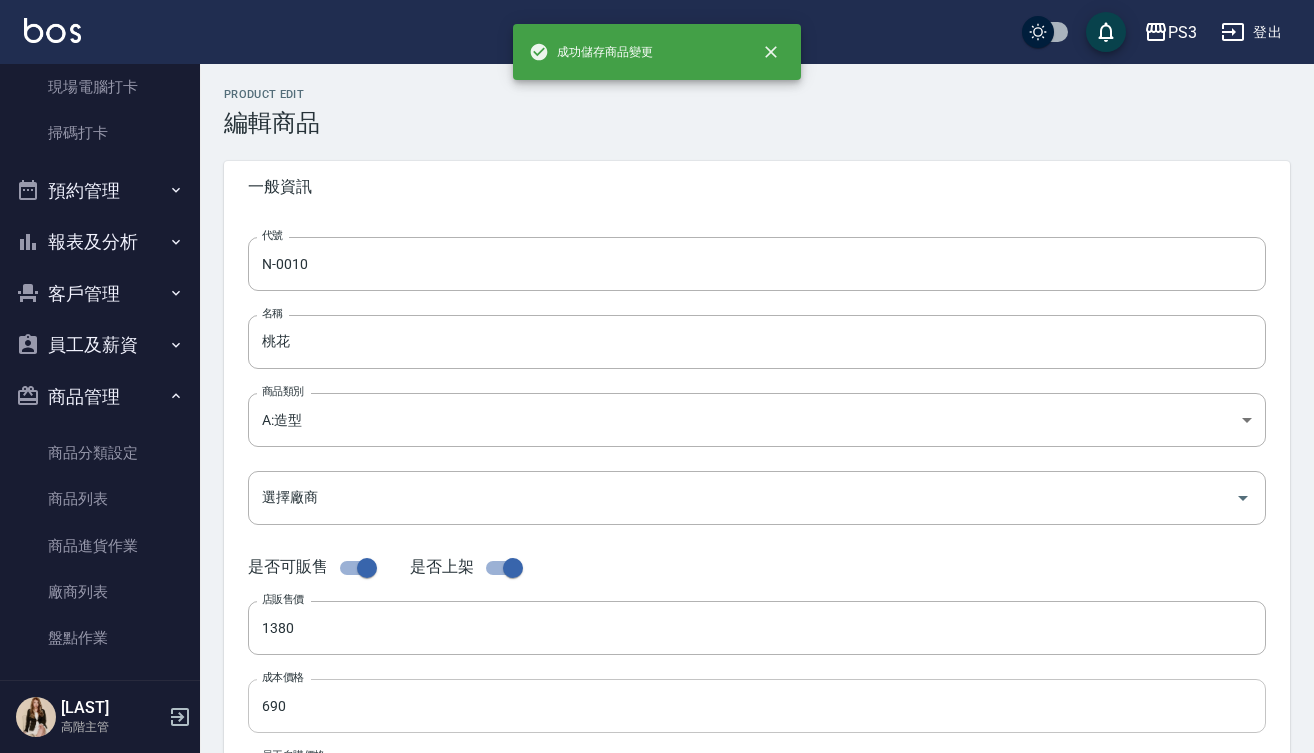 type on "n-011" 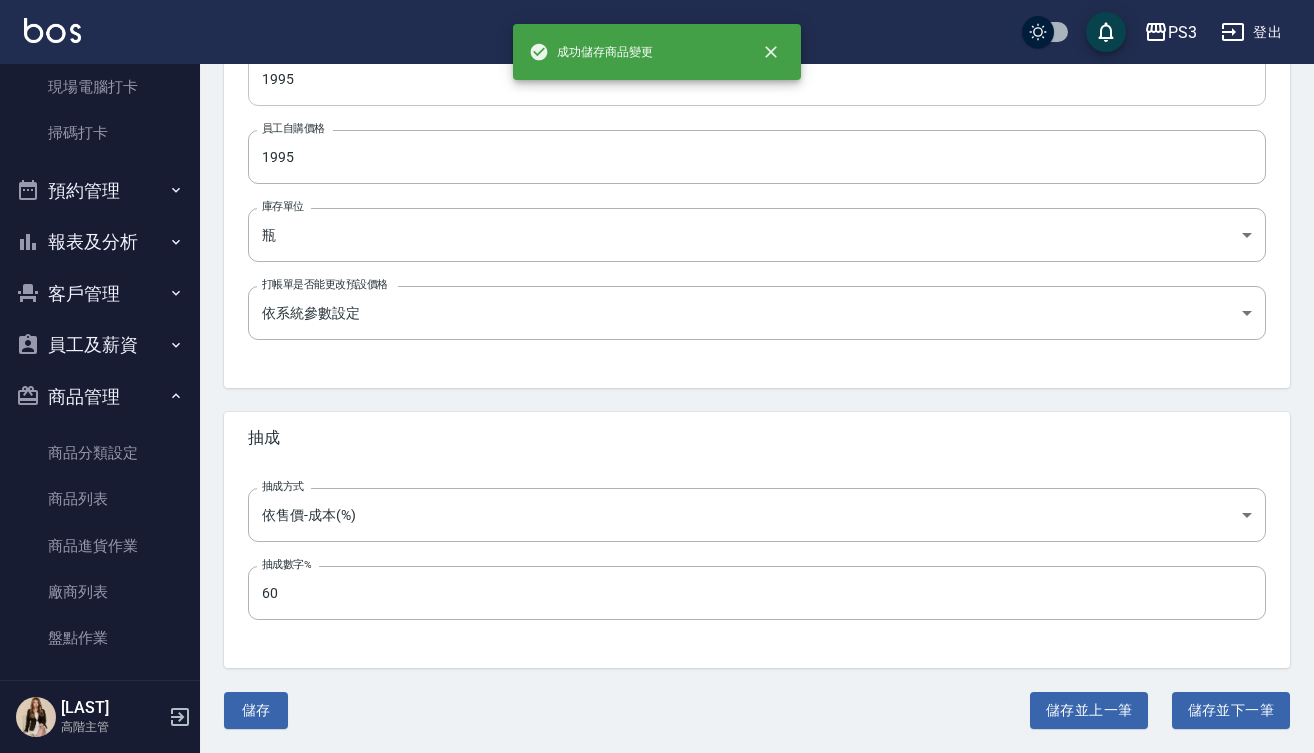 scroll, scrollTop: 626, scrollLeft: 0, axis: vertical 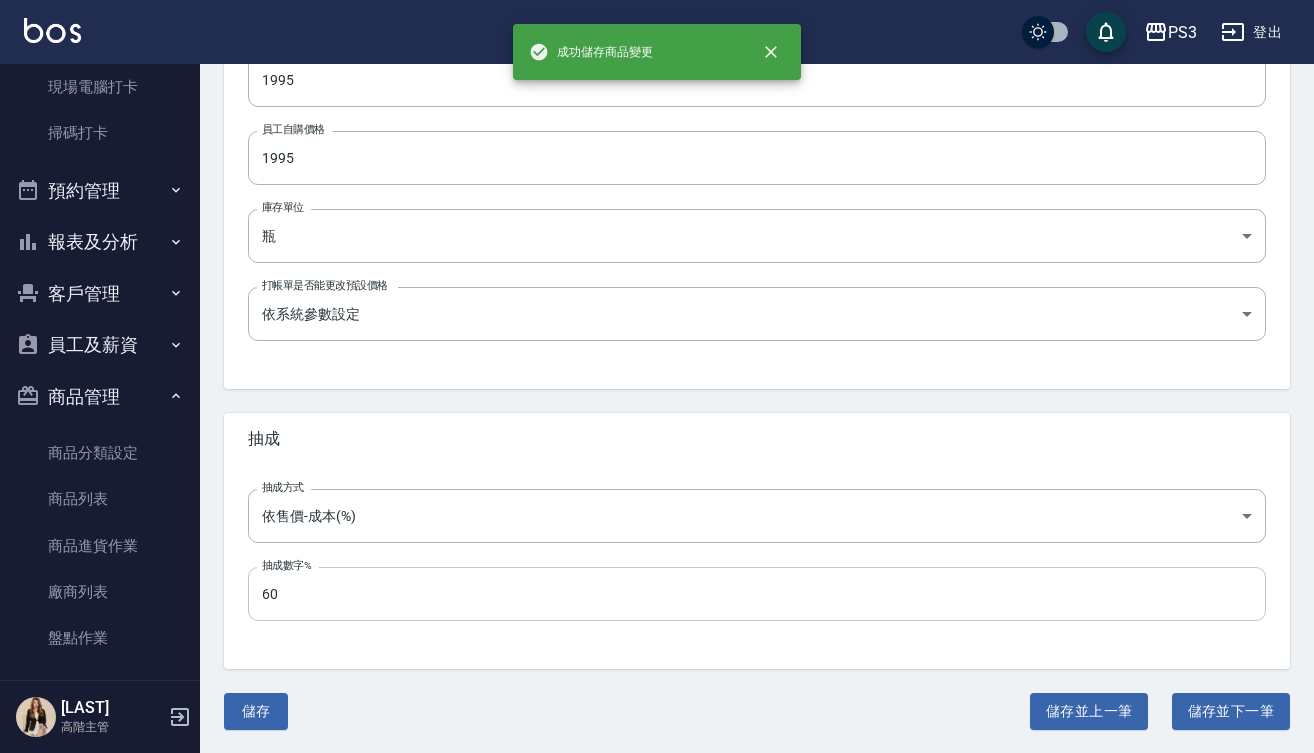 click on "60" at bounding box center (757, 594) 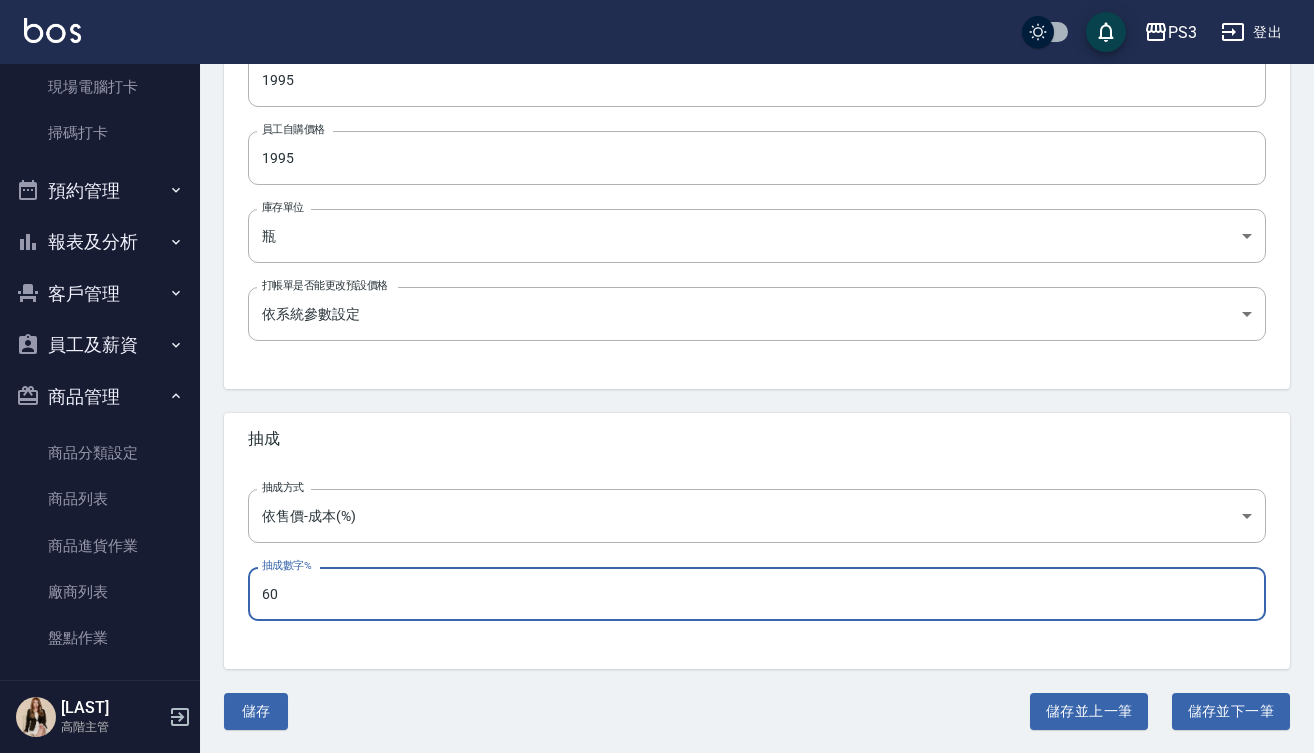 click on "60" at bounding box center (757, 594) 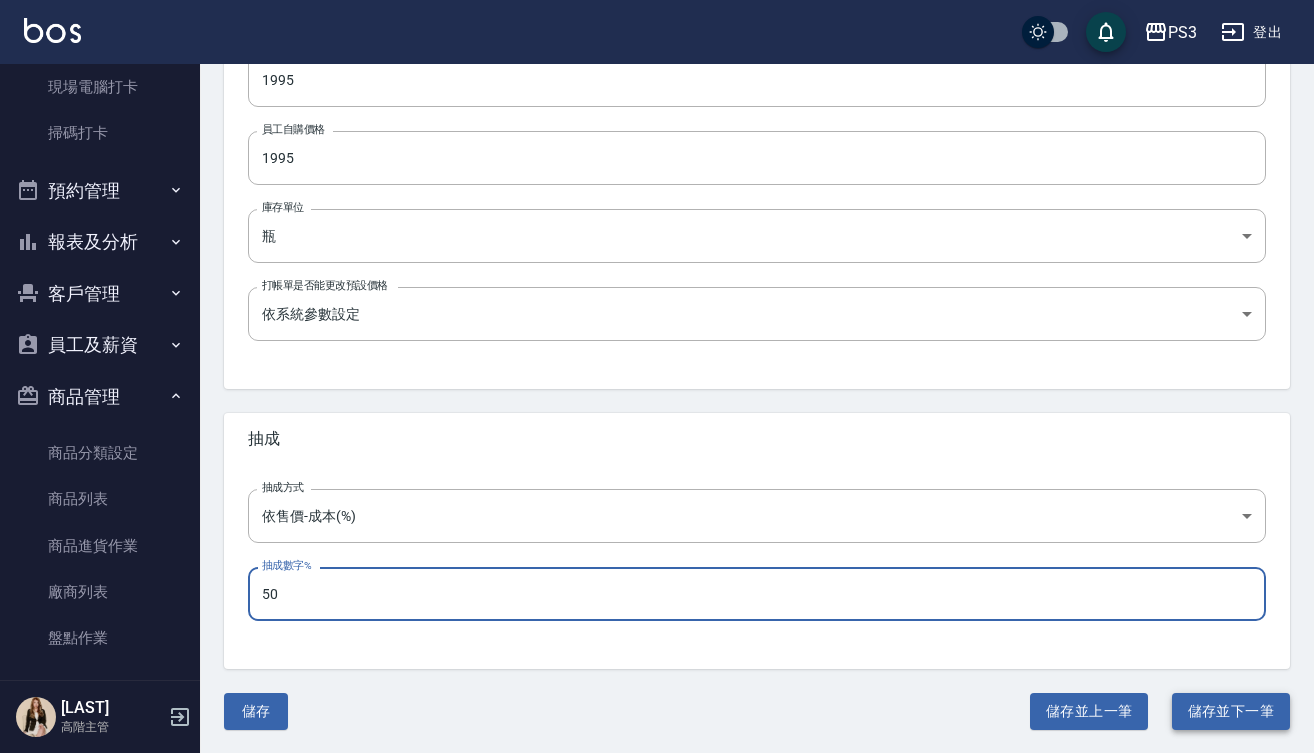 type on "50" 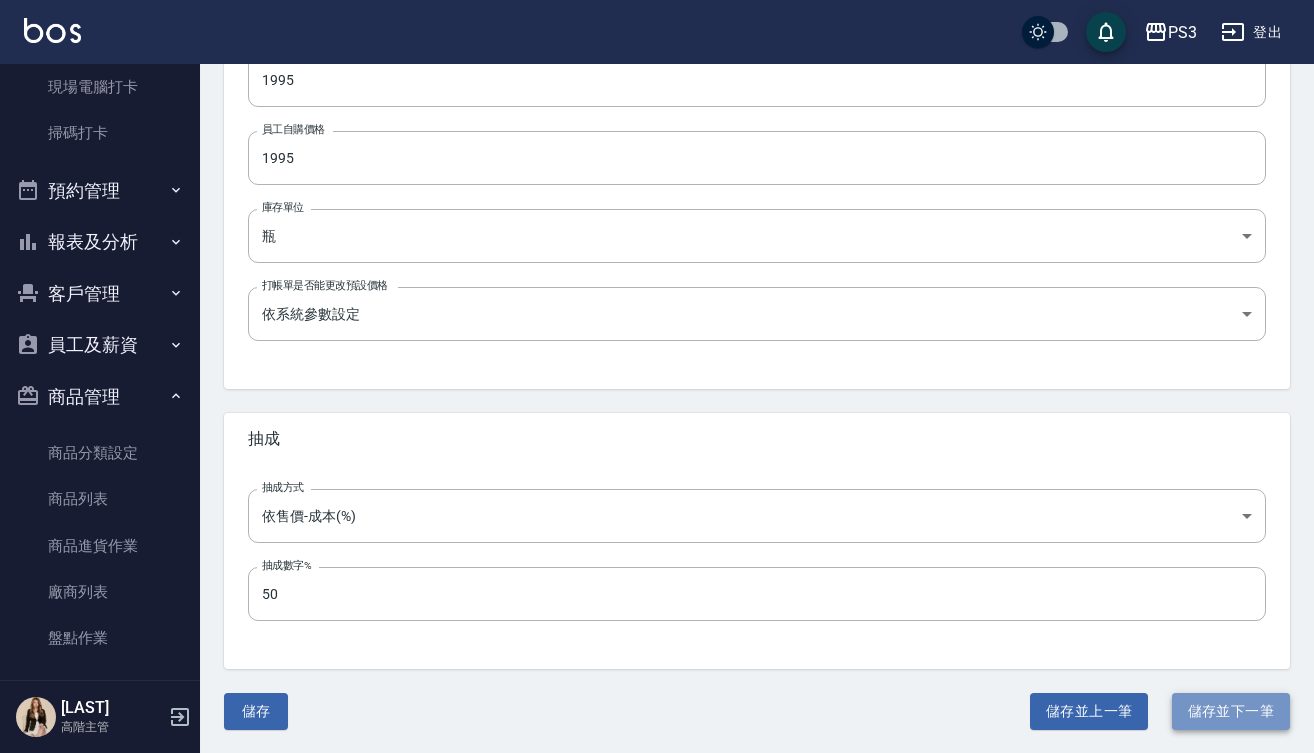 click on "儲存並下一筆" at bounding box center (1231, 711) 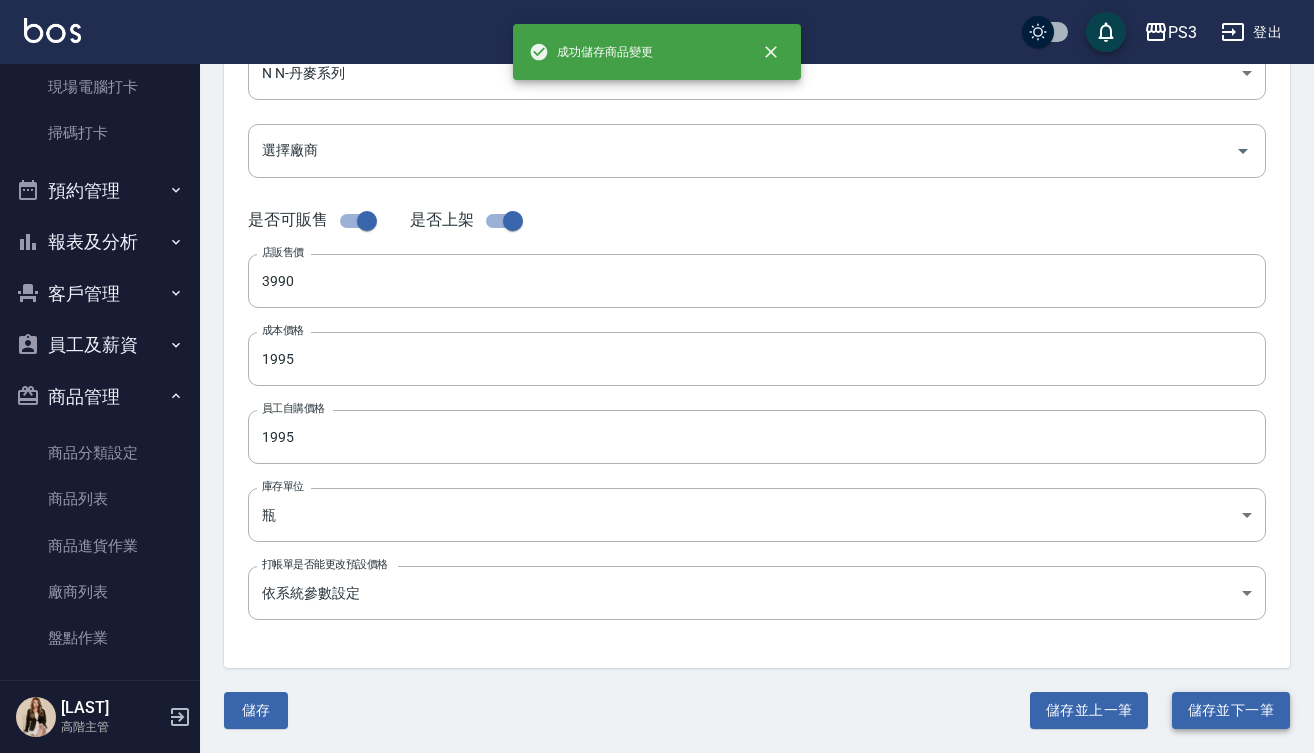 scroll, scrollTop: 0, scrollLeft: 0, axis: both 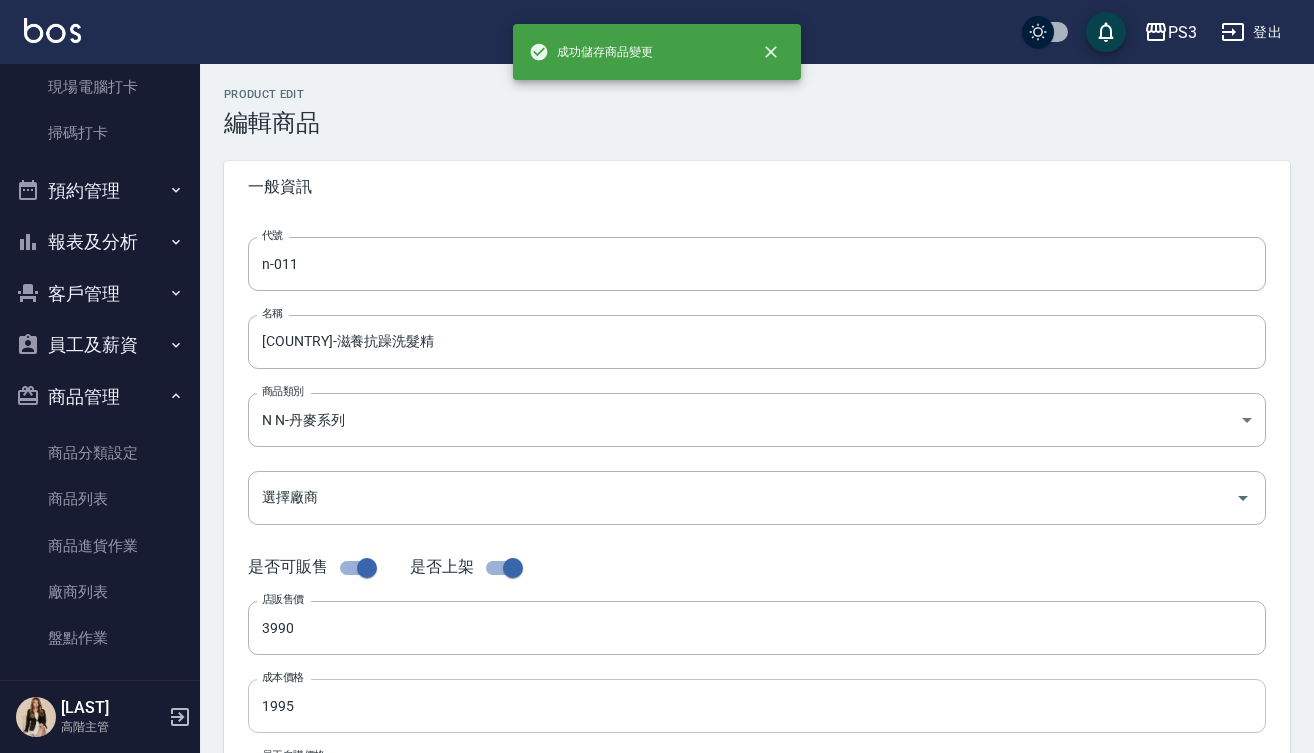 type on "N-012" 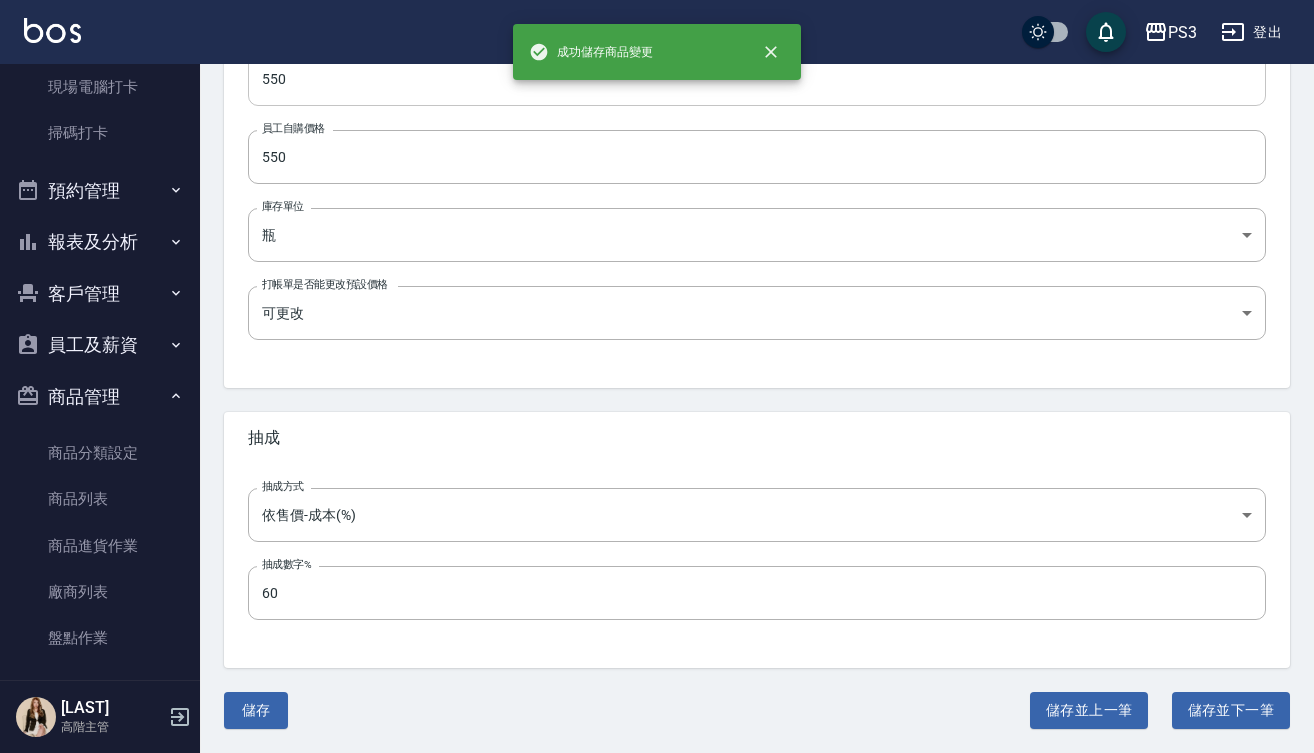 scroll, scrollTop: 626, scrollLeft: 0, axis: vertical 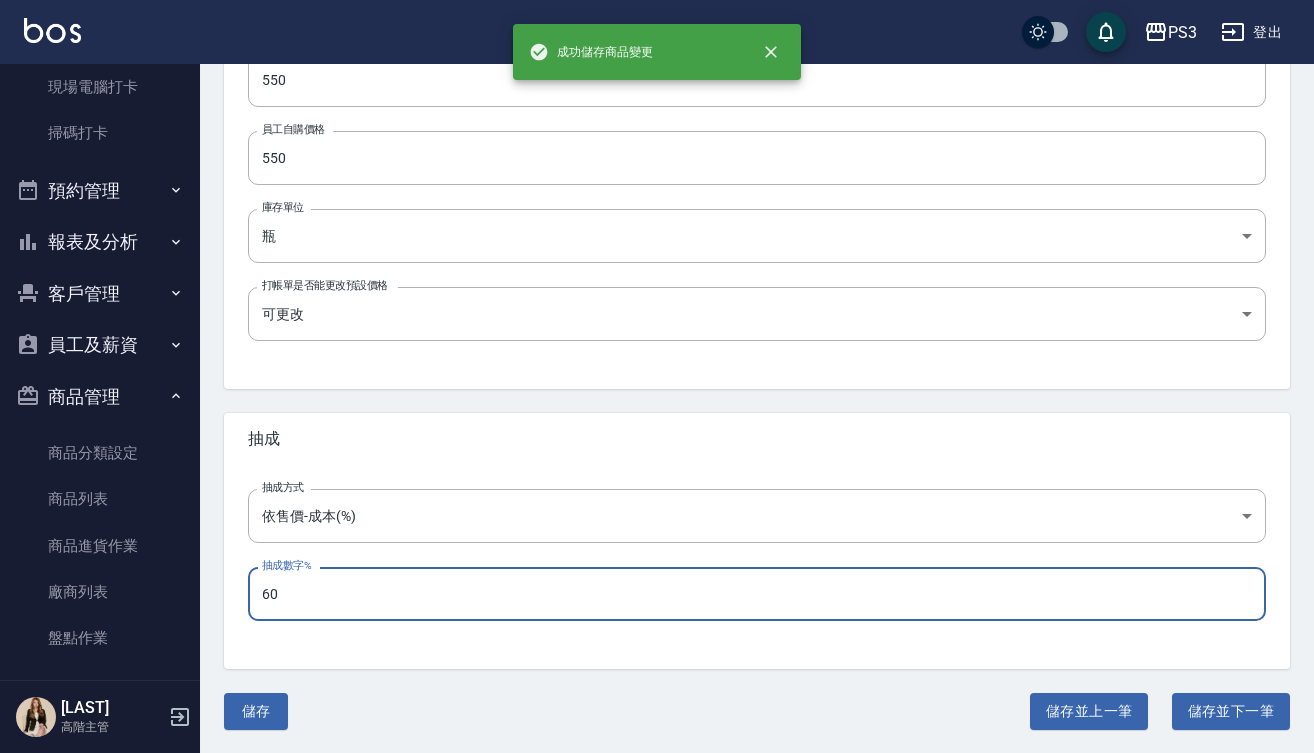 click on "60" at bounding box center [757, 594] 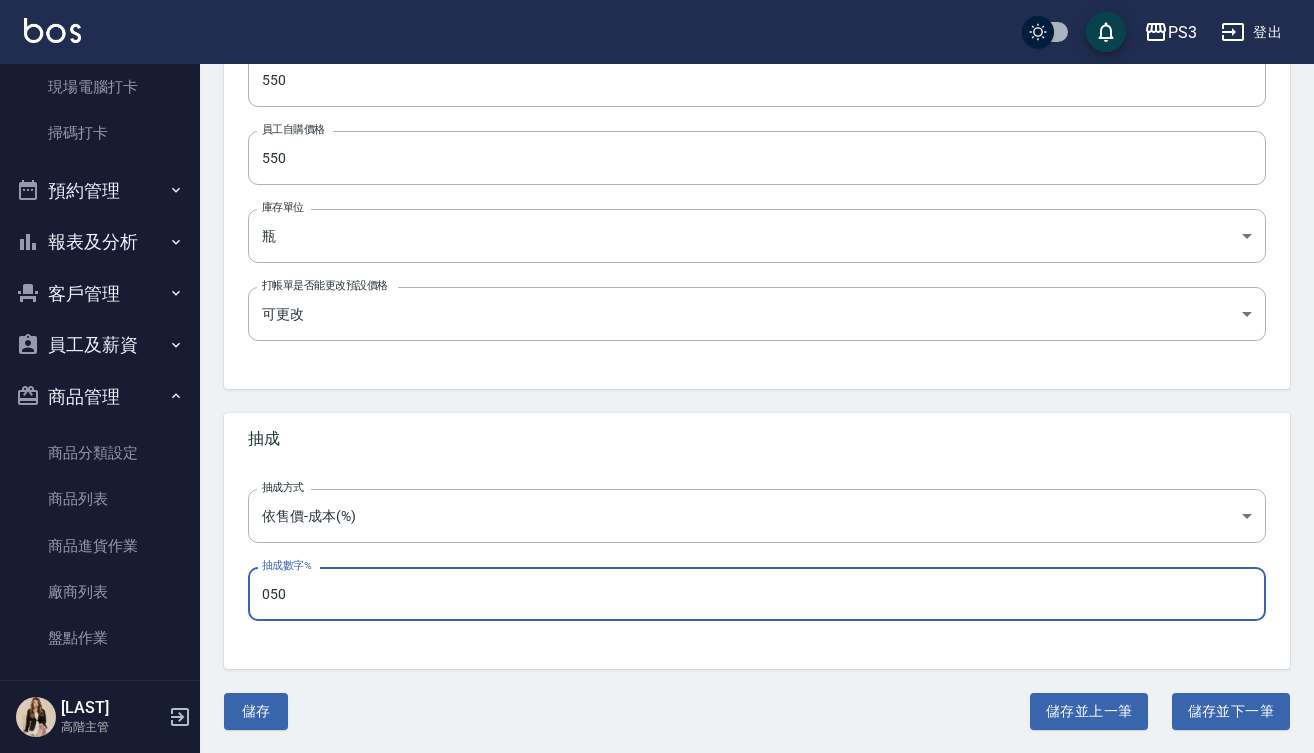 click on "050" at bounding box center [757, 594] 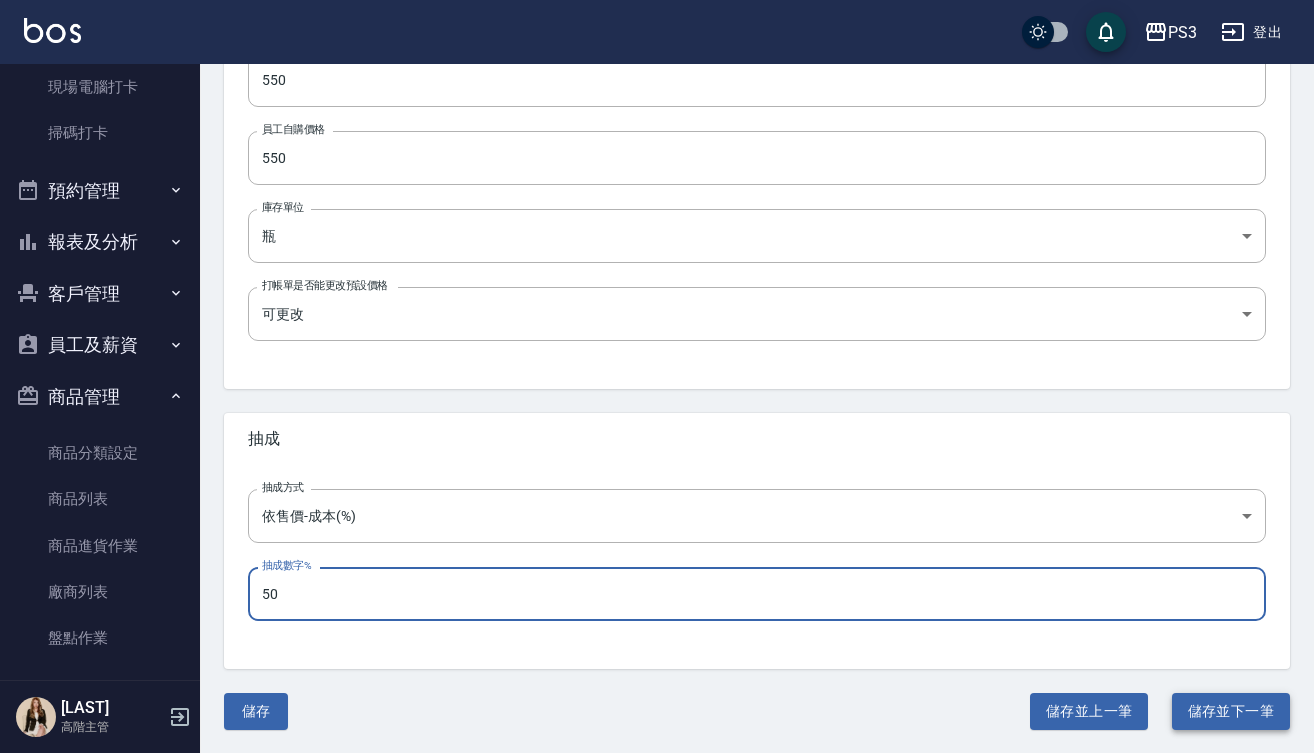 type on "50" 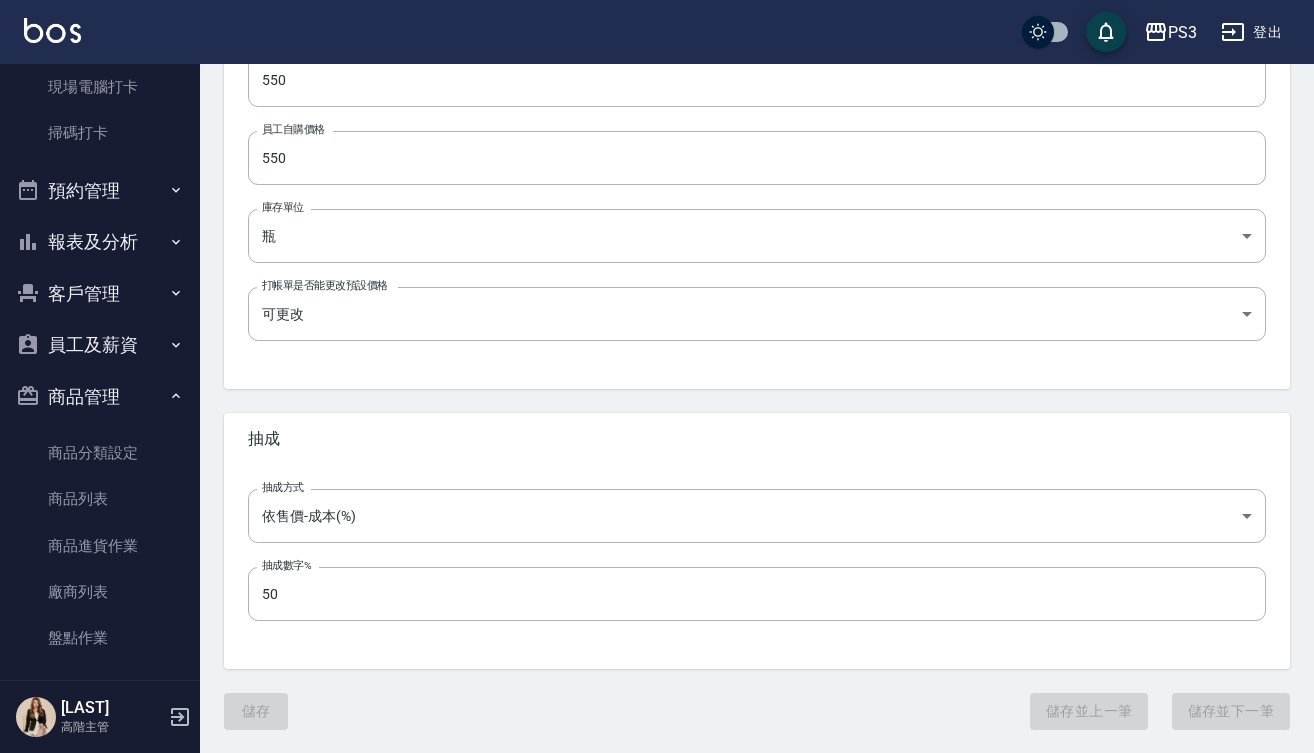 scroll, scrollTop: 0, scrollLeft: 0, axis: both 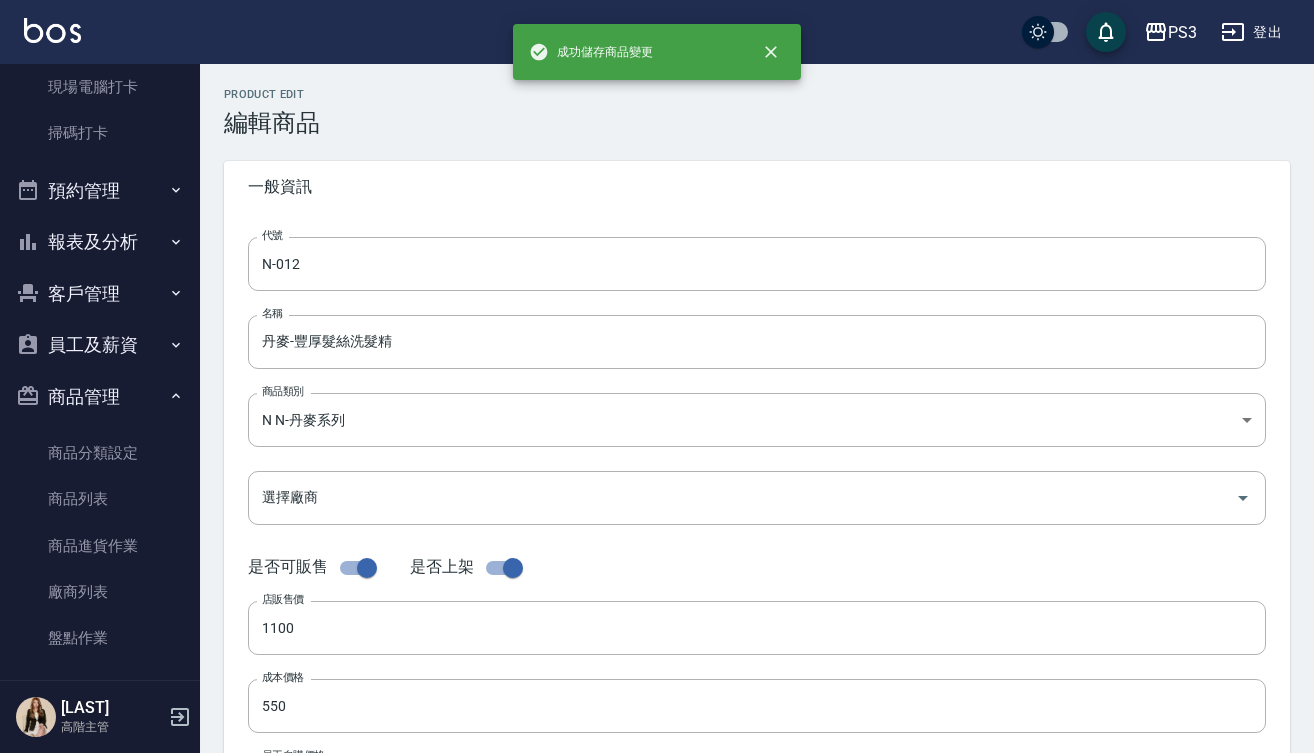 type on "N-013" 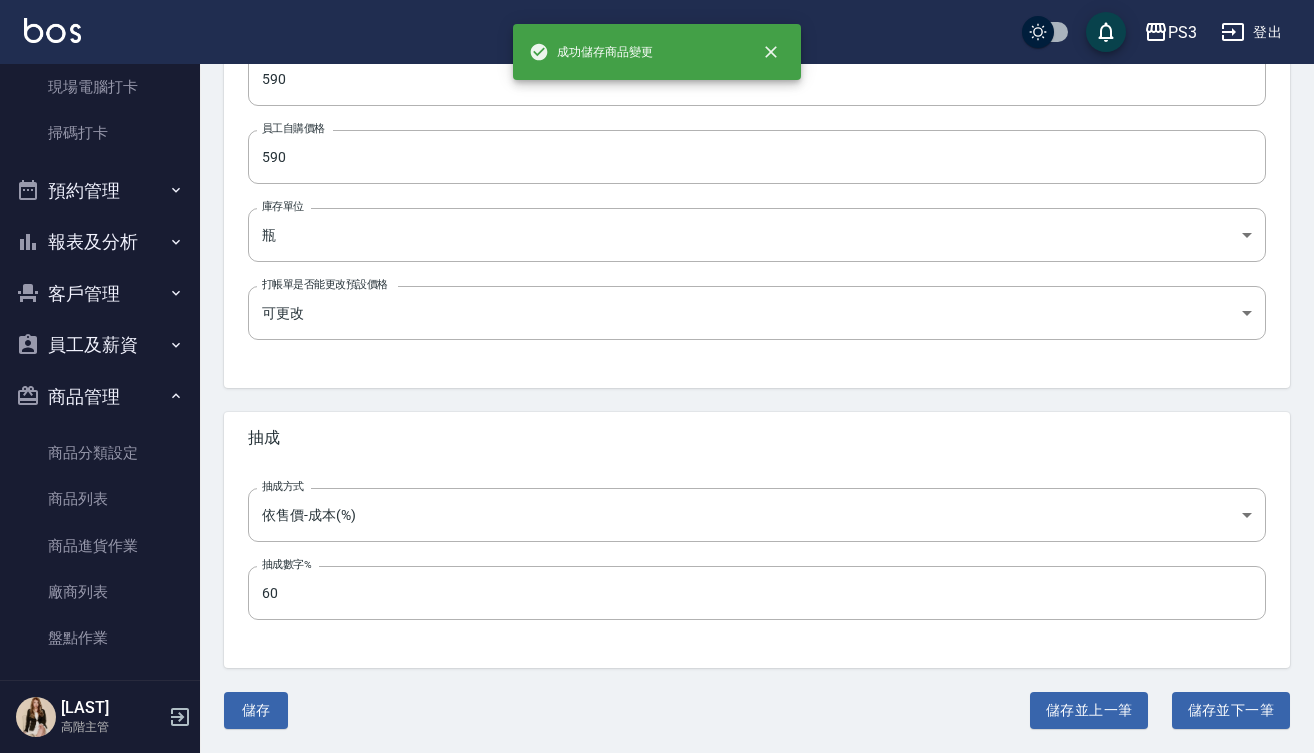 scroll, scrollTop: 626, scrollLeft: 0, axis: vertical 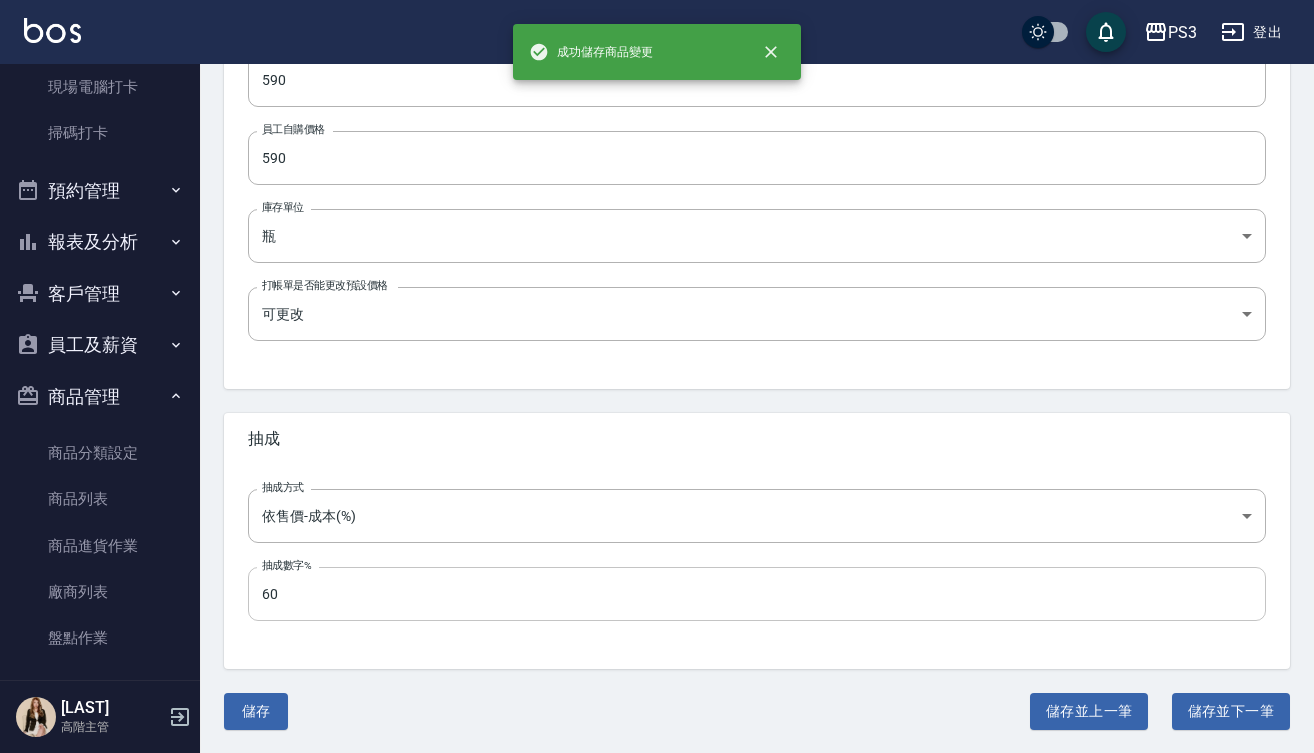 click on "60" at bounding box center [757, 594] 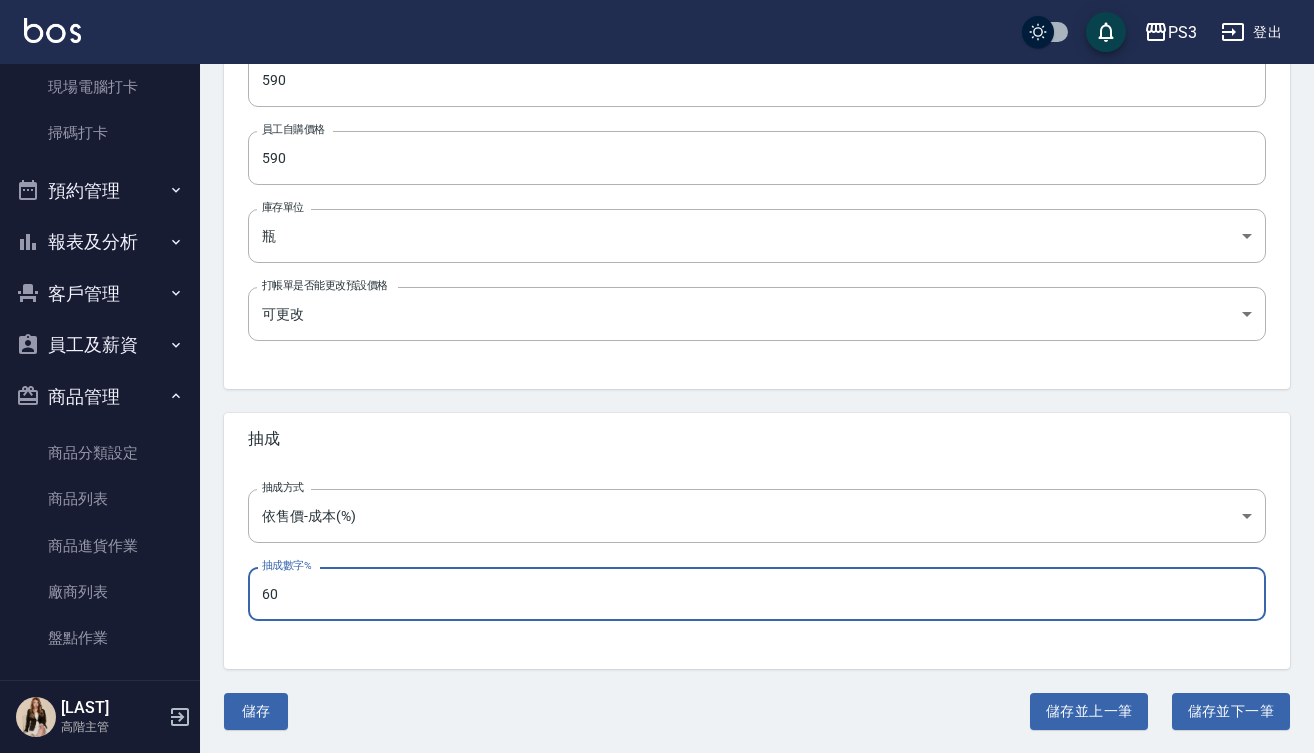 click on "60" at bounding box center (757, 594) 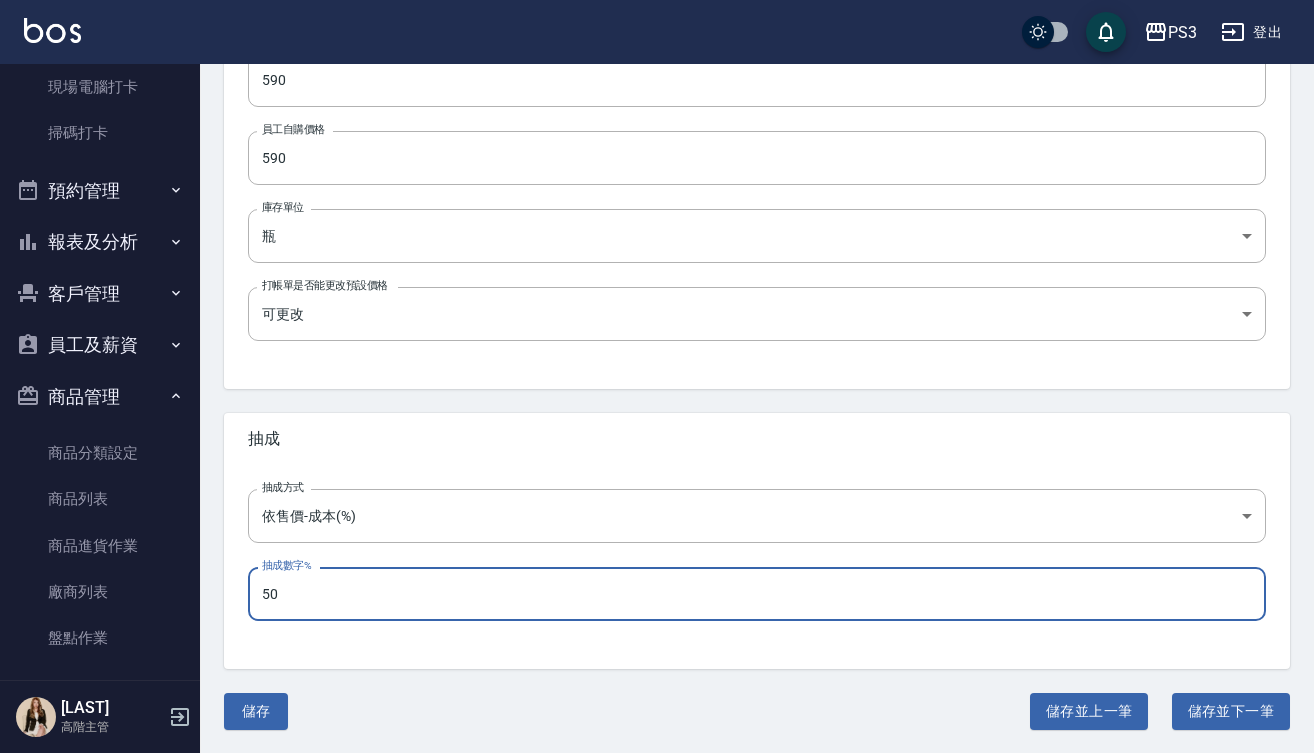 type on "50" 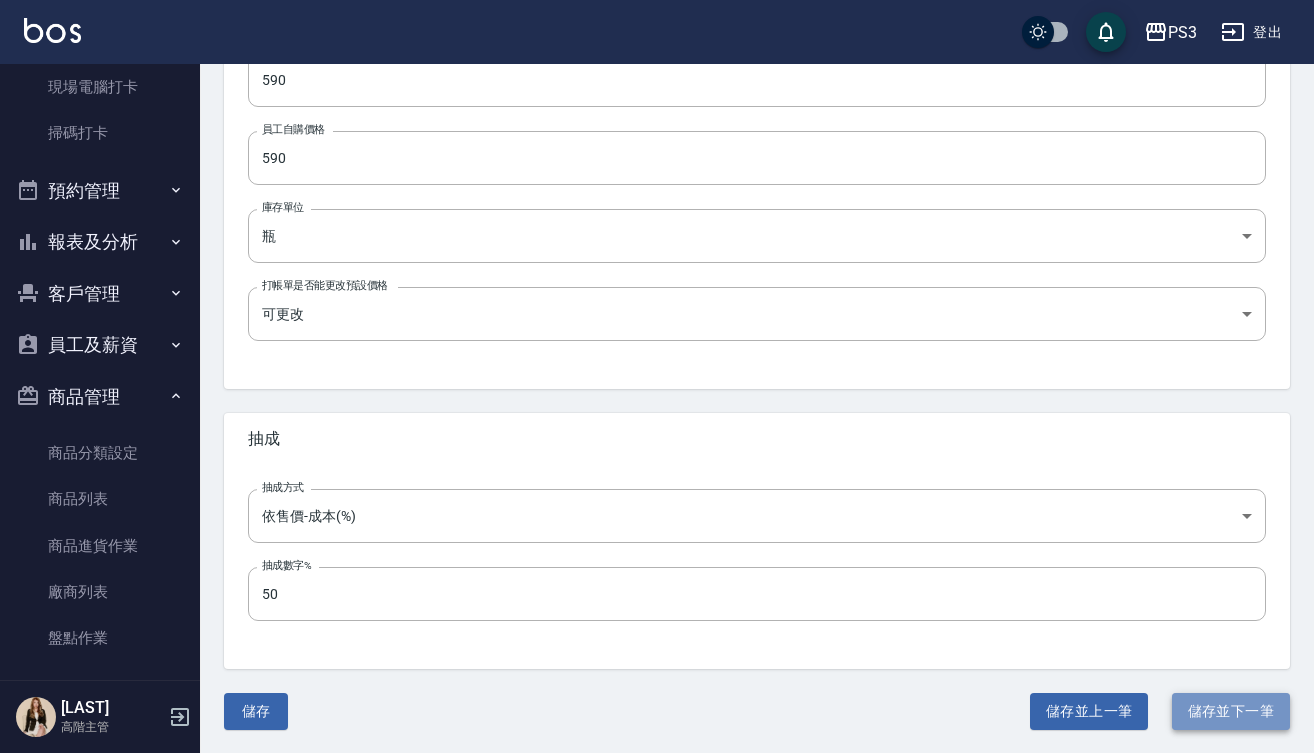 click on "儲存並下一筆" at bounding box center [1231, 711] 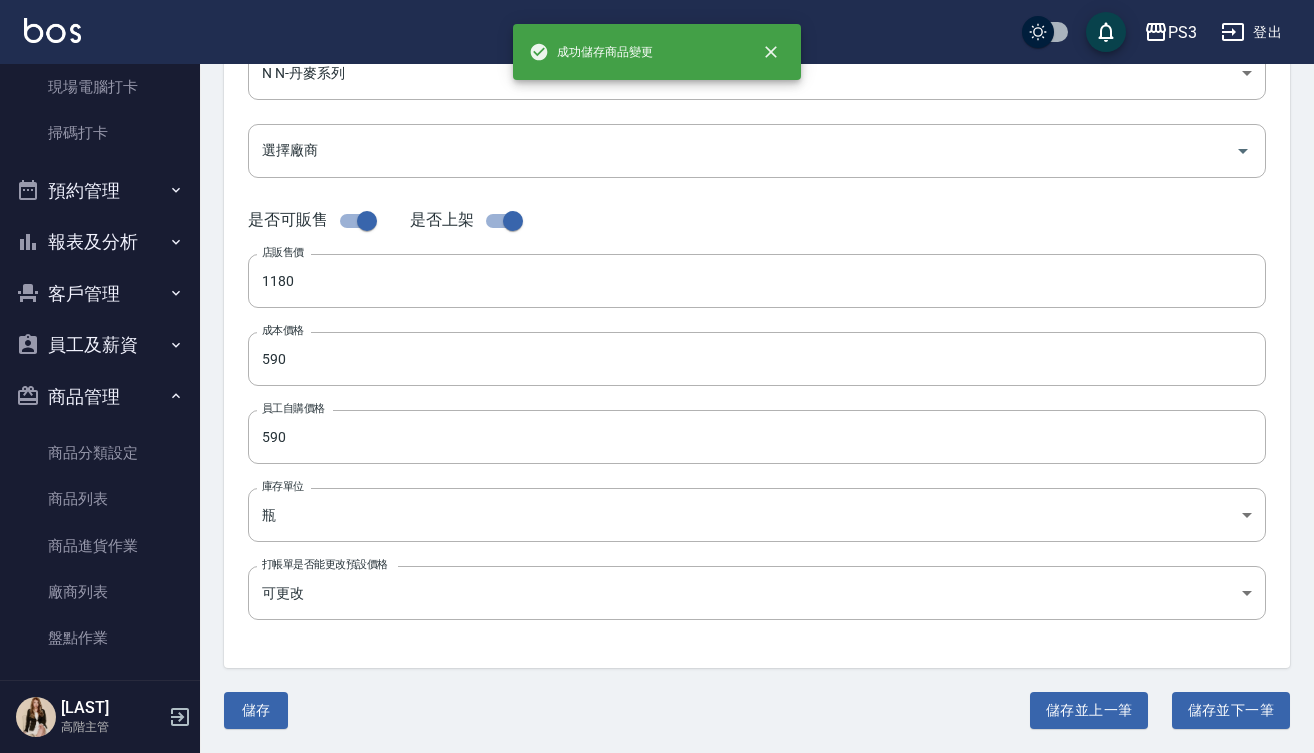 scroll, scrollTop: 0, scrollLeft: 0, axis: both 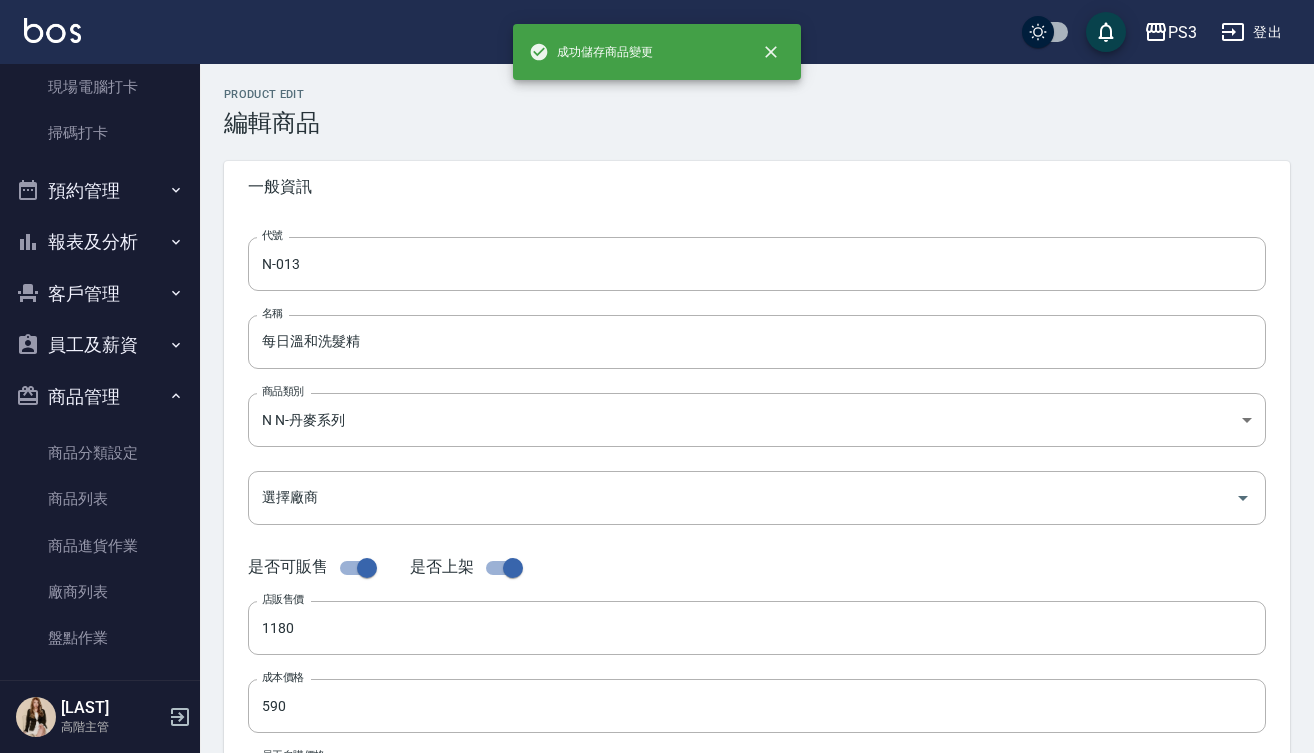 type on "[CODE]" 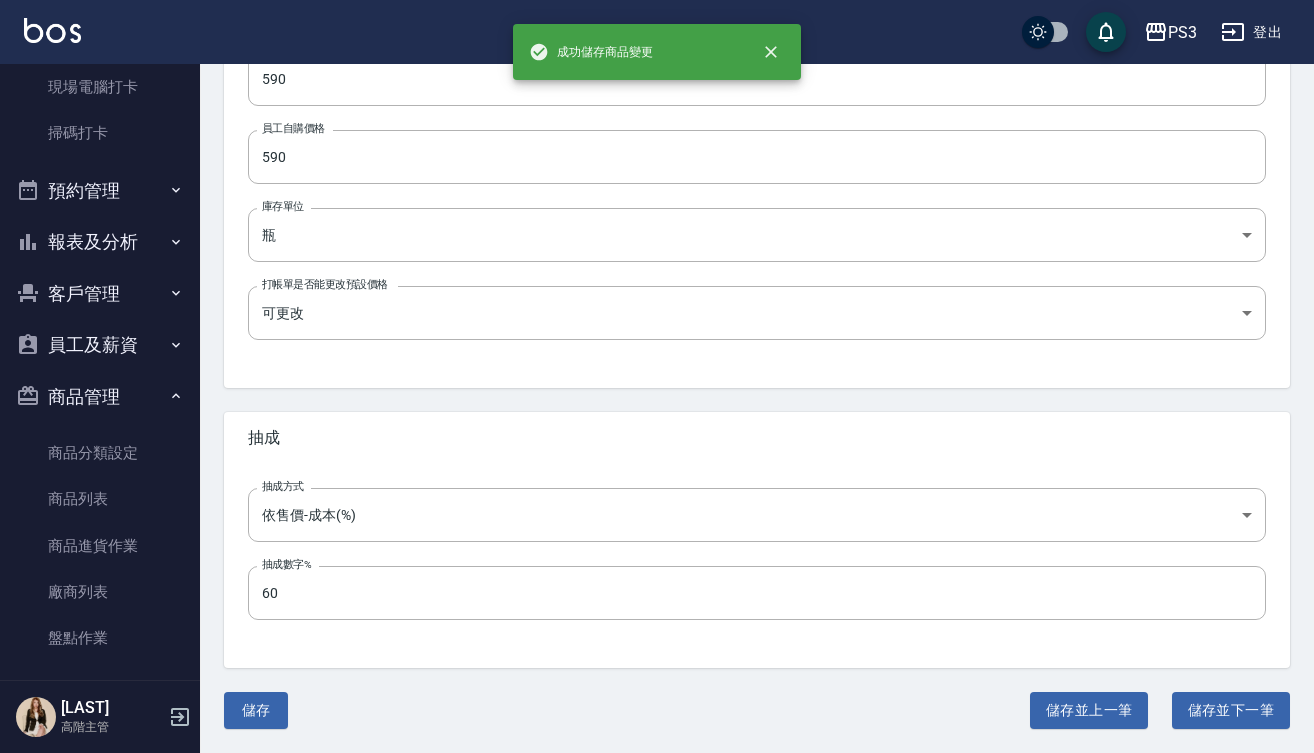 scroll, scrollTop: 626, scrollLeft: 0, axis: vertical 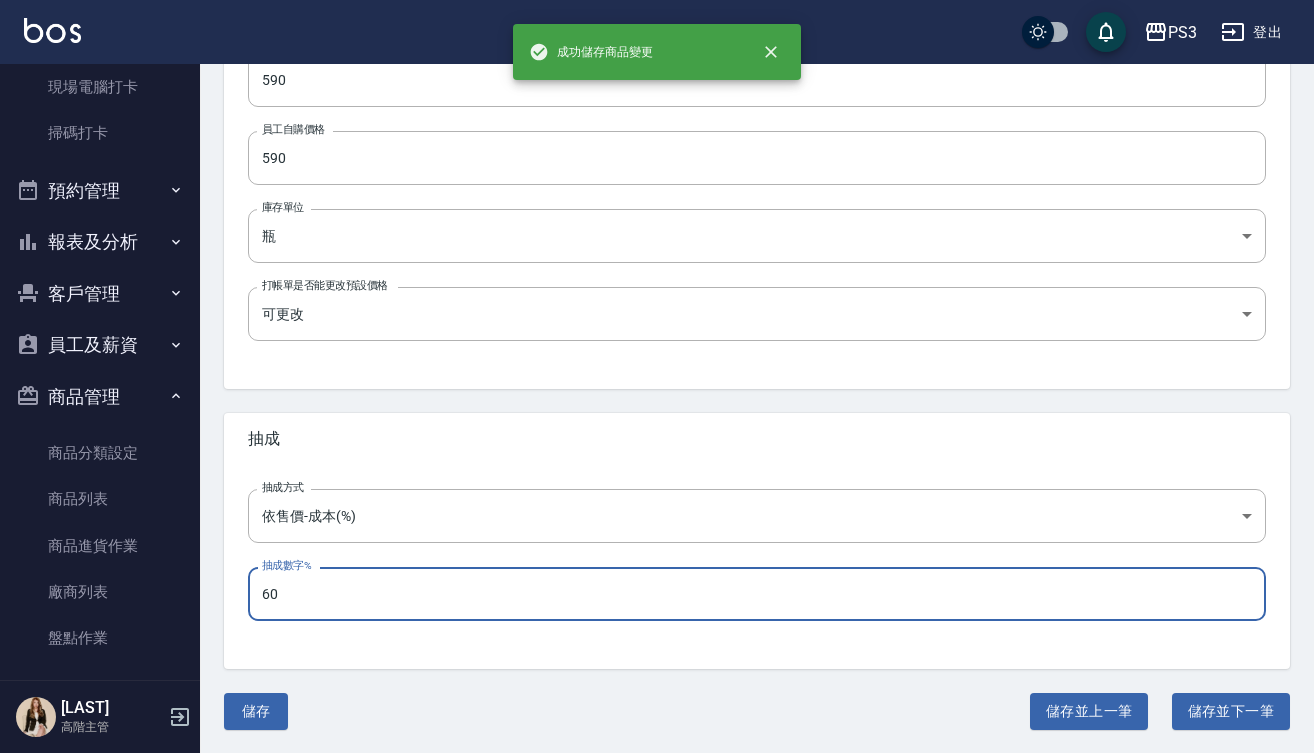 click on "60" at bounding box center [757, 594] 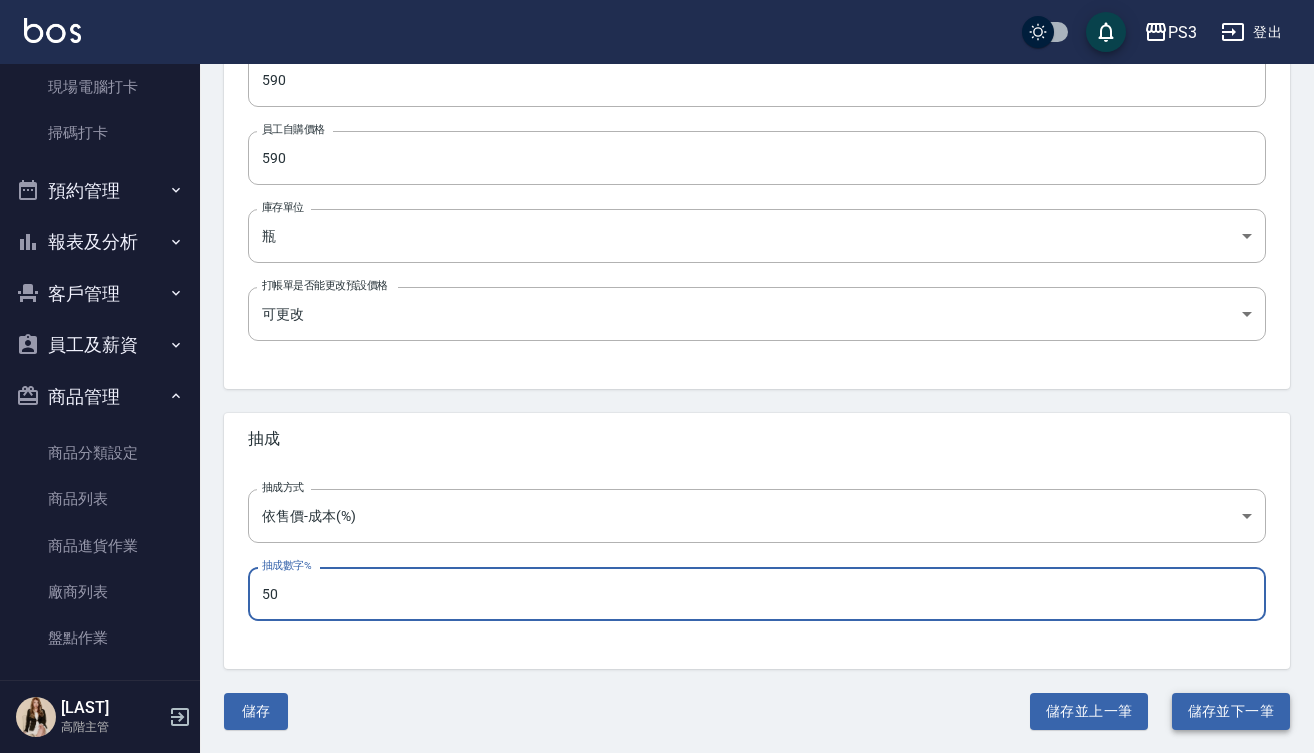 type on "50" 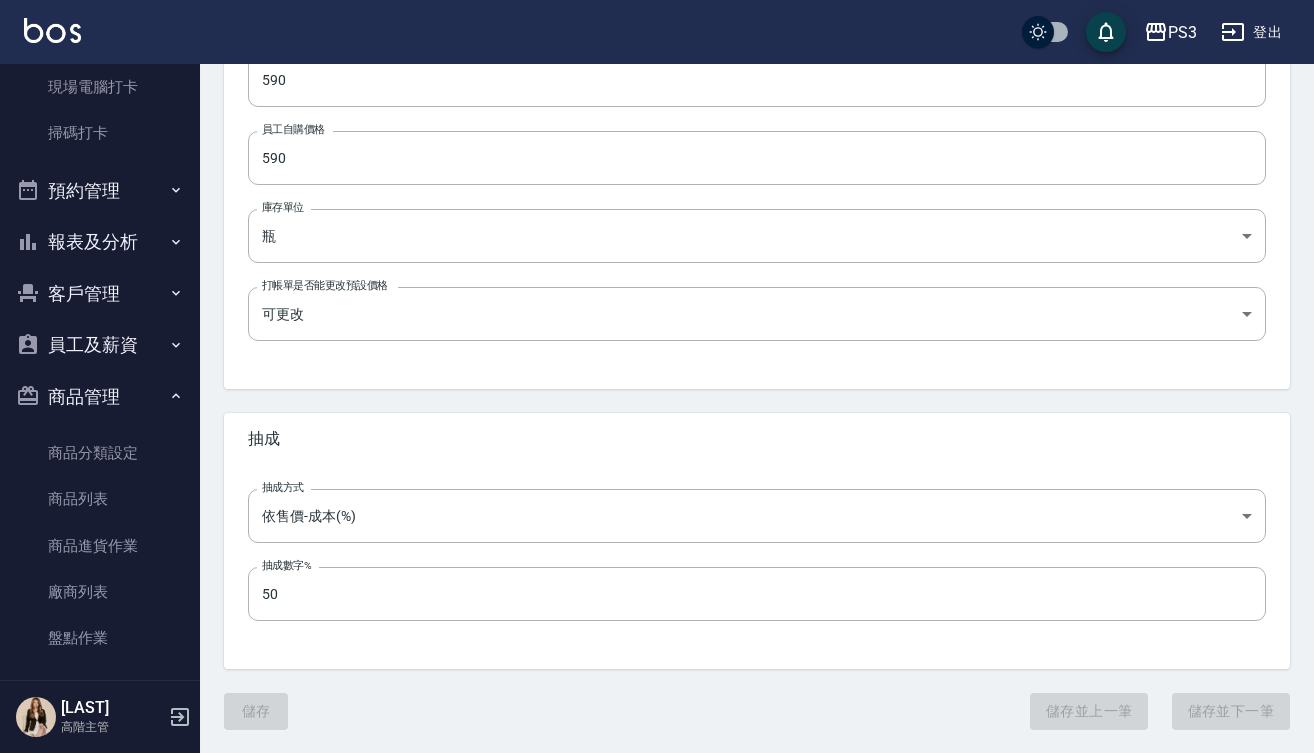 scroll, scrollTop: 0, scrollLeft: 0, axis: both 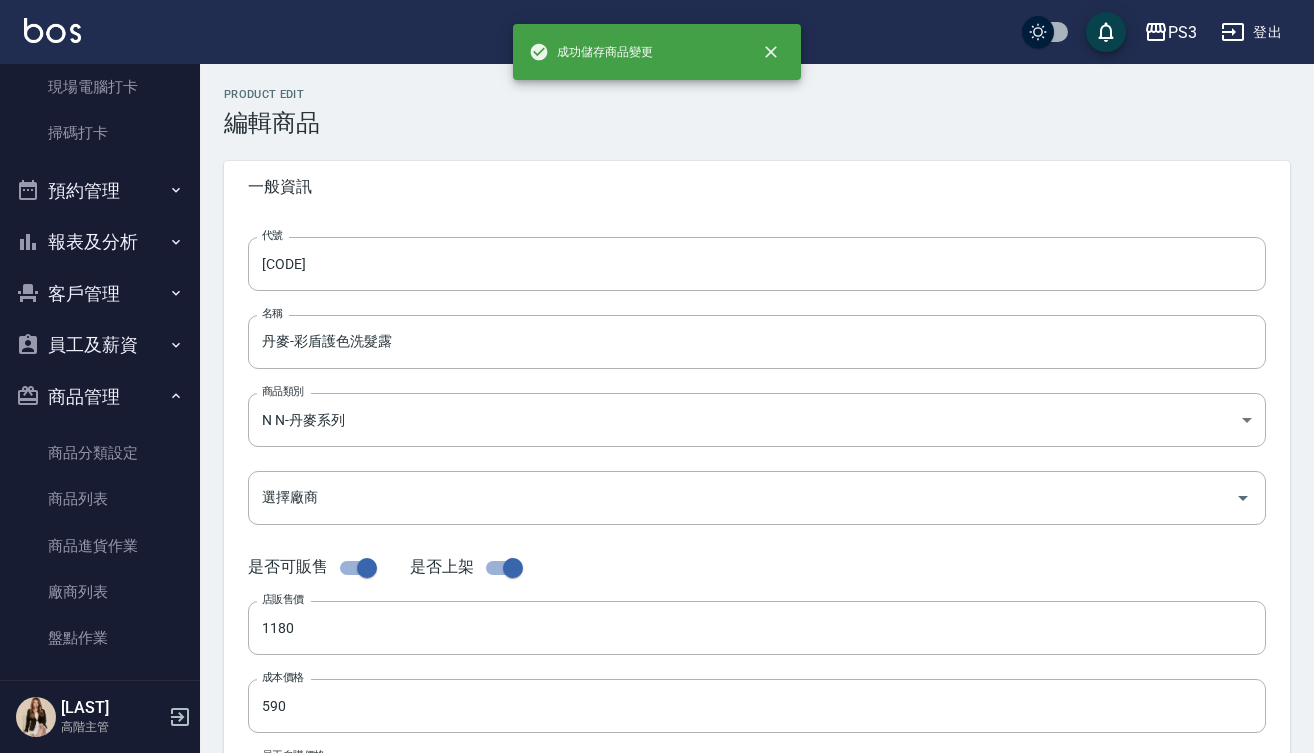 type on "n-015" 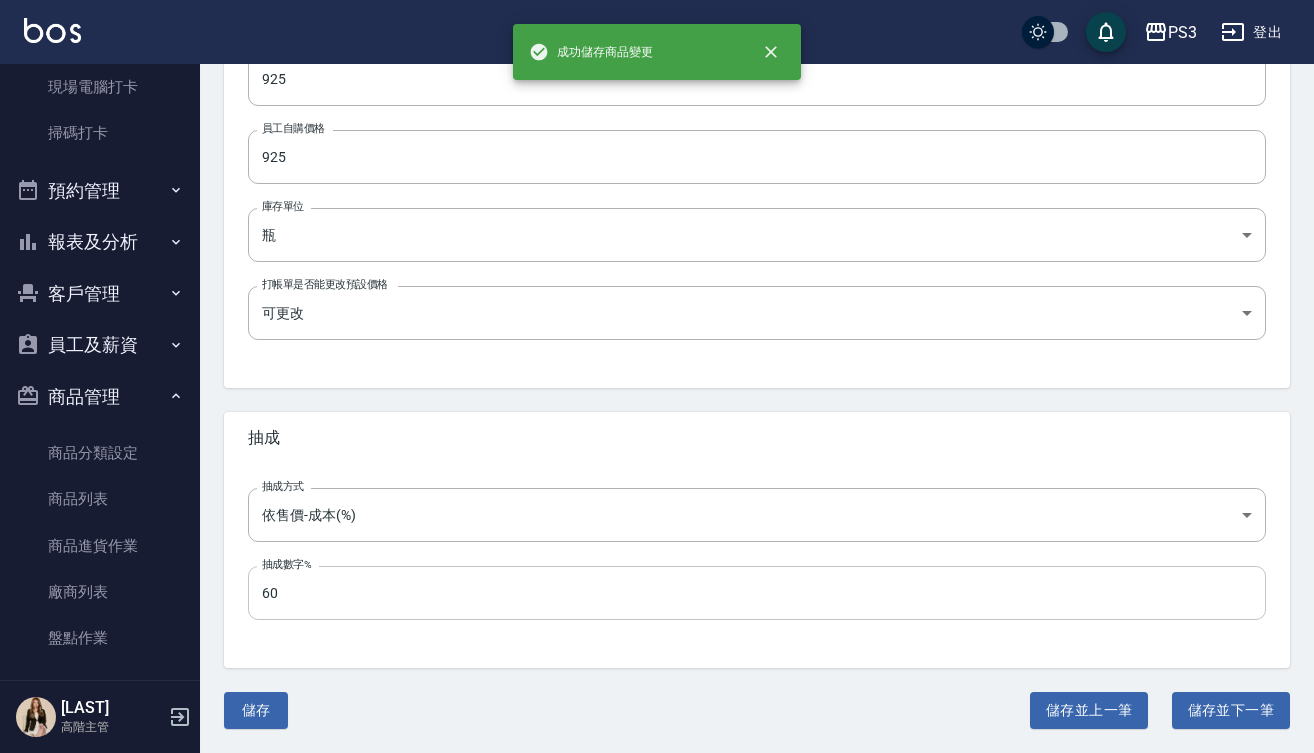 scroll, scrollTop: 626, scrollLeft: 0, axis: vertical 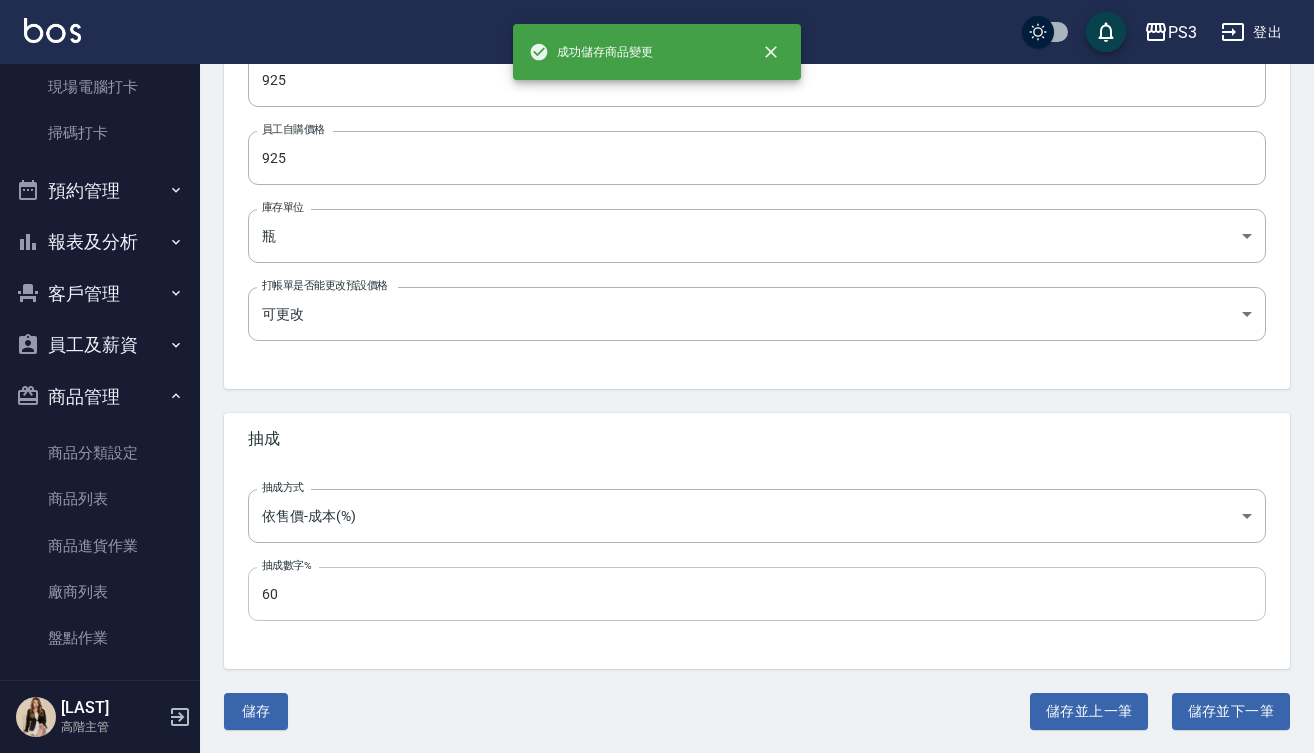 click on "60" at bounding box center [757, 594] 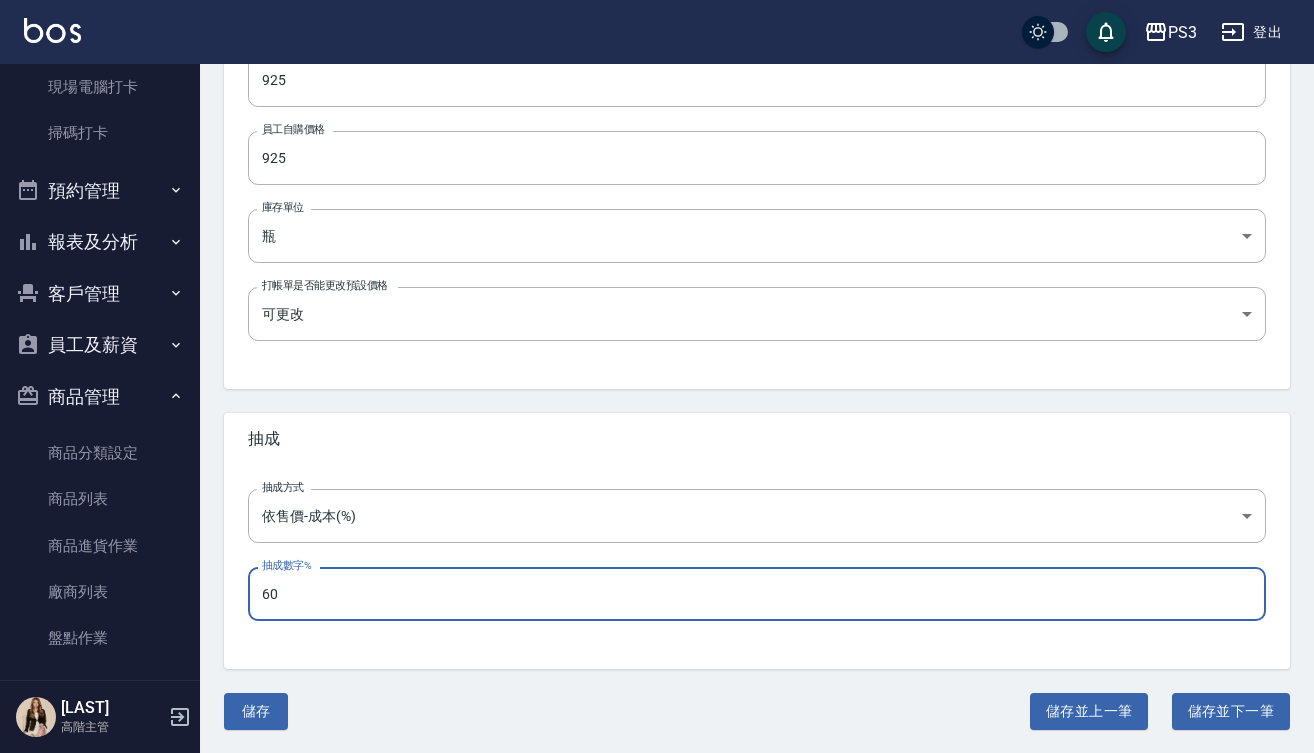 click on "60" at bounding box center (757, 594) 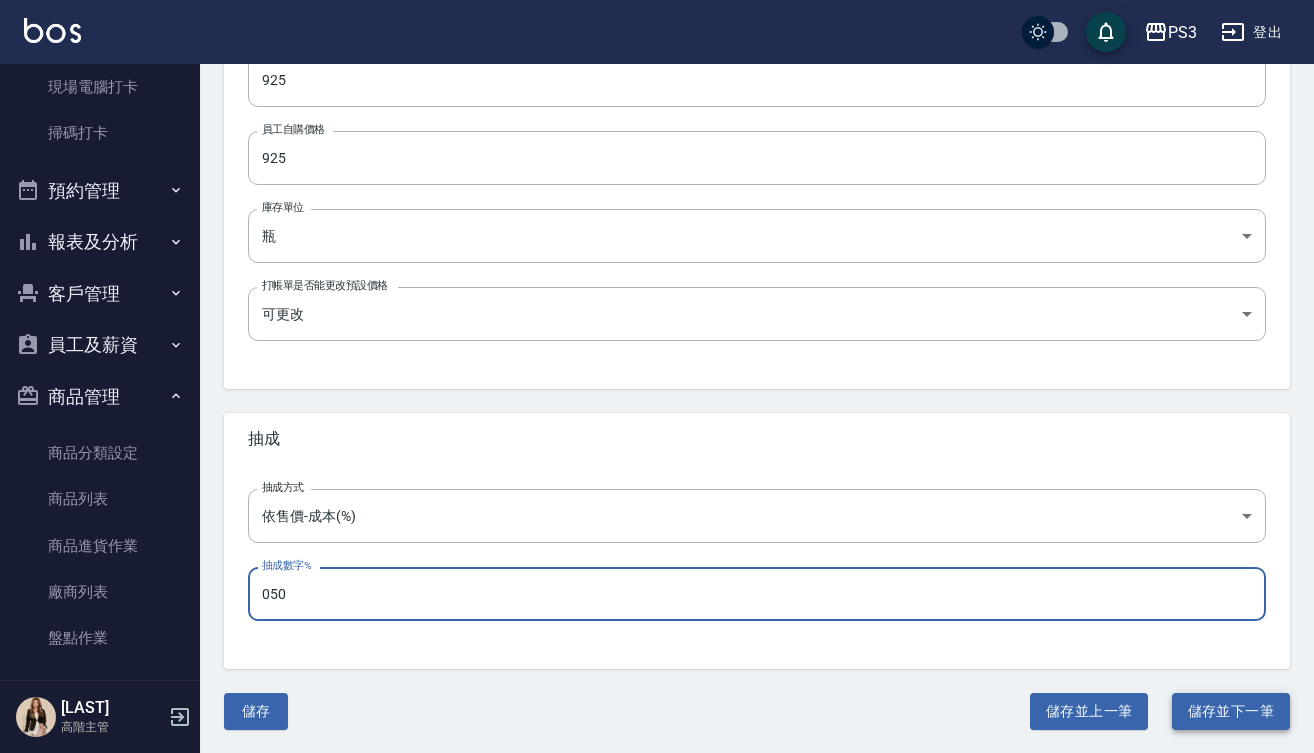type on "050" 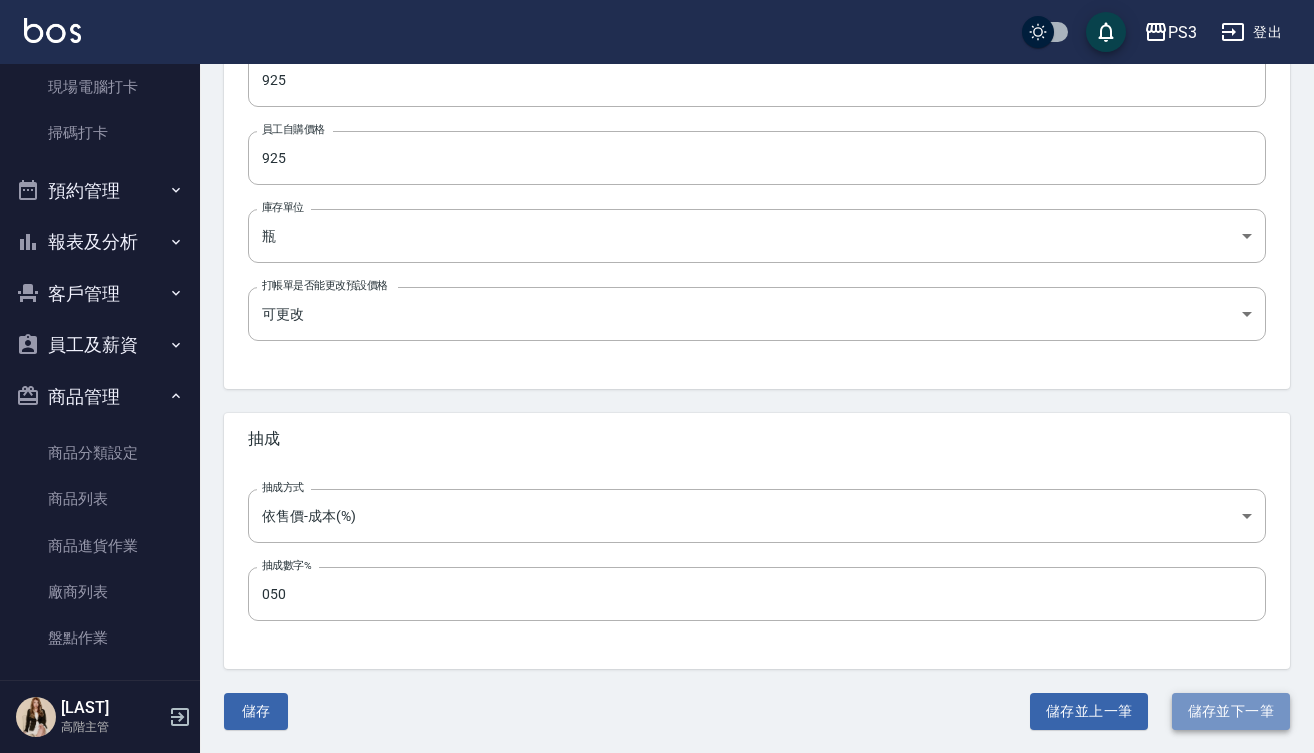 click on "儲存並下一筆" at bounding box center (1231, 711) 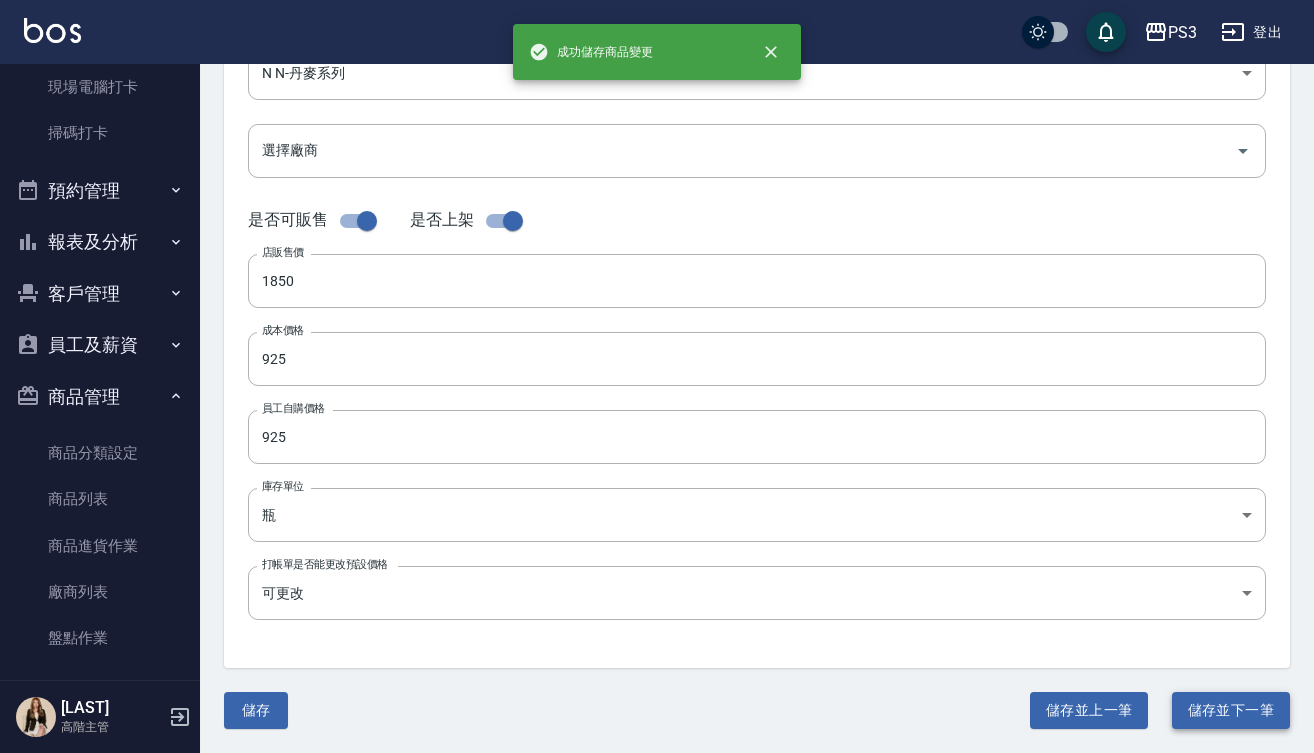 scroll, scrollTop: 0, scrollLeft: 0, axis: both 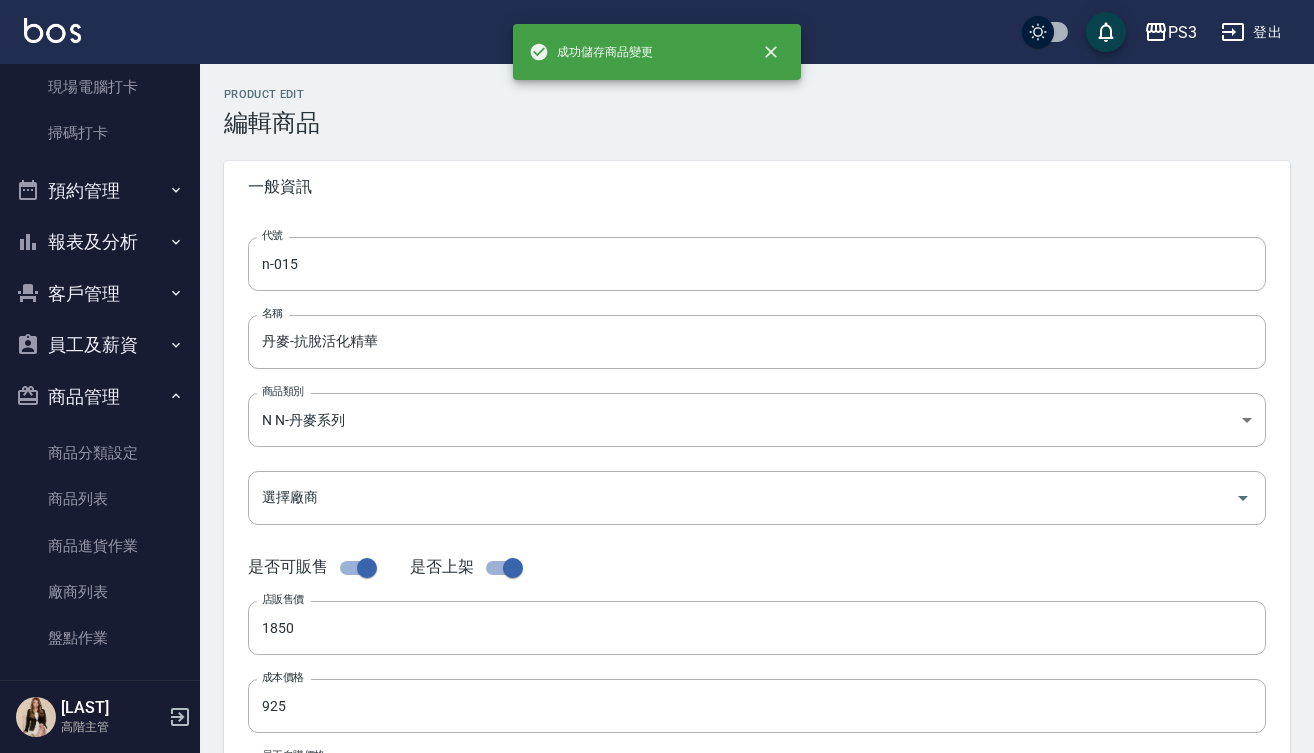 type on "n-019" 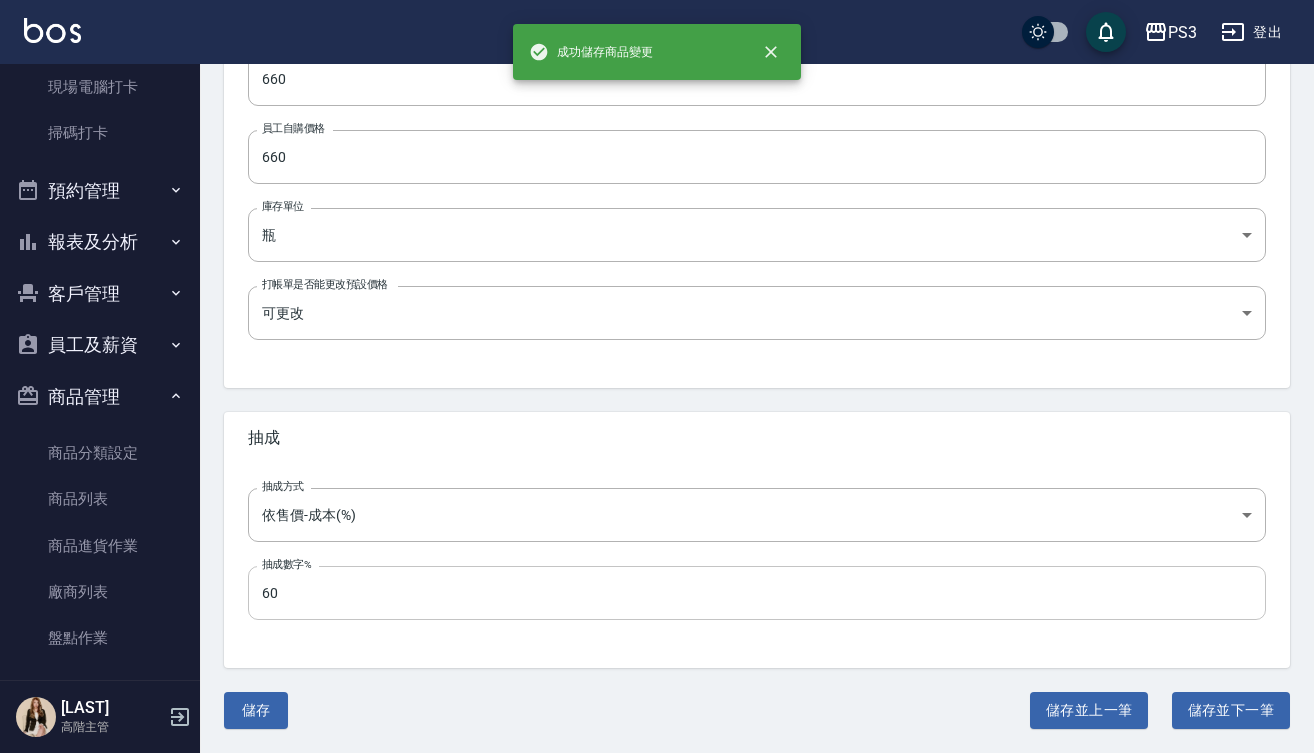 scroll, scrollTop: 626, scrollLeft: 0, axis: vertical 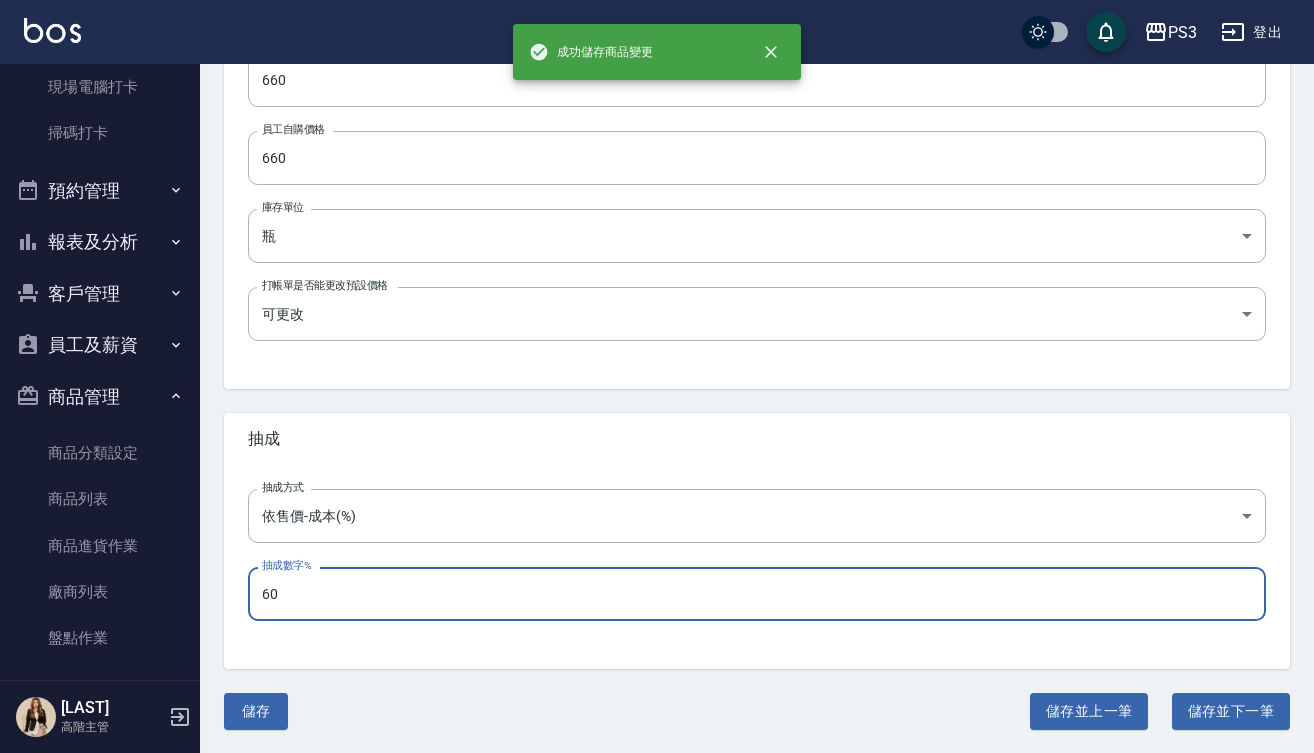 click on "60" at bounding box center (757, 594) 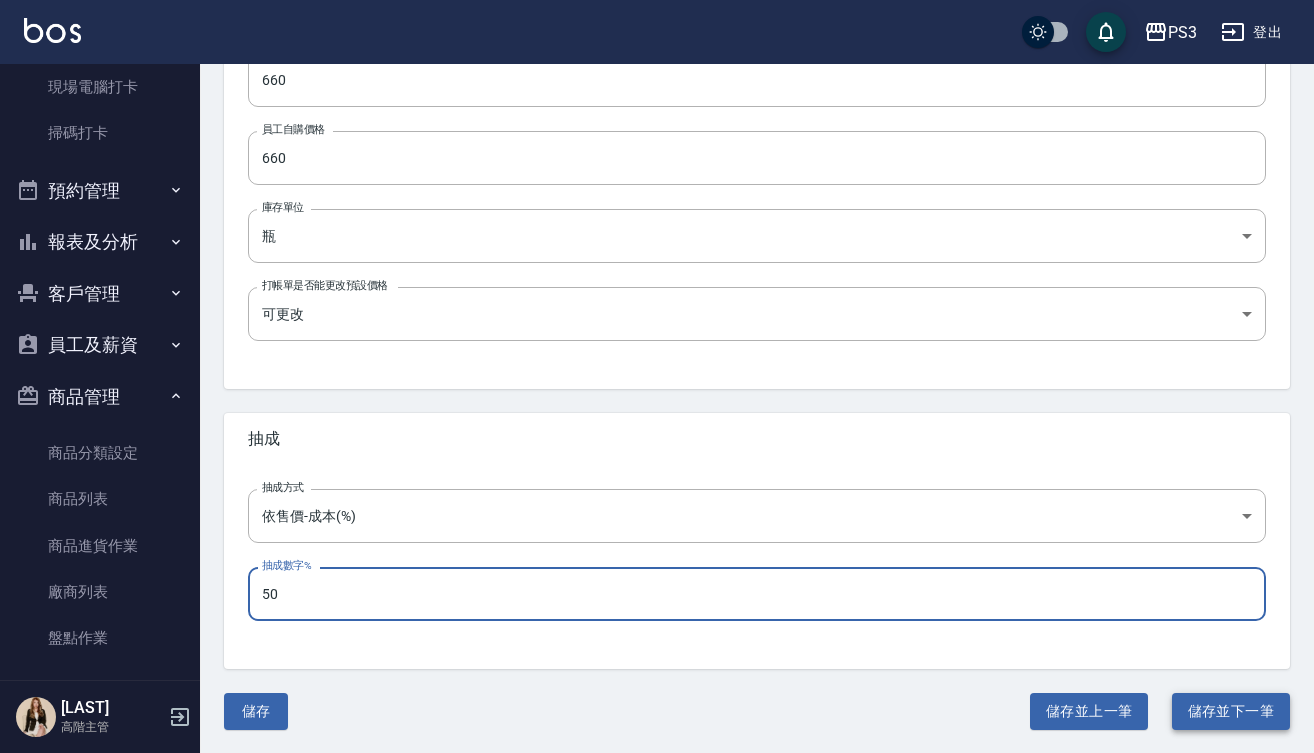 type on "50" 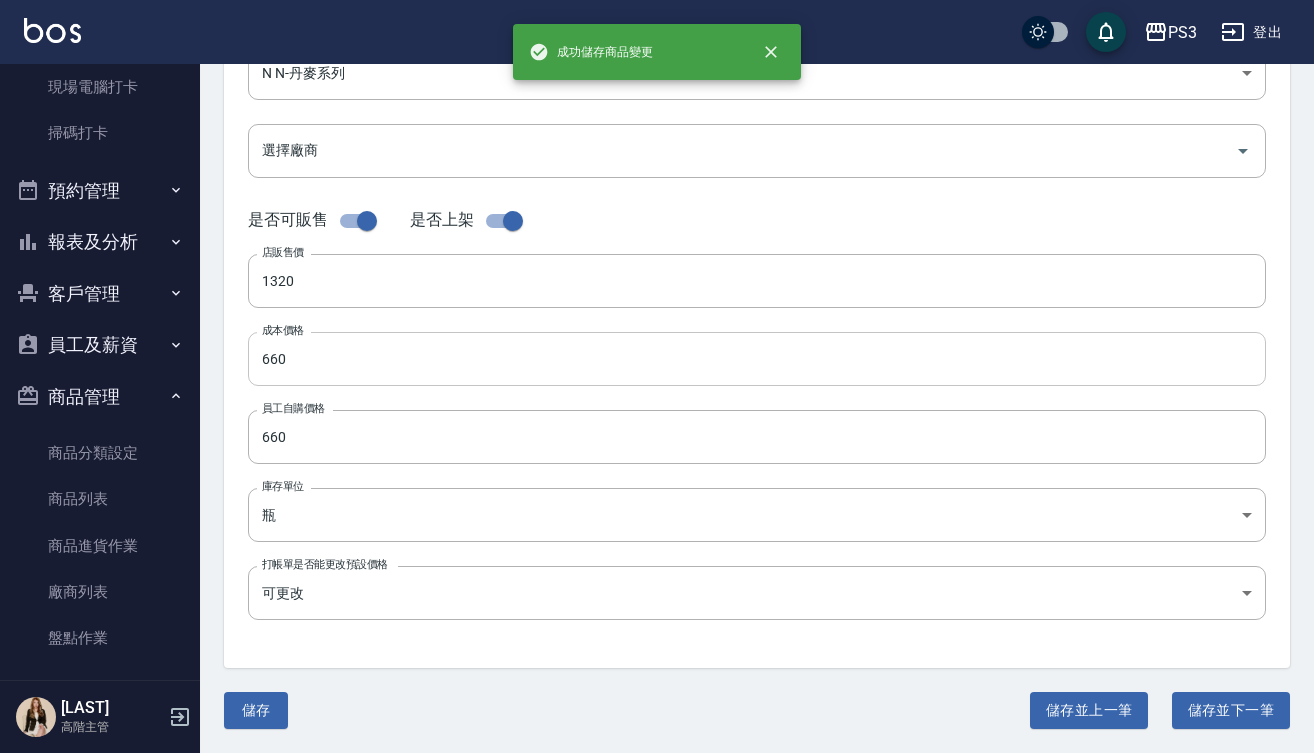 scroll, scrollTop: 0, scrollLeft: 0, axis: both 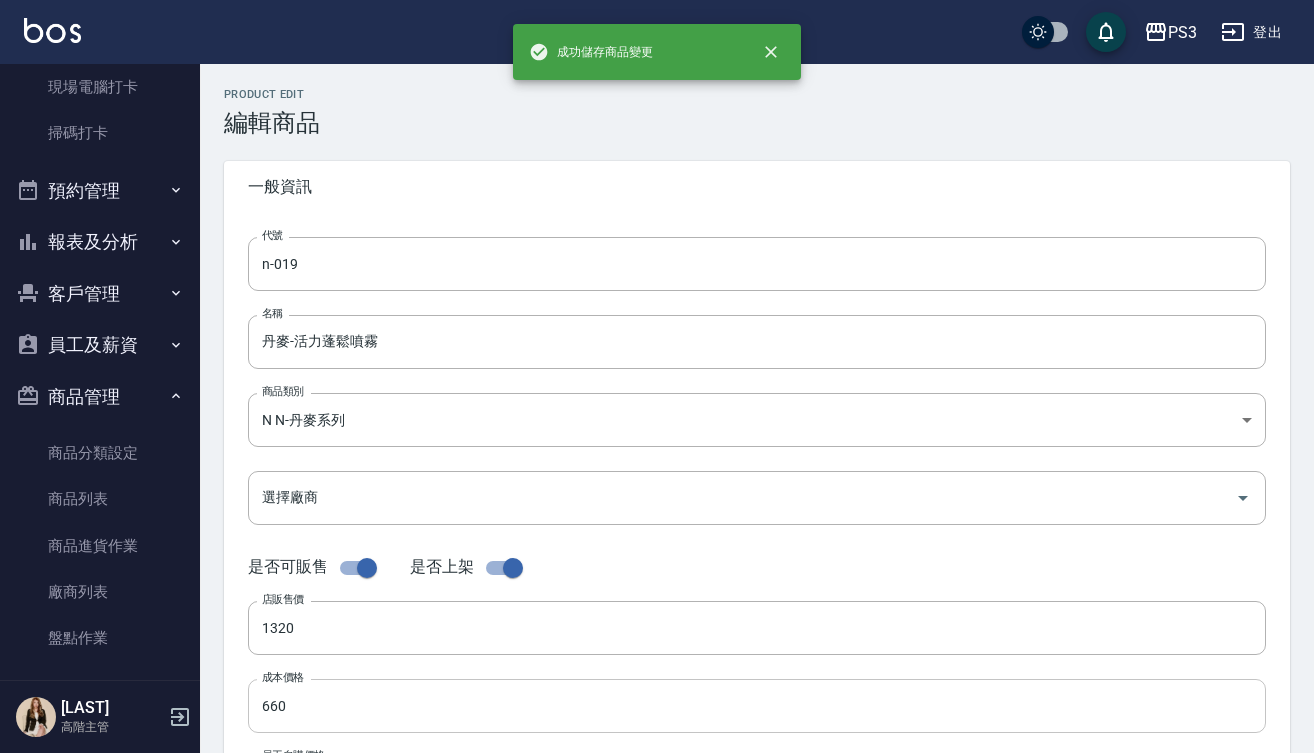 type on "N-020" 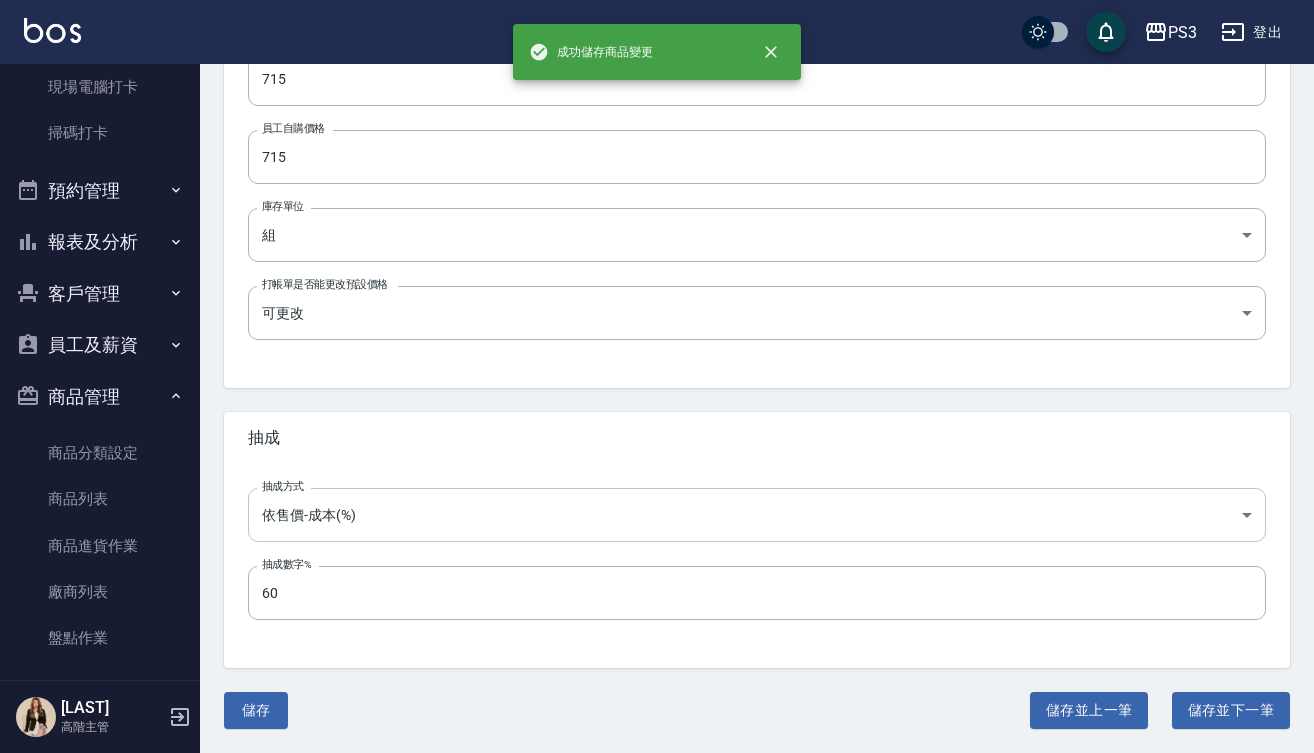 scroll, scrollTop: 626, scrollLeft: 0, axis: vertical 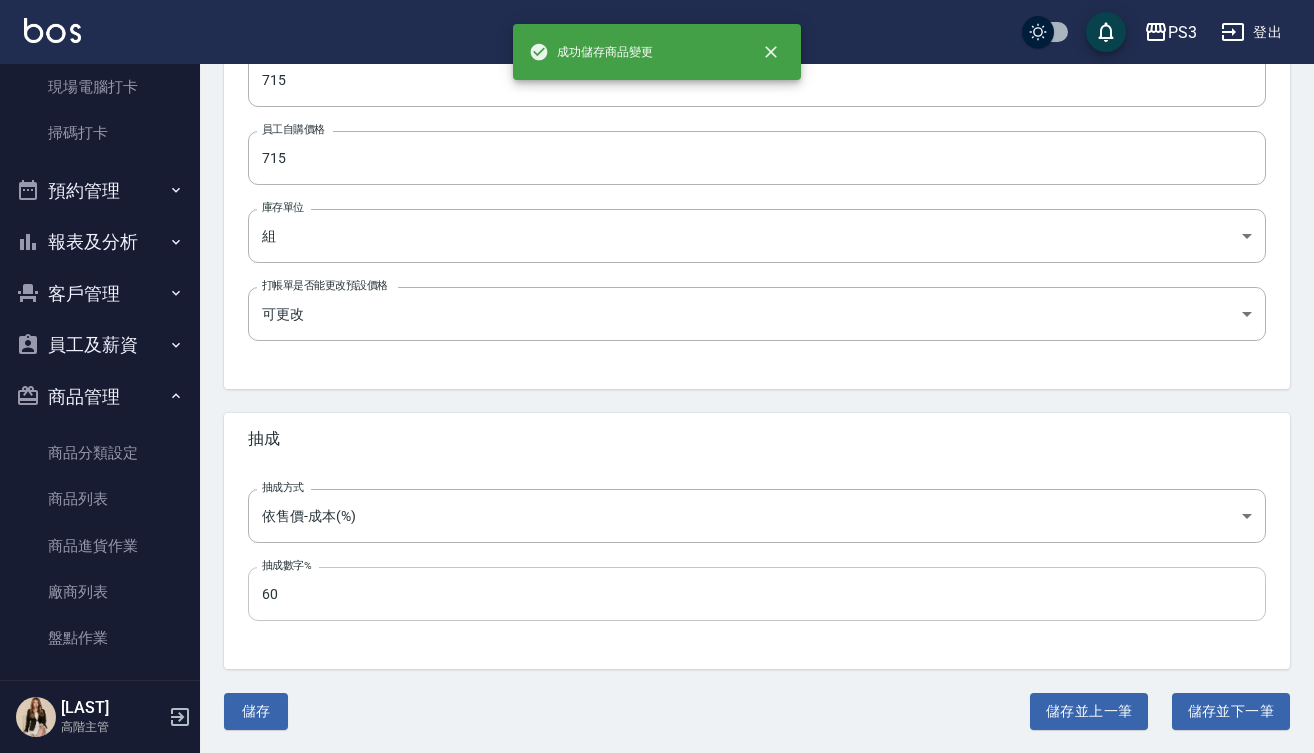 click on "60" at bounding box center (757, 594) 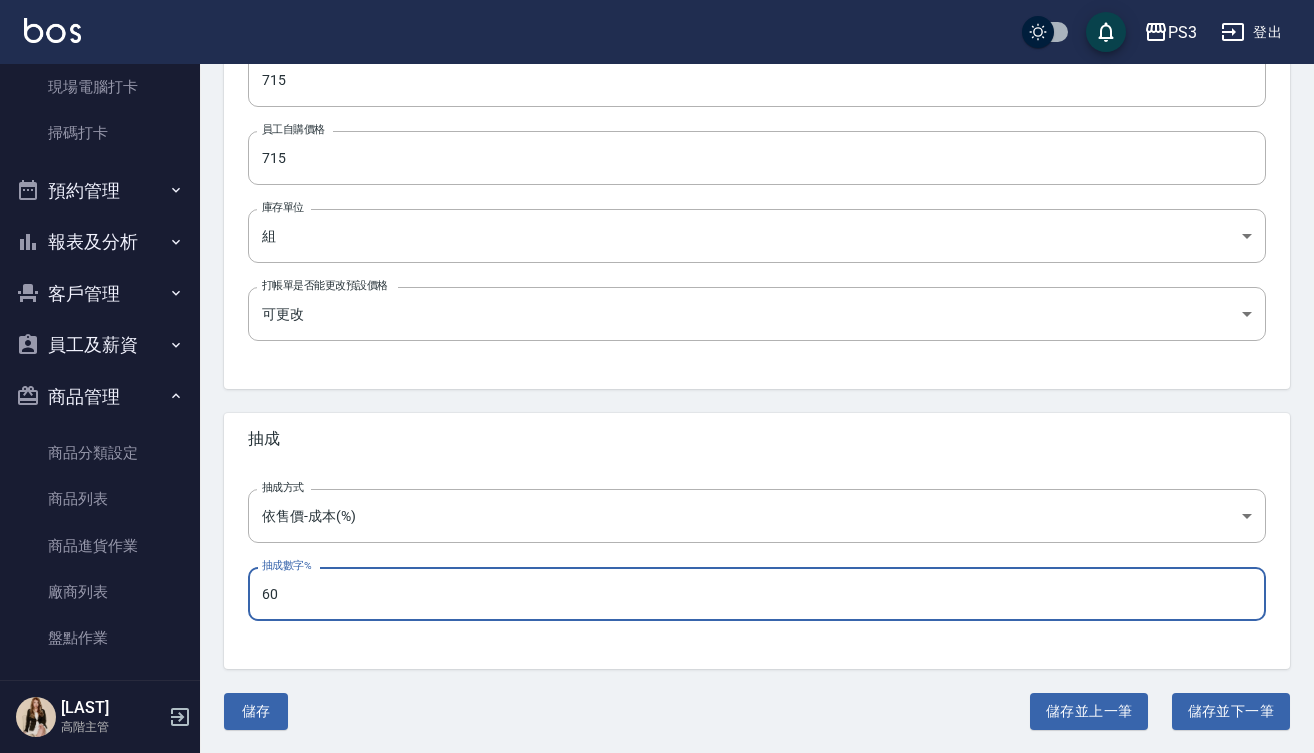 click on "60" at bounding box center (757, 594) 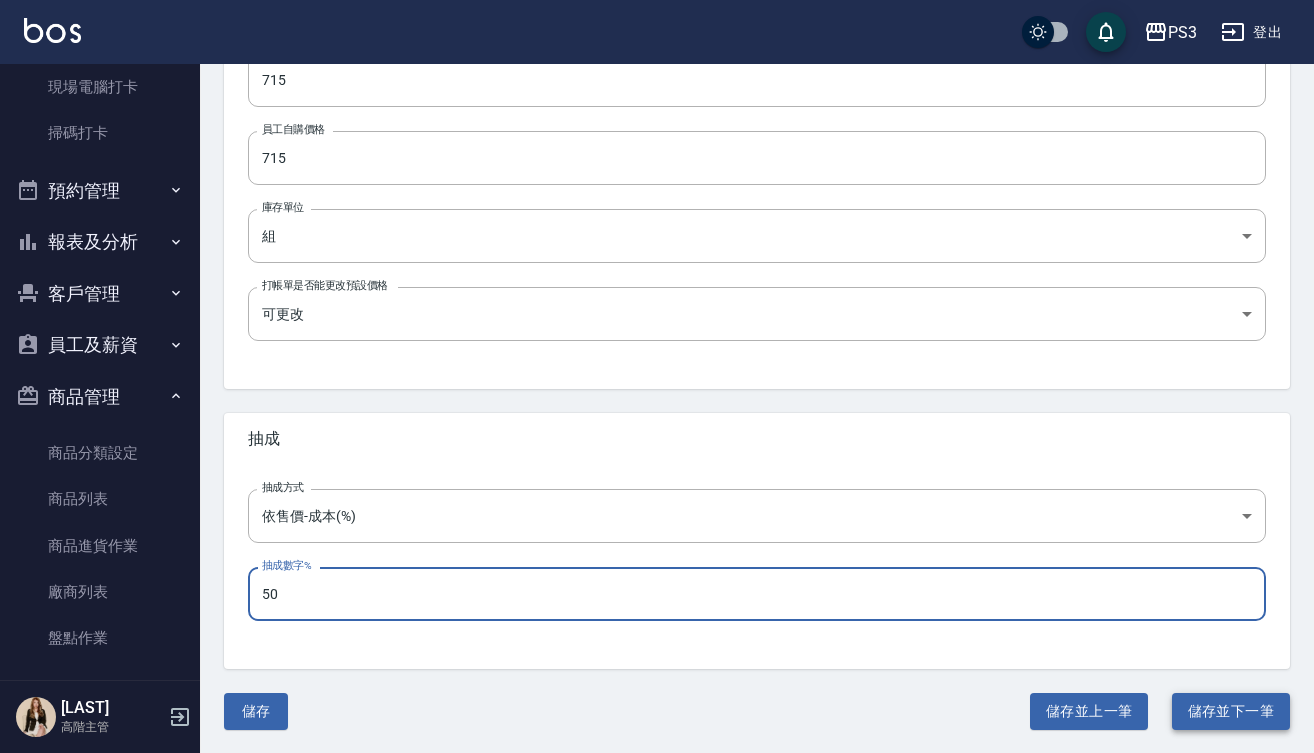 type on "50" 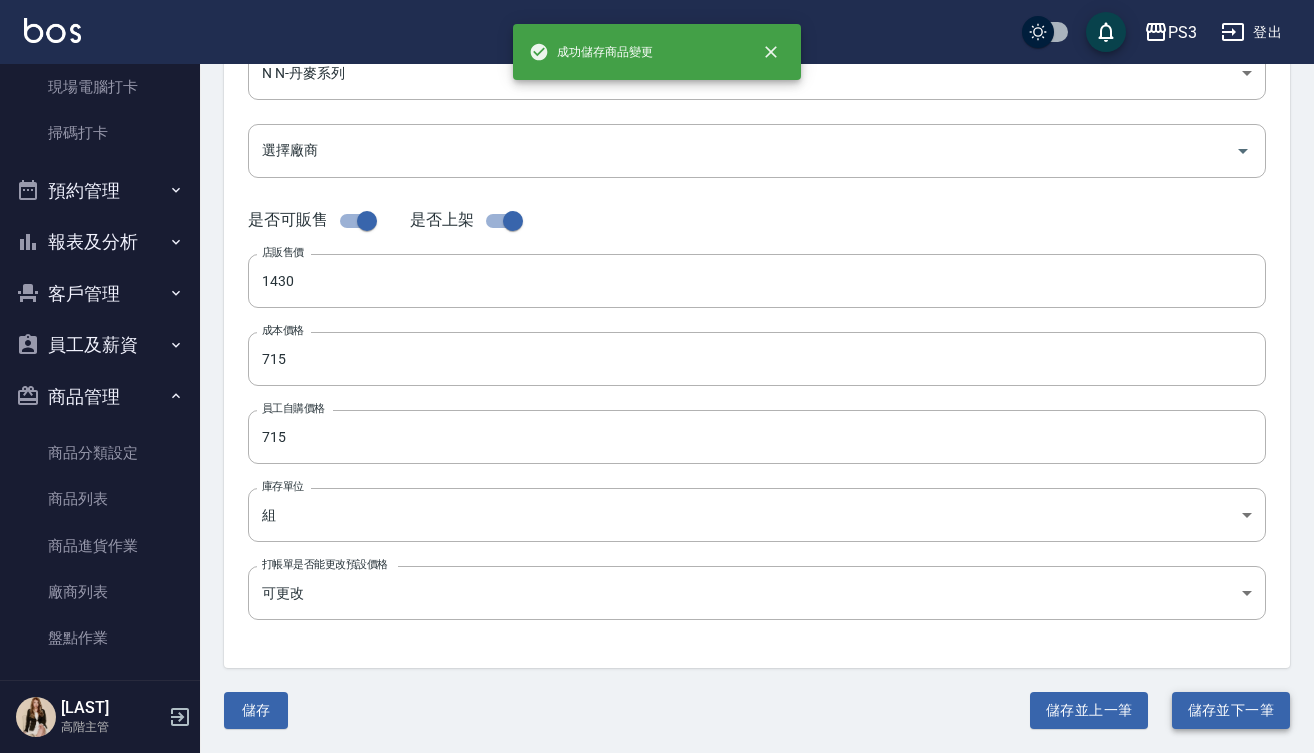 type on "[CODE]" 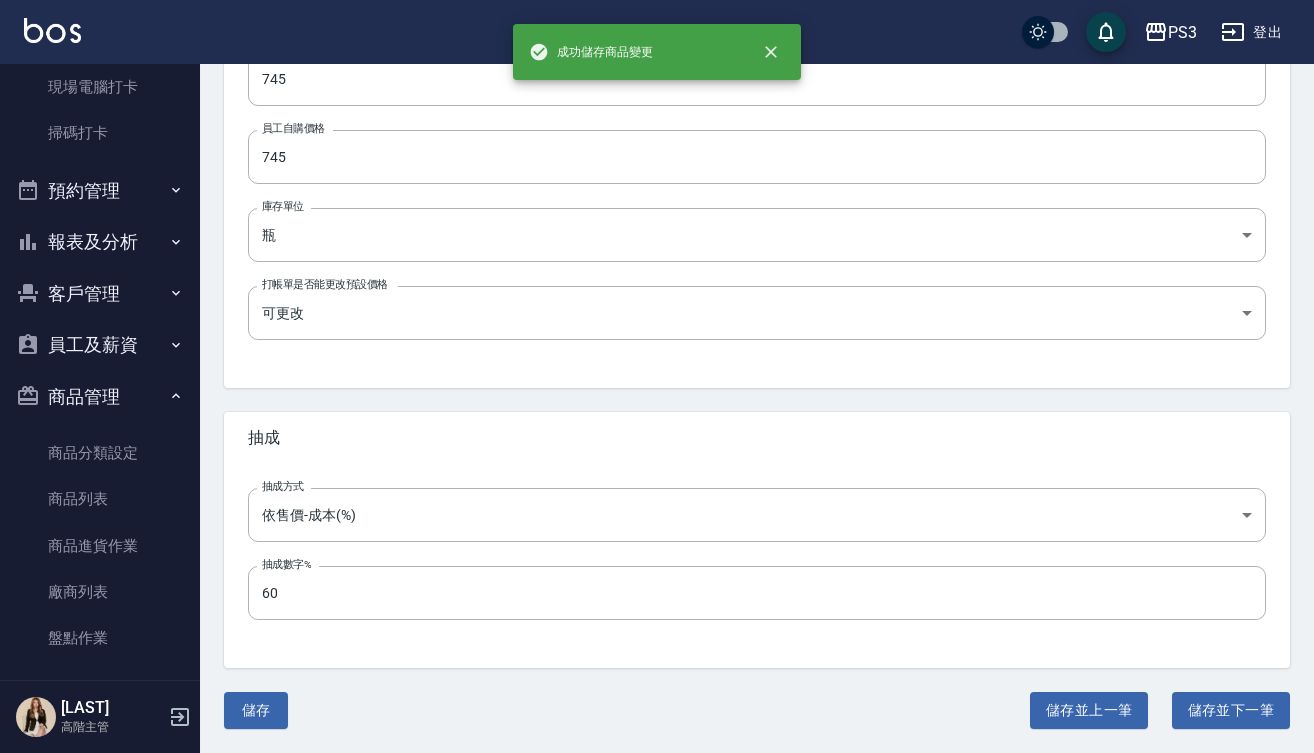 scroll, scrollTop: 626, scrollLeft: 0, axis: vertical 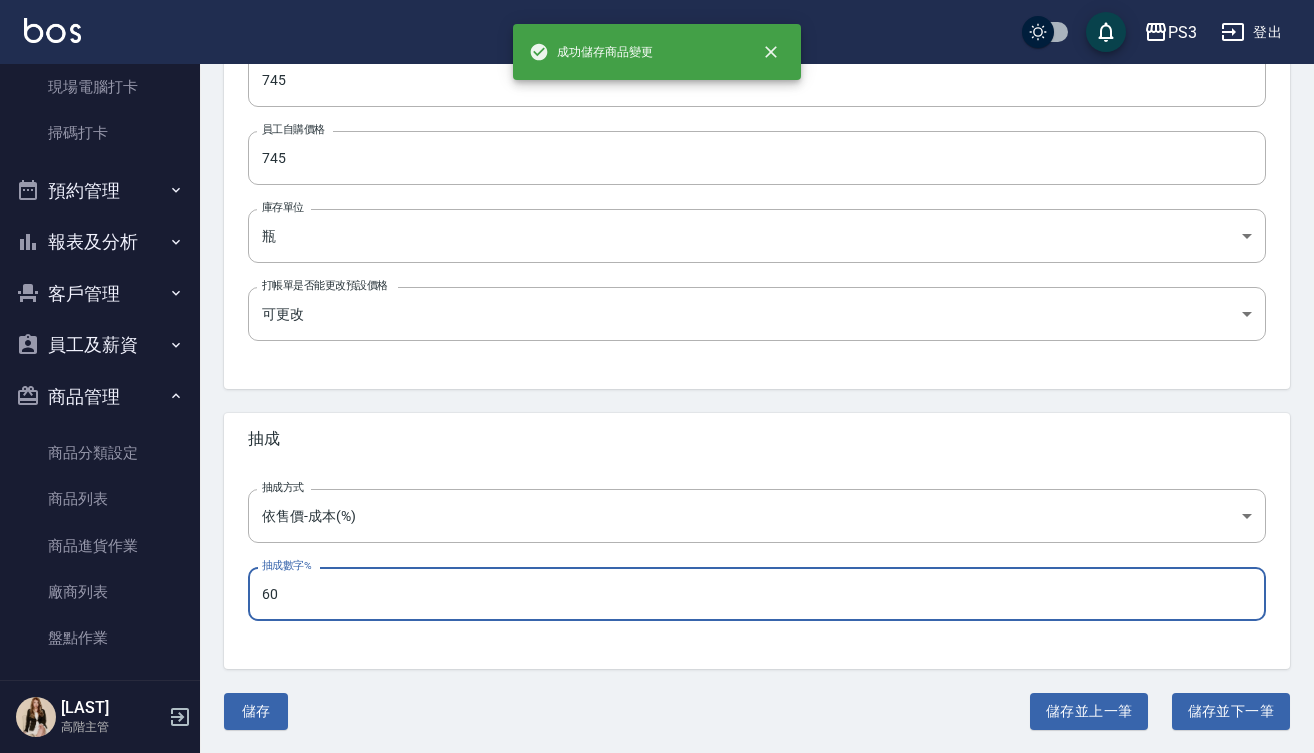 click on "60" at bounding box center (757, 594) 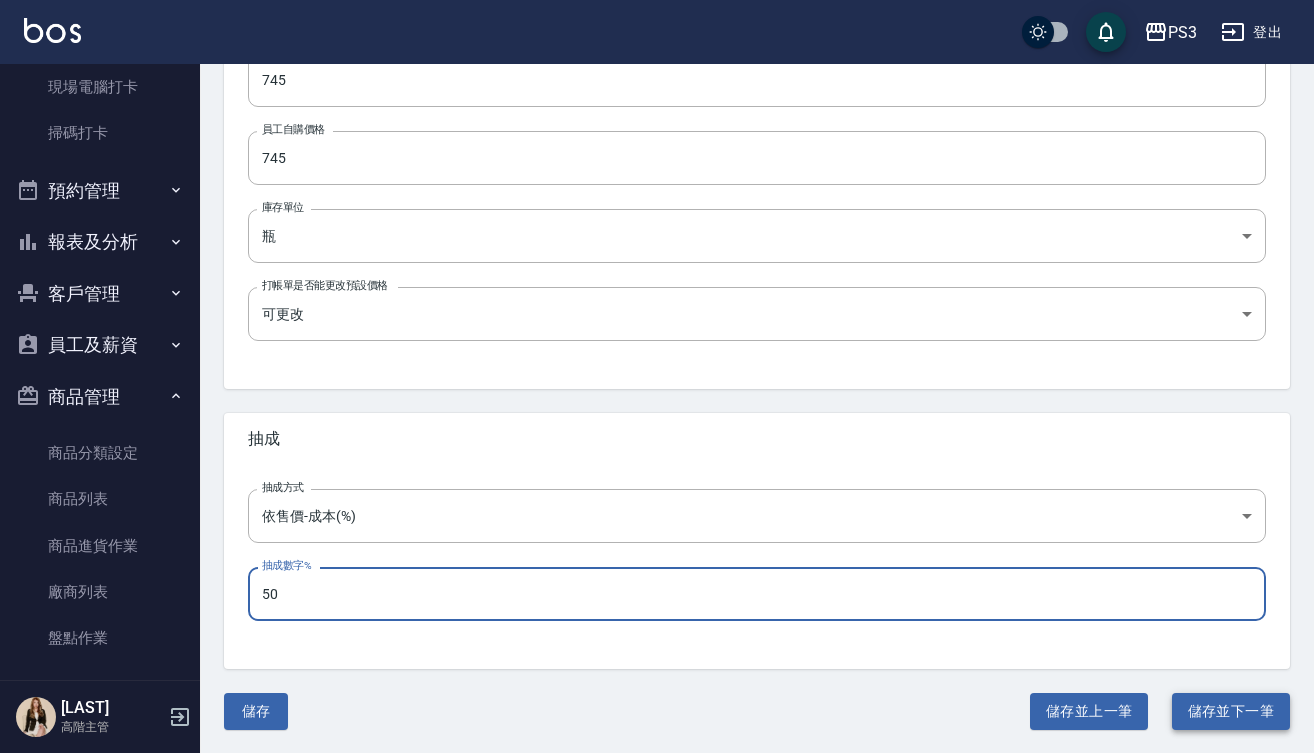 type on "50" 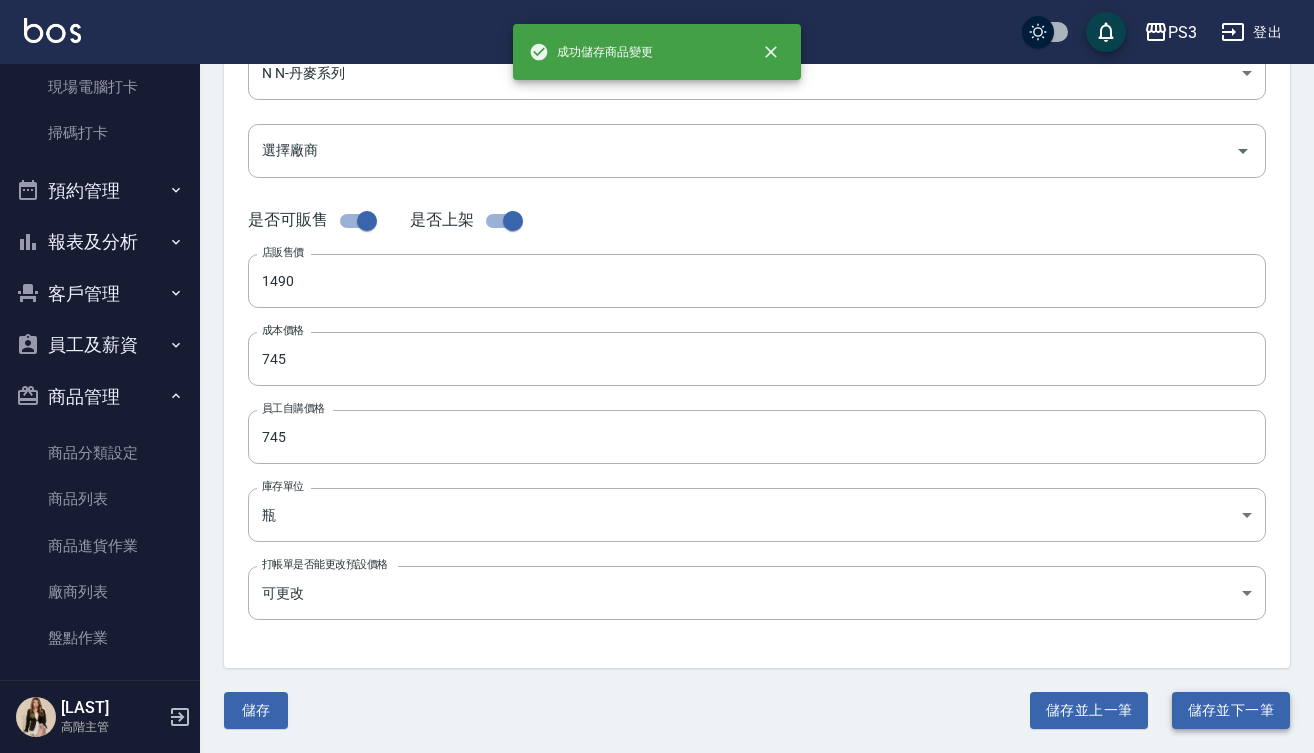 scroll, scrollTop: 0, scrollLeft: 0, axis: both 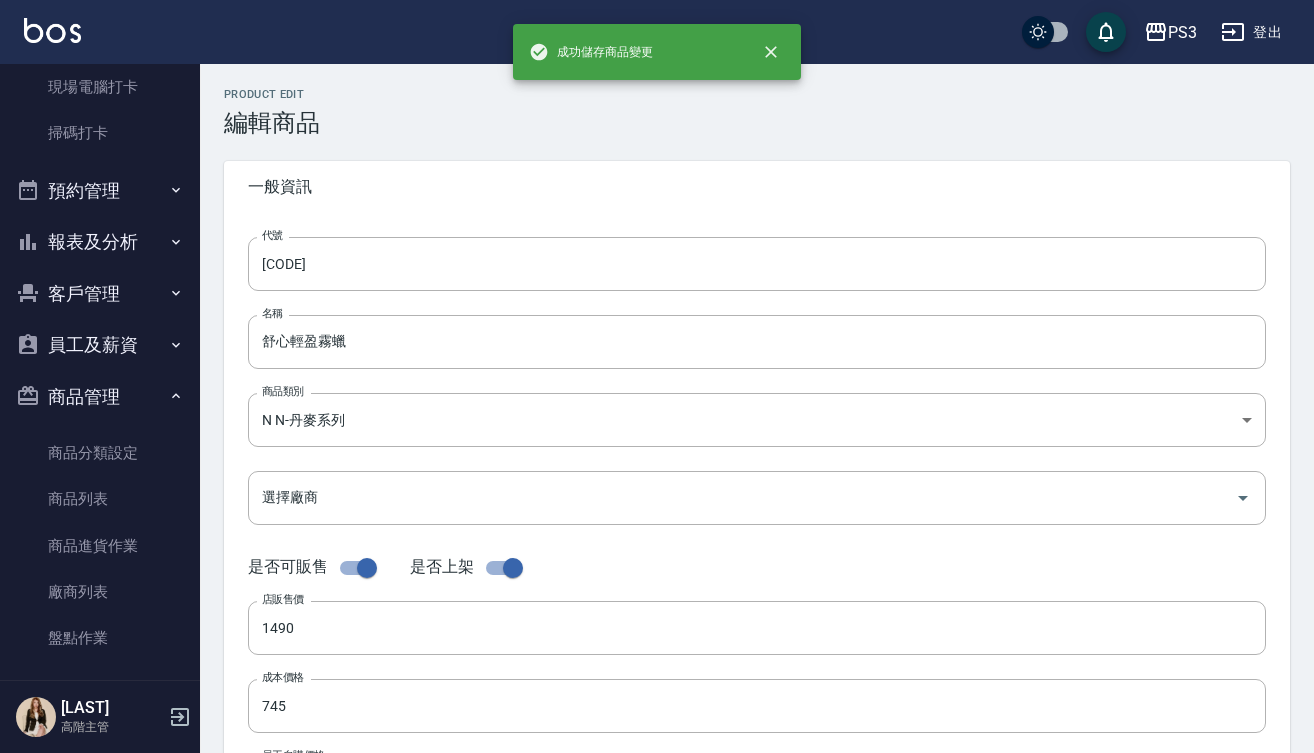 type on "N-022" 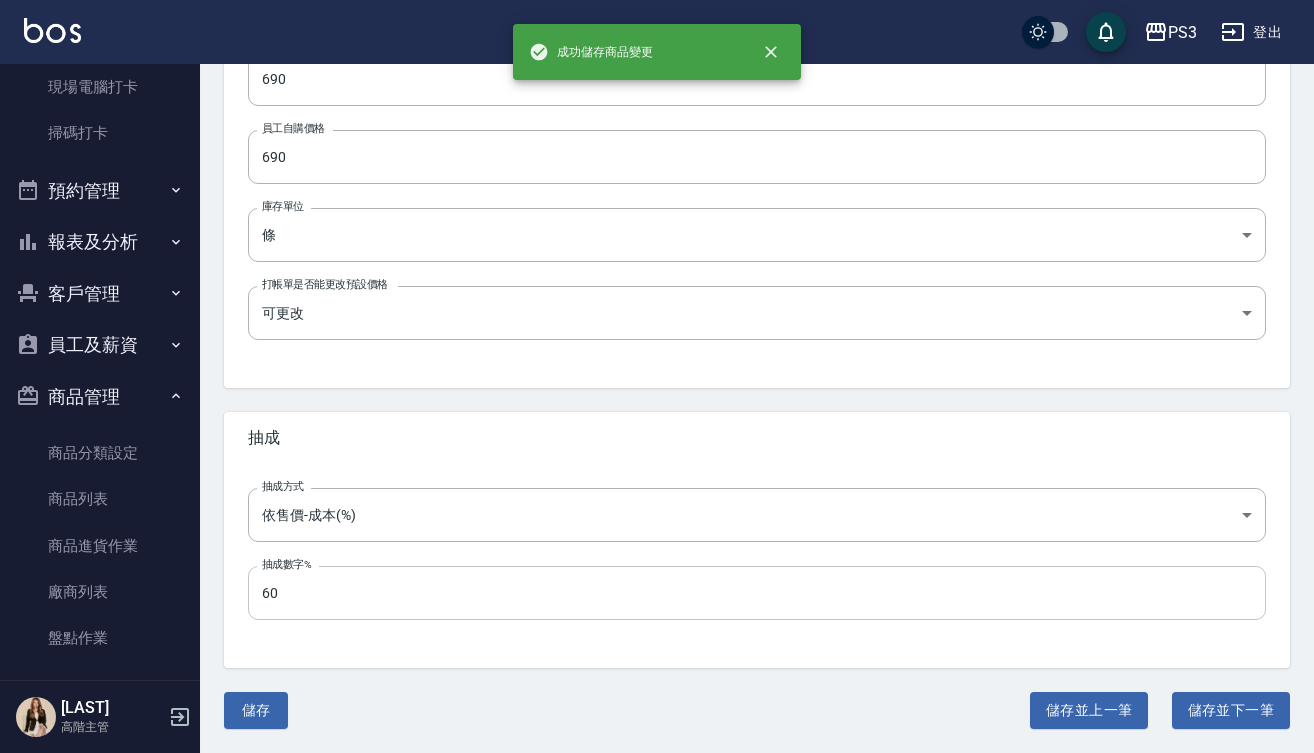 scroll, scrollTop: 626, scrollLeft: 0, axis: vertical 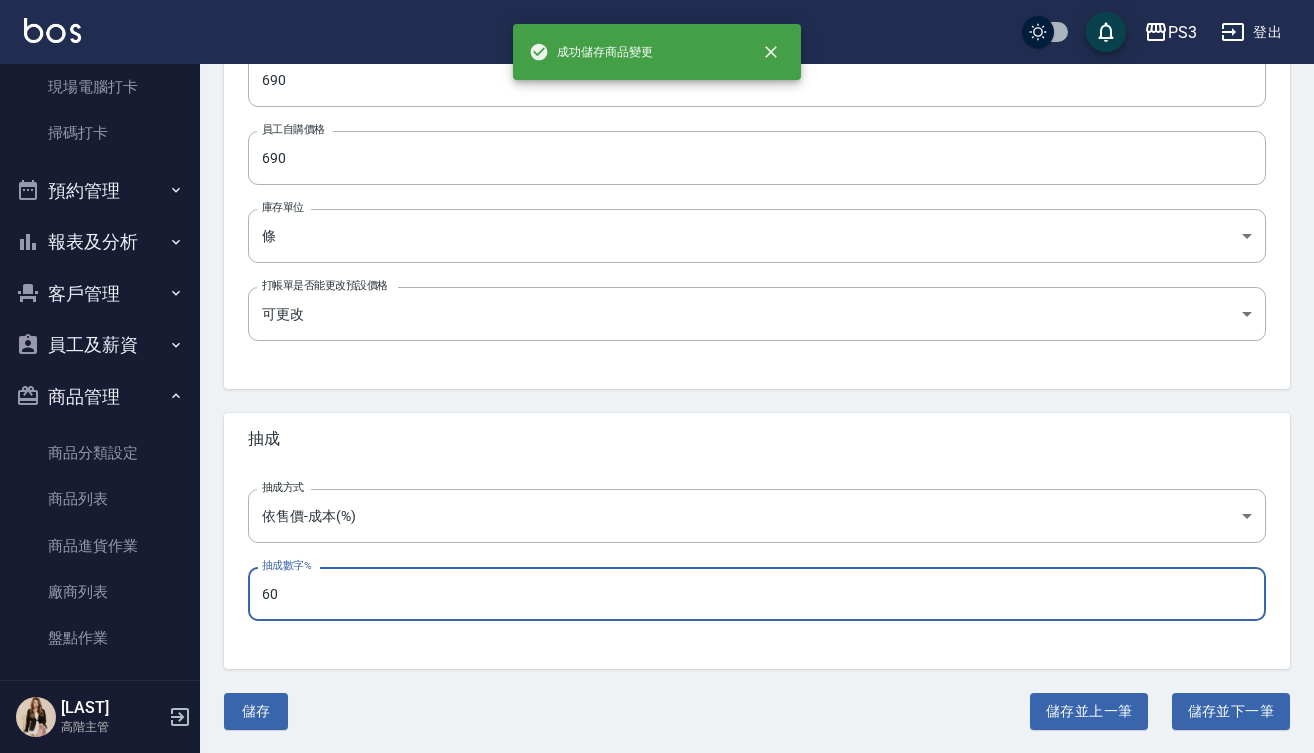 click on "60" at bounding box center (757, 594) 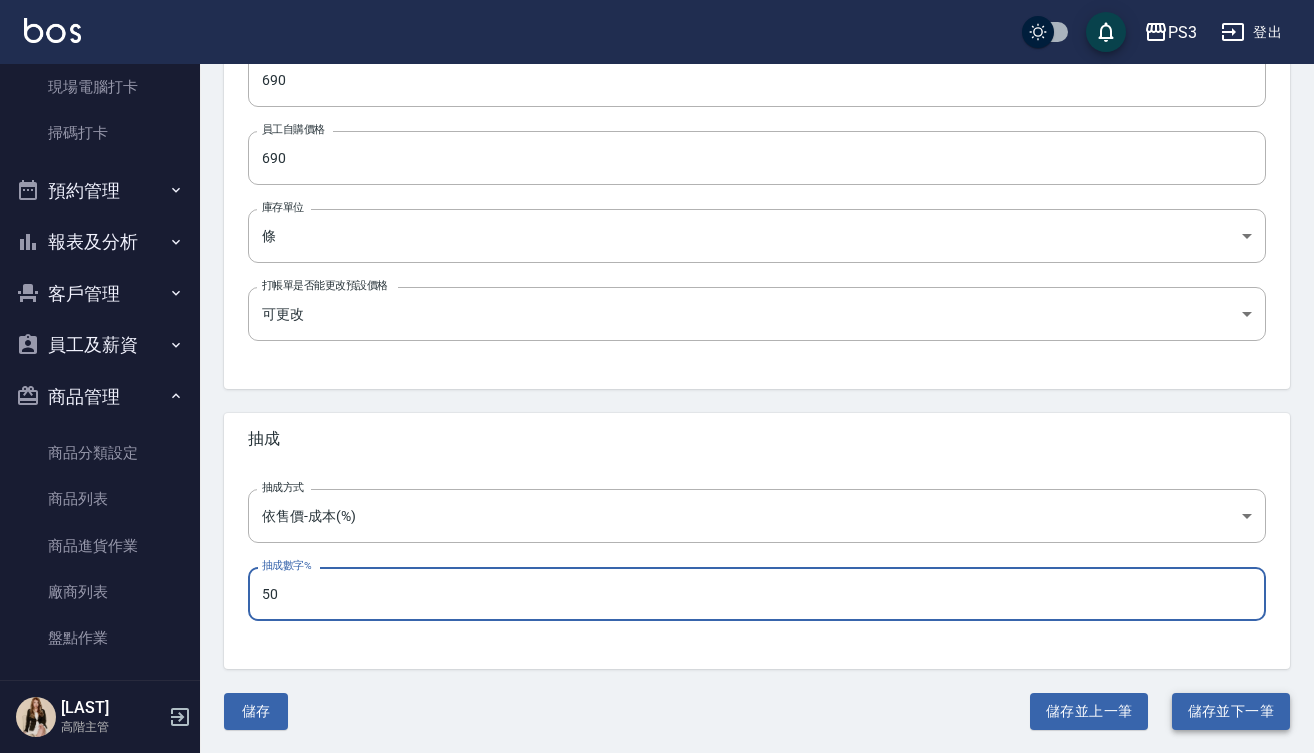 type on "50" 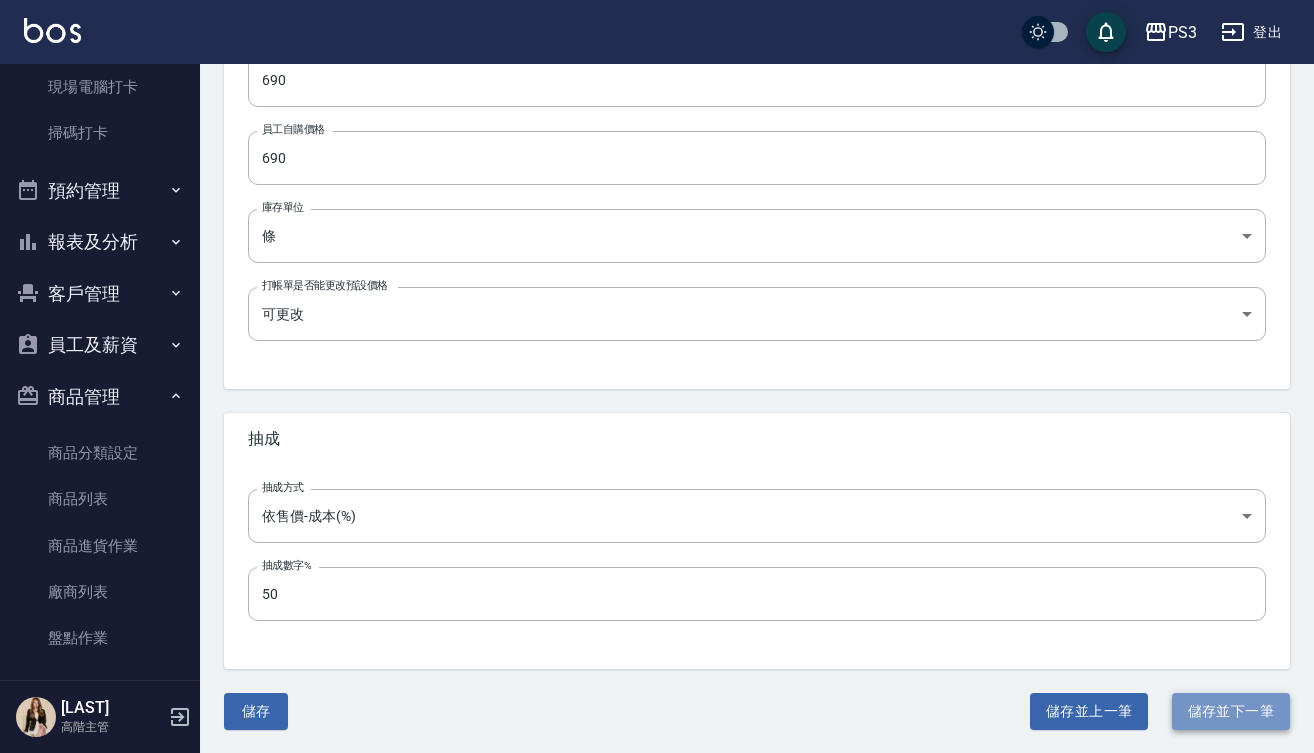 click on "儲存並下一筆" at bounding box center [1231, 711] 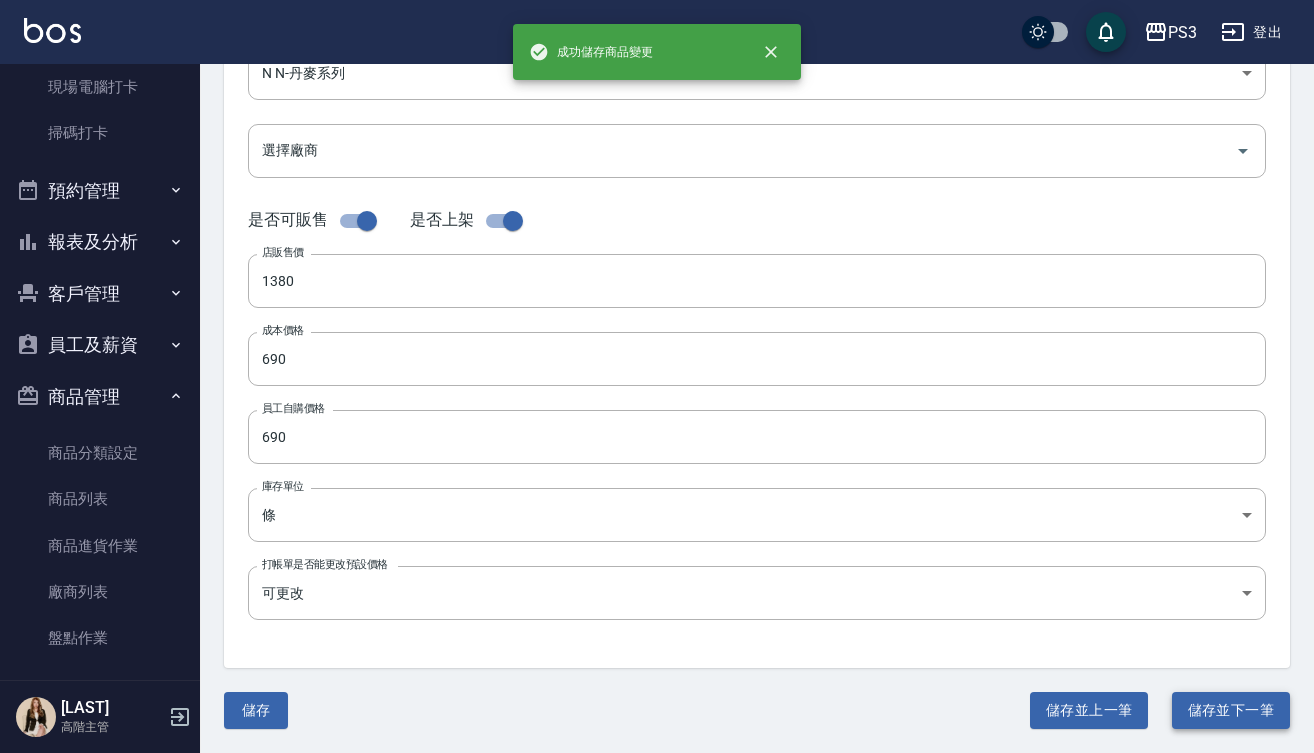 type on "n-023" 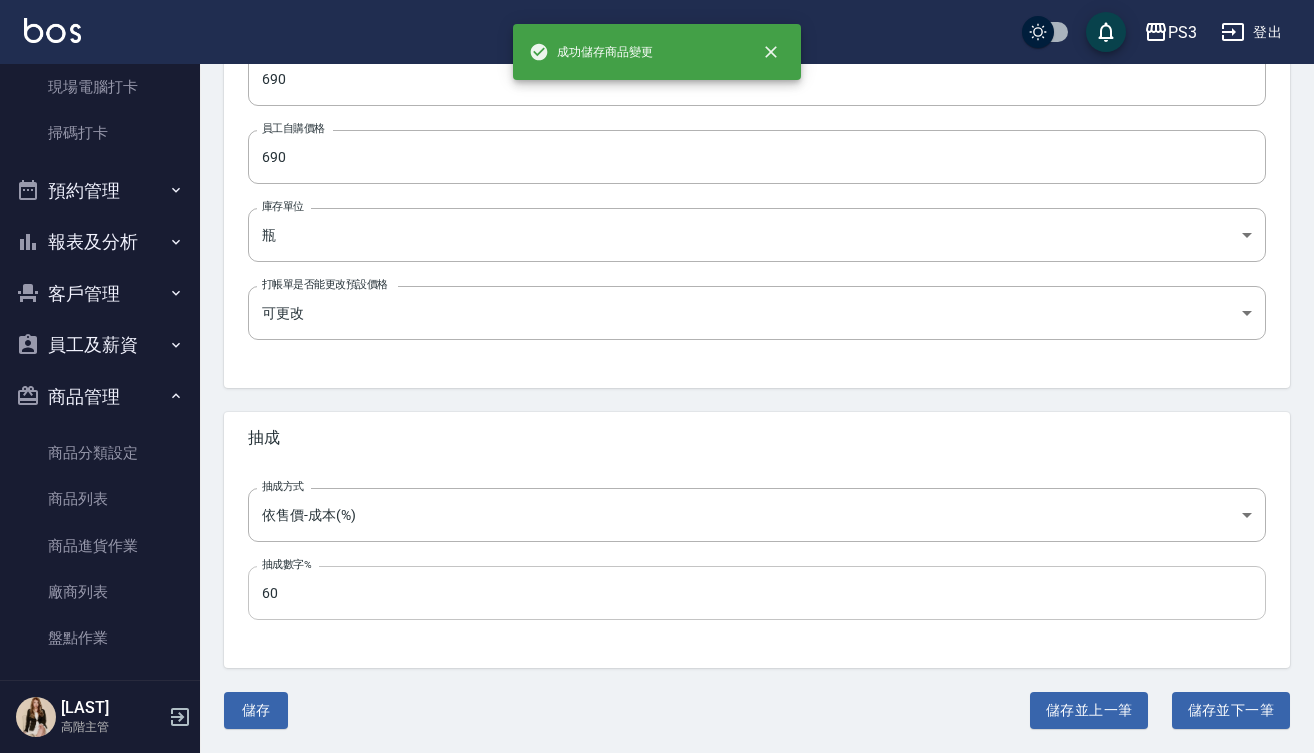 scroll, scrollTop: 626, scrollLeft: 0, axis: vertical 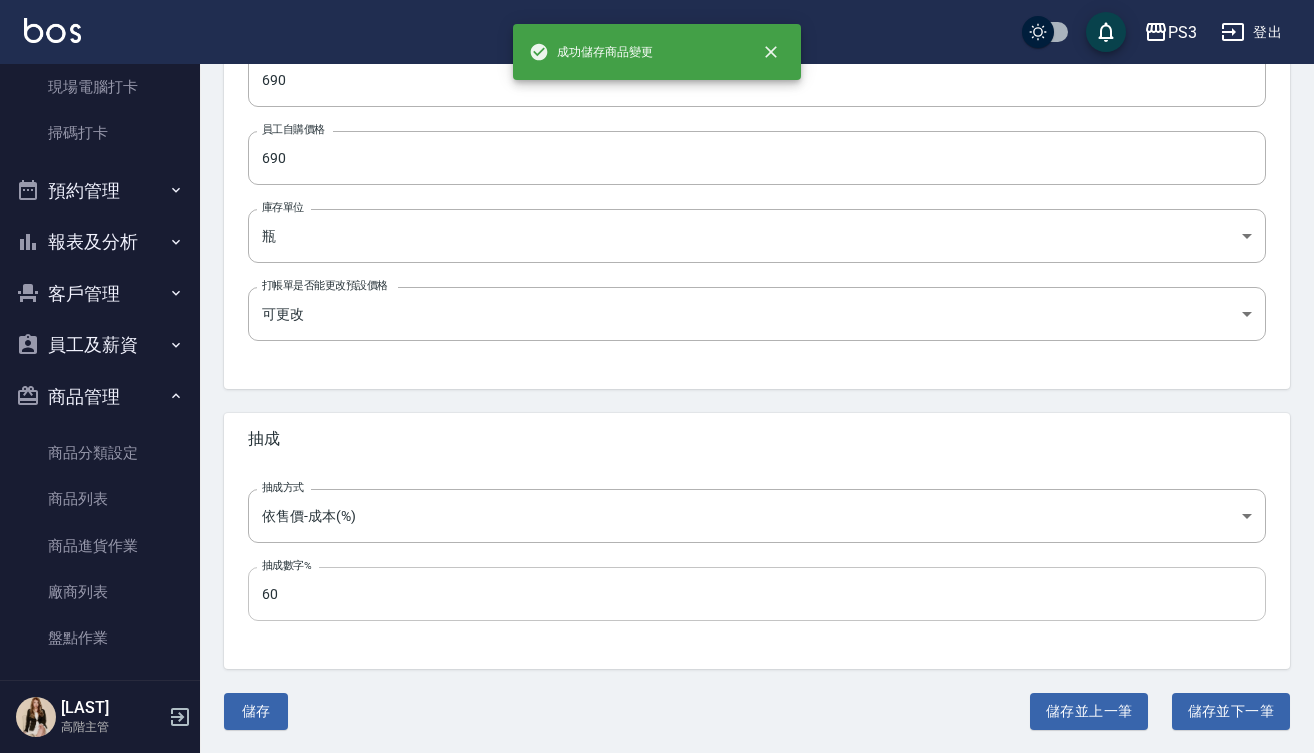 click on "60" at bounding box center [757, 594] 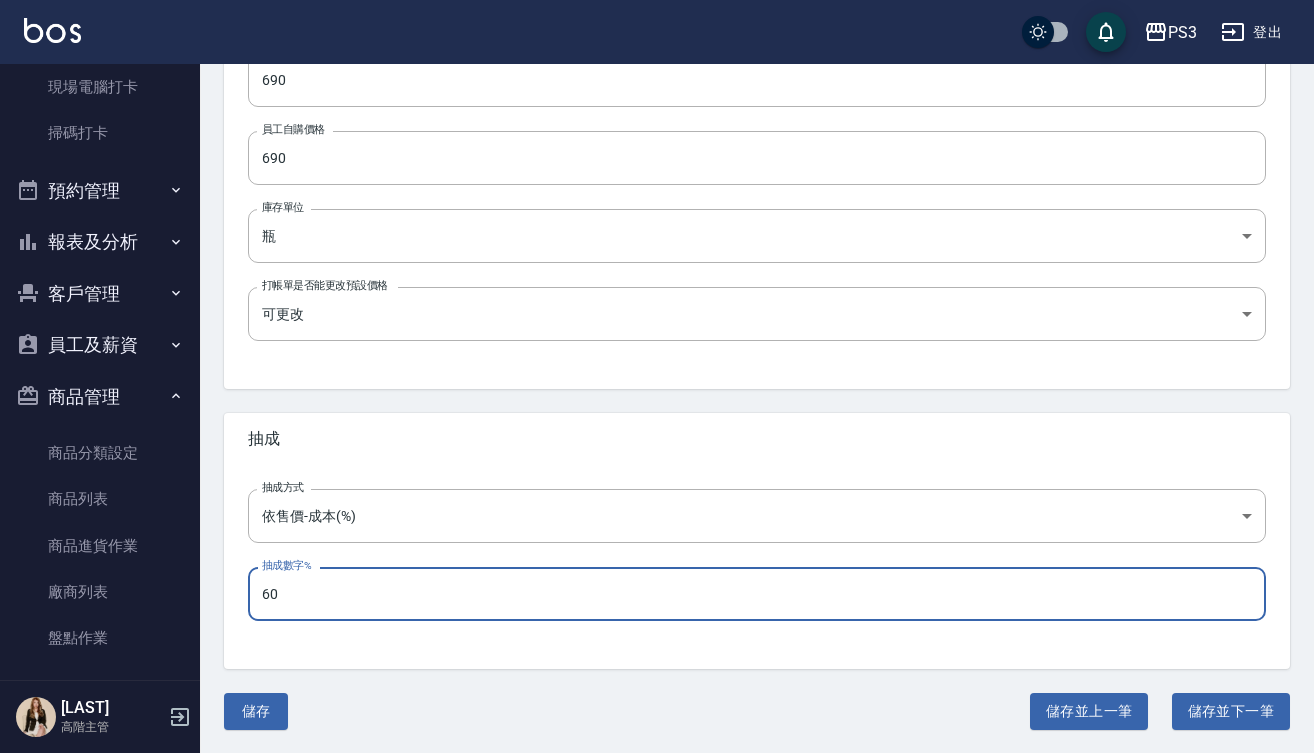 click on "60" at bounding box center [757, 594] 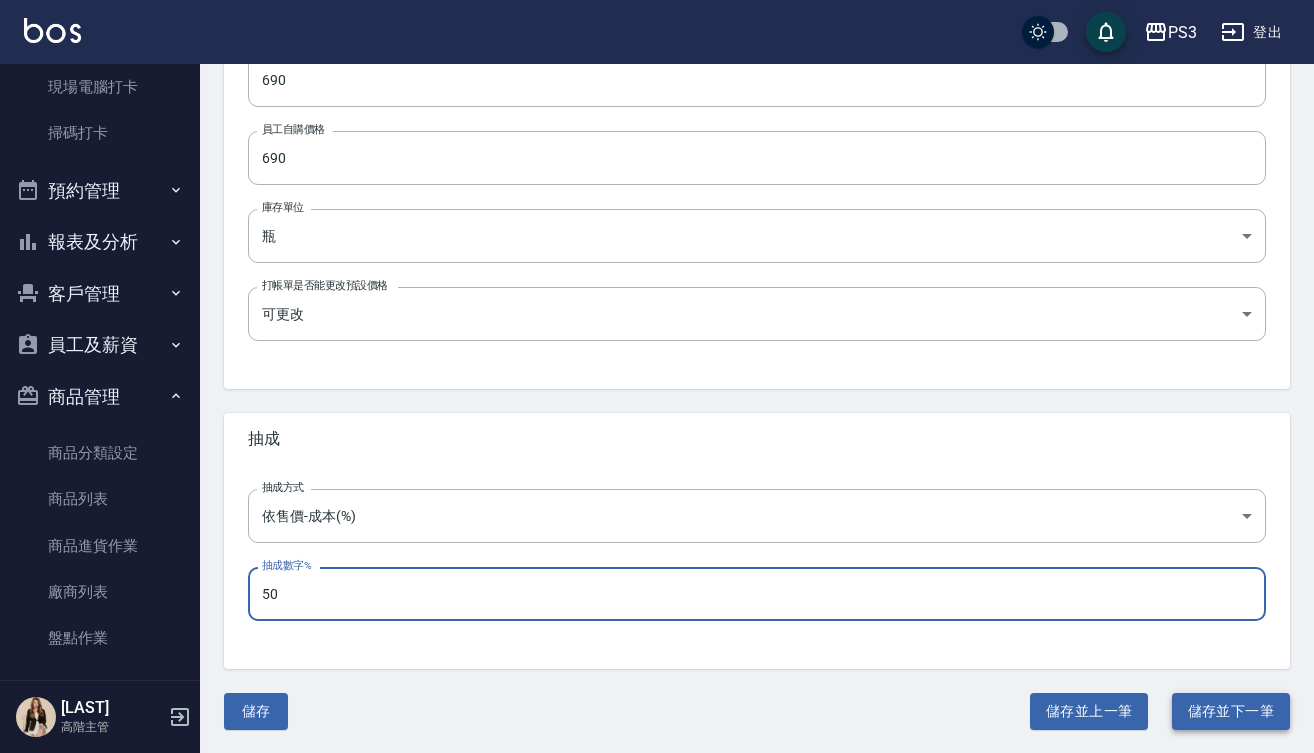 type on "50" 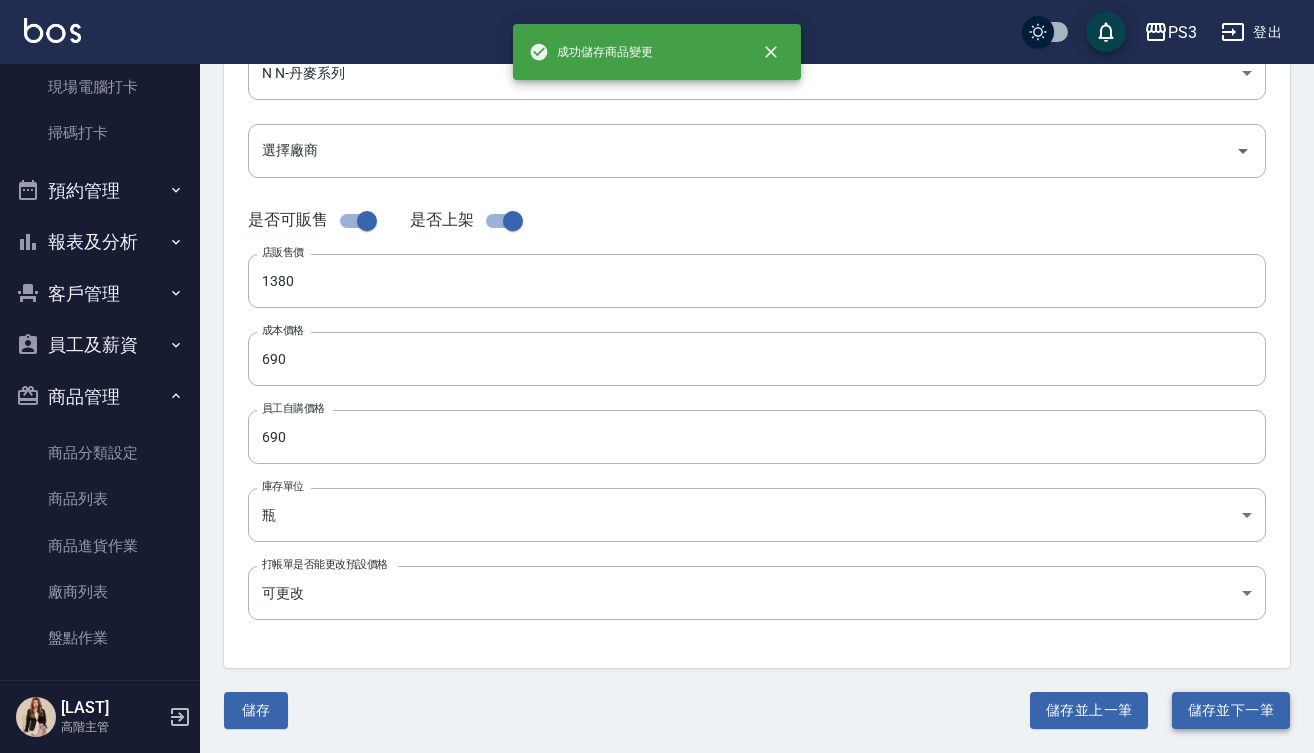 type on "N-024" 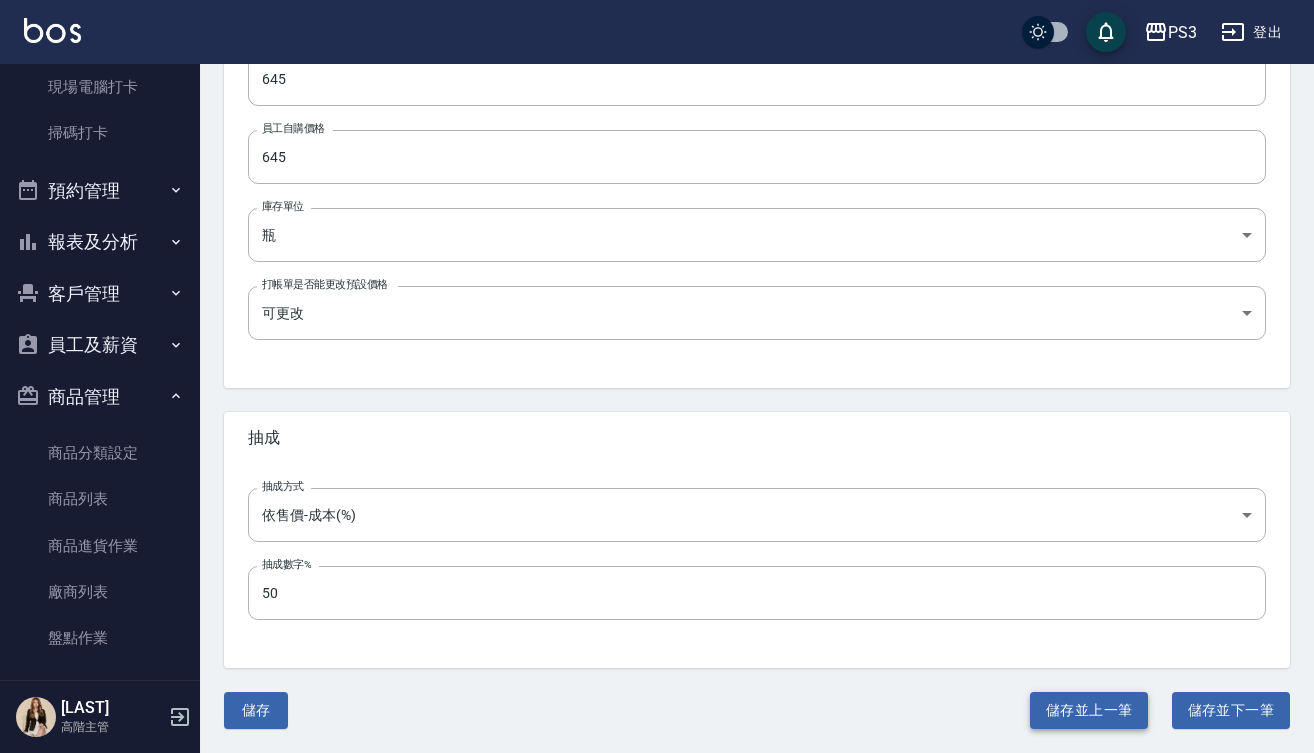 scroll, scrollTop: 626, scrollLeft: 0, axis: vertical 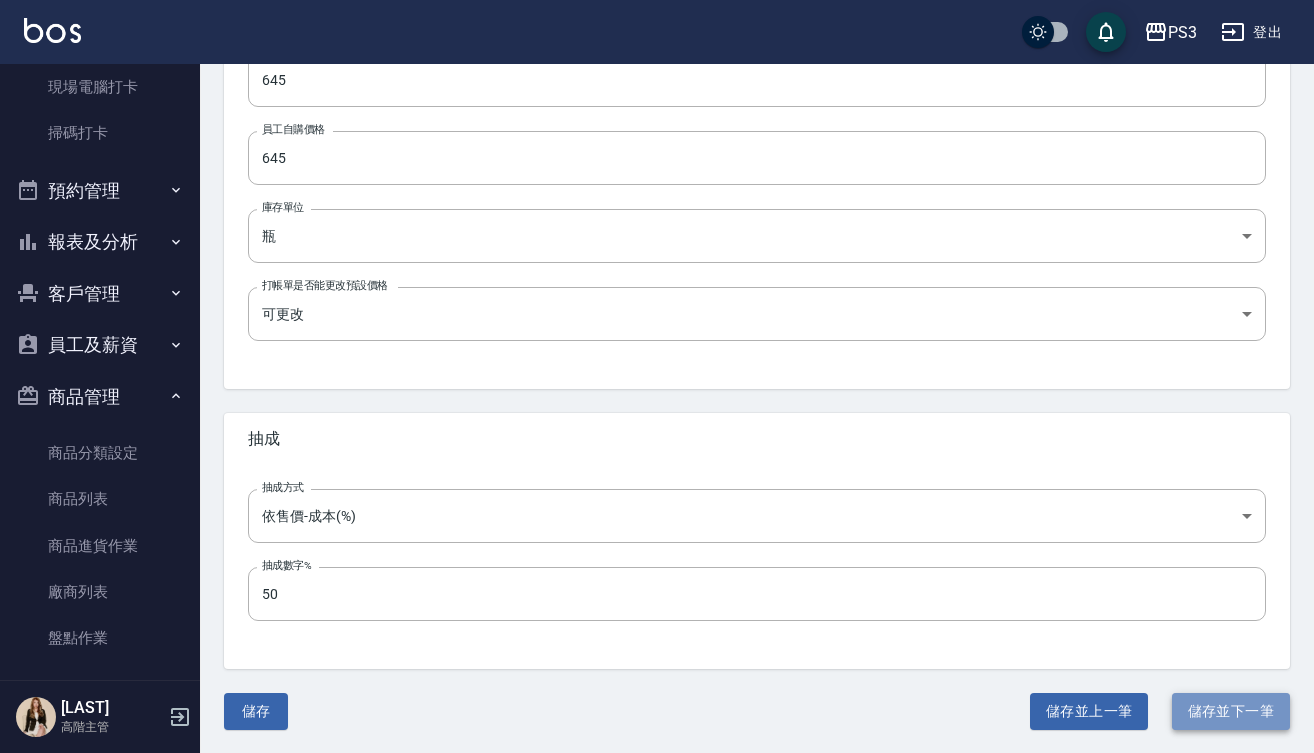 click on "儲存並下一筆" at bounding box center [1231, 711] 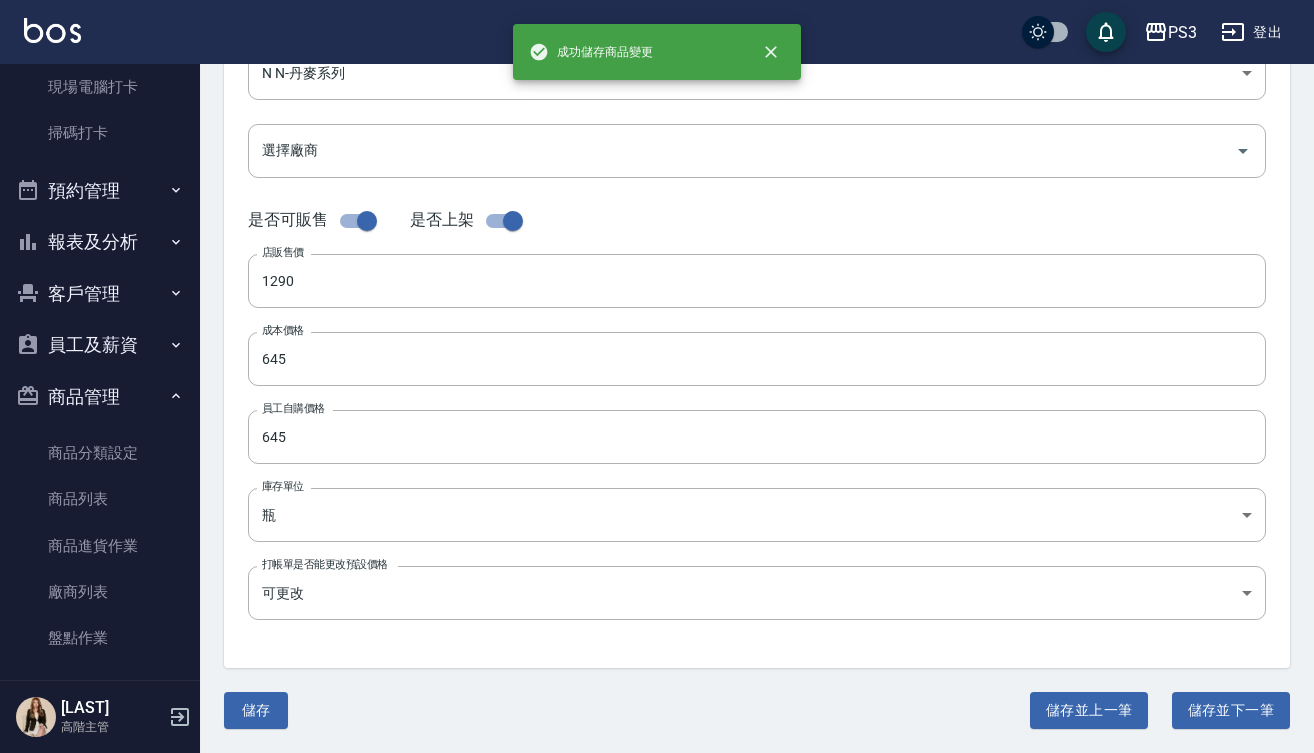 scroll, scrollTop: 0, scrollLeft: 0, axis: both 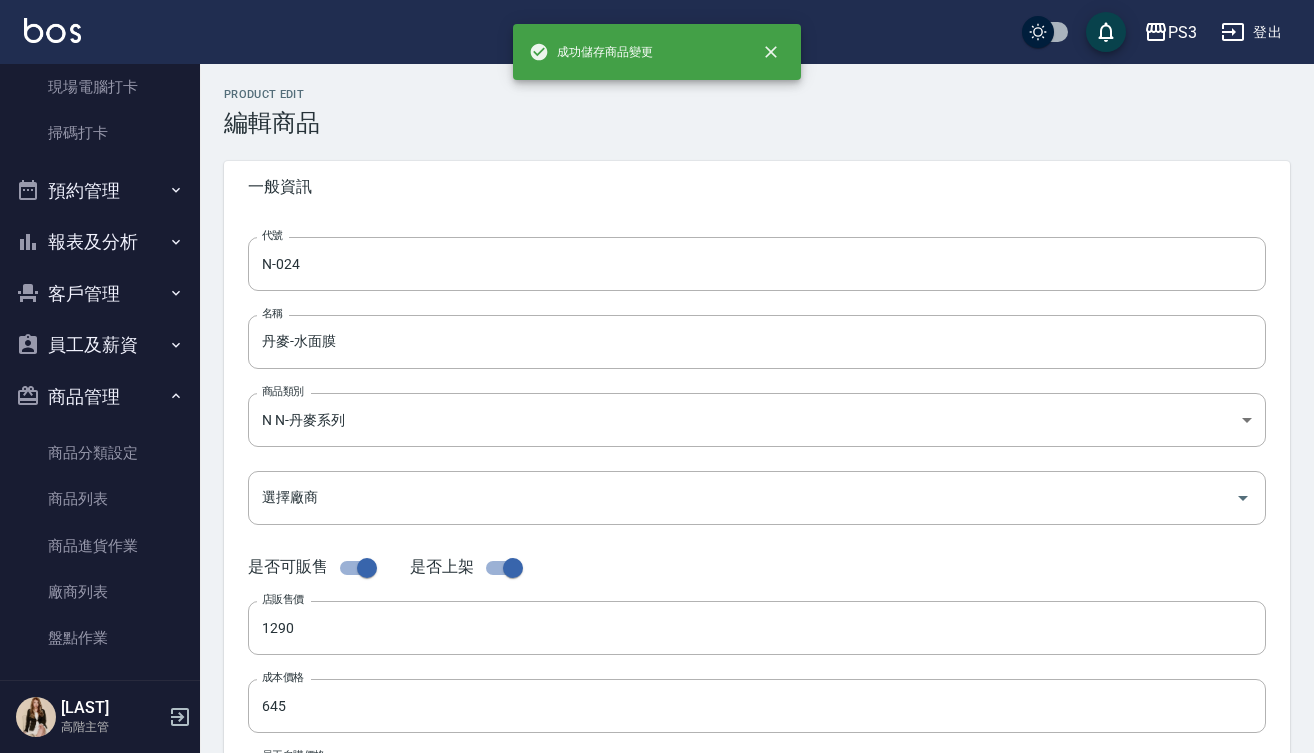 type on "n-025" 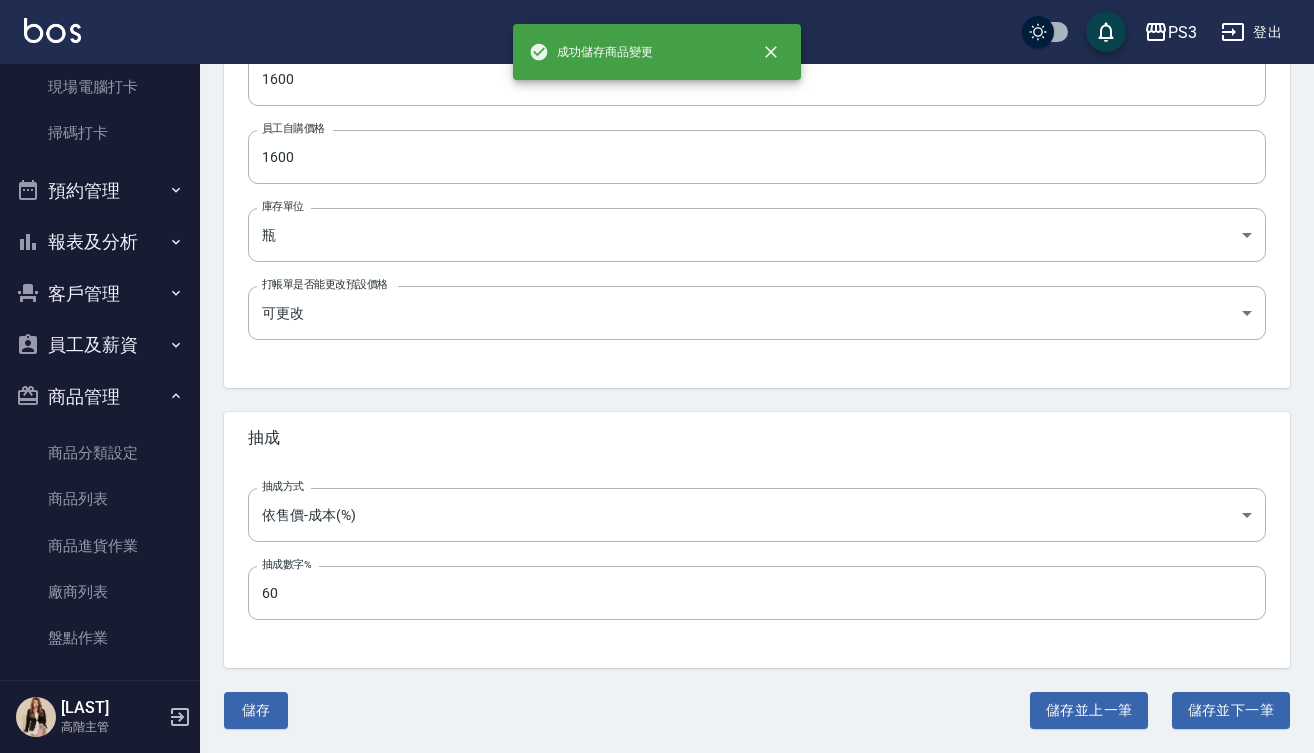scroll, scrollTop: 626, scrollLeft: 0, axis: vertical 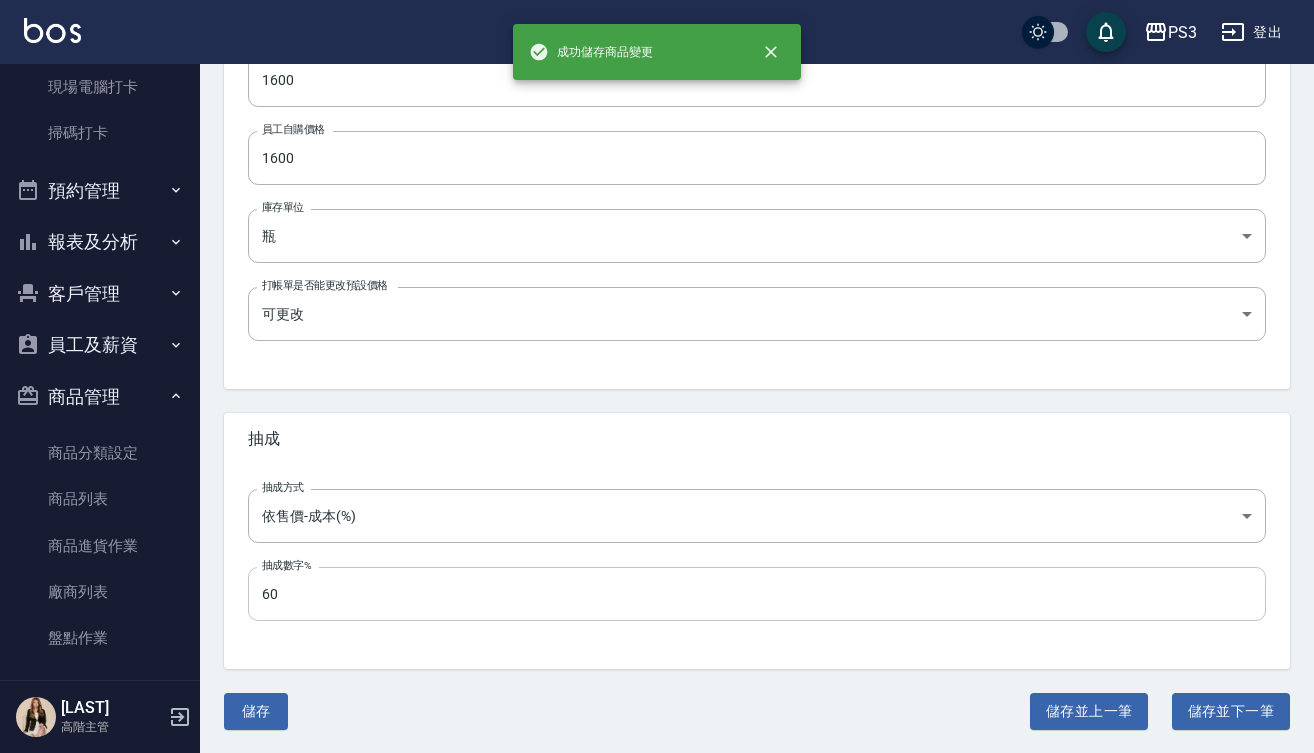 click on "60" at bounding box center [757, 594] 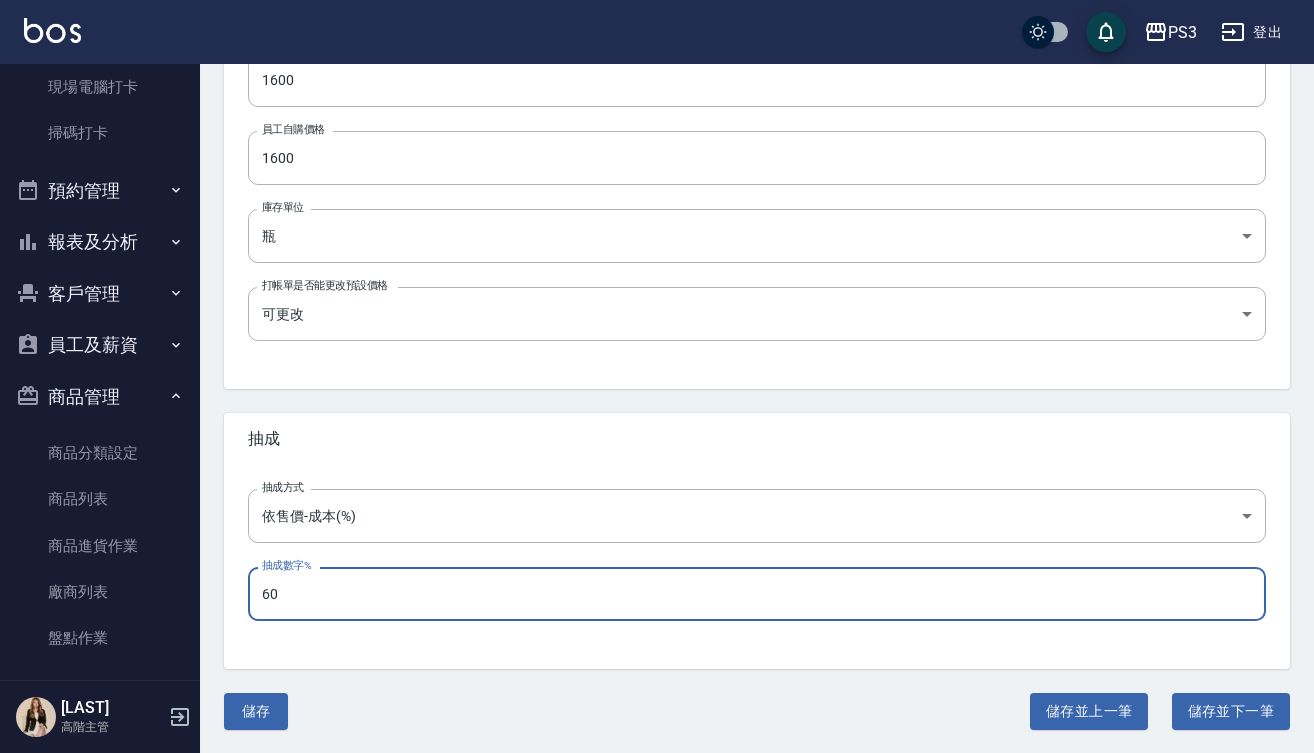 click on "60" at bounding box center (757, 594) 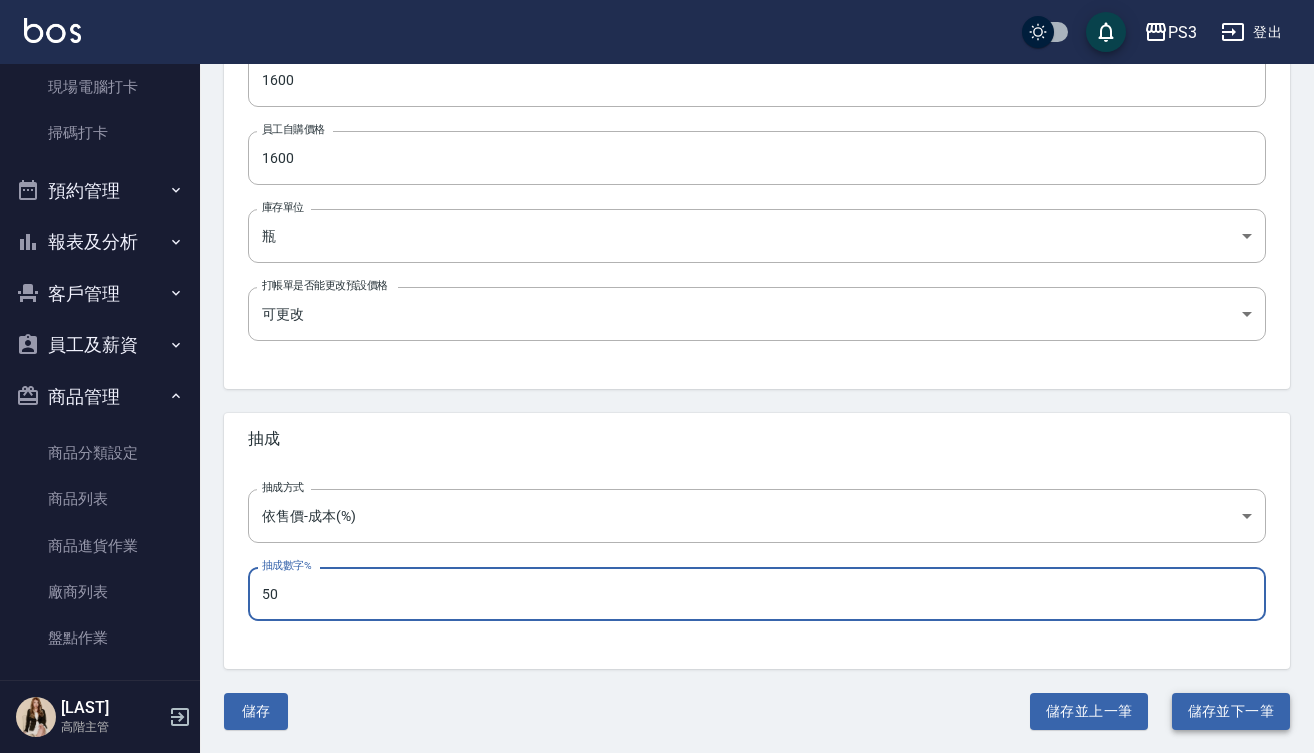type on "50" 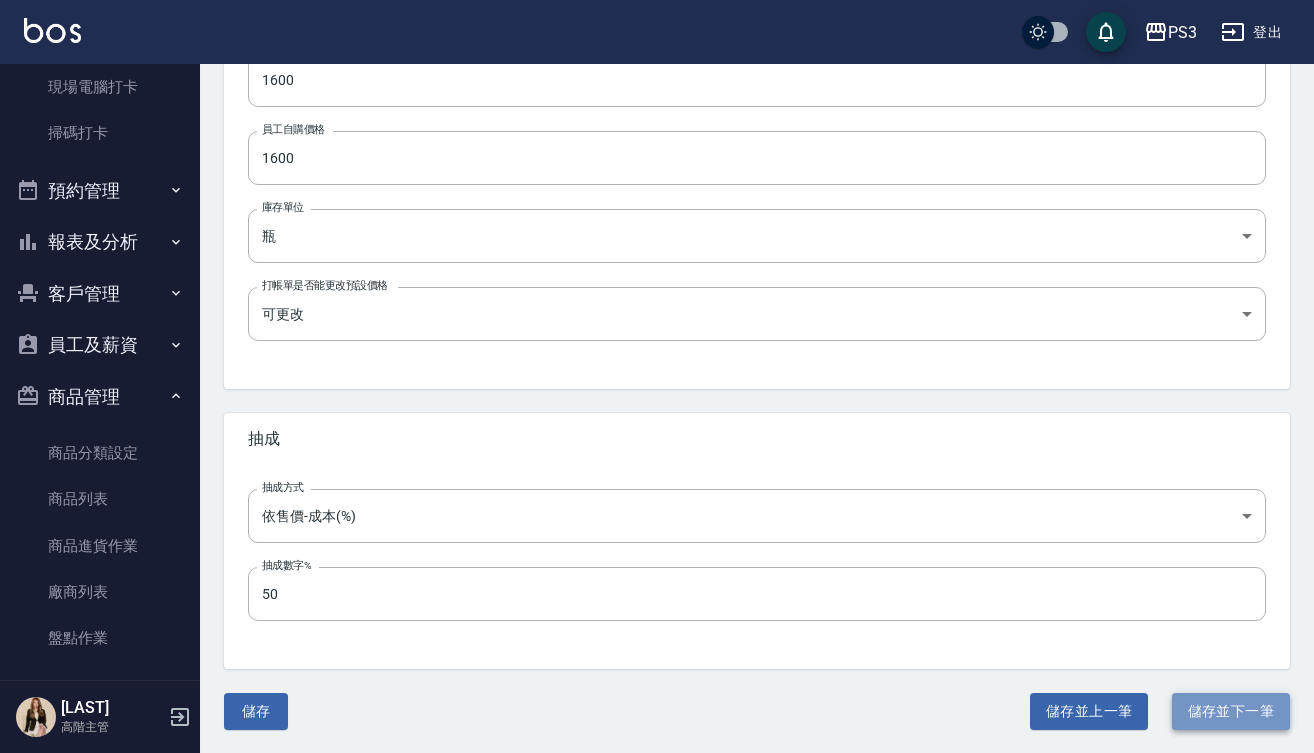 click on "儲存並下一筆" at bounding box center (1231, 711) 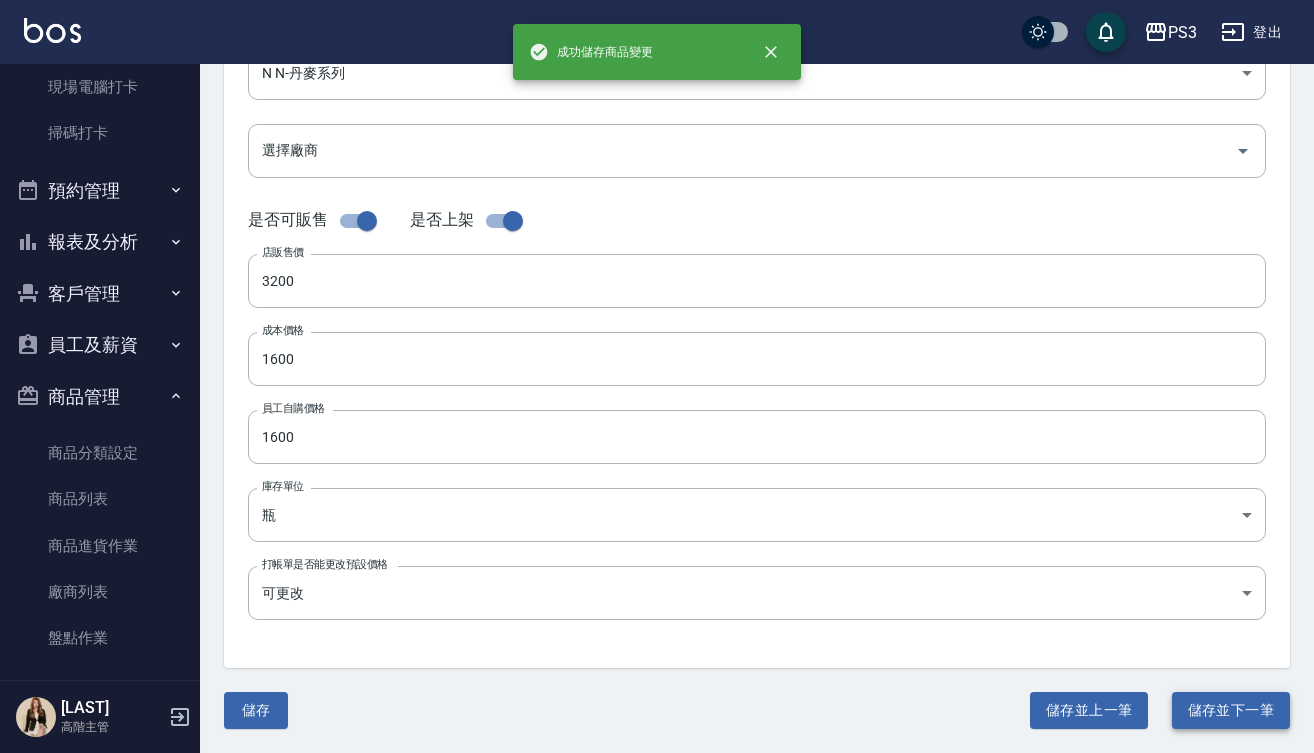 scroll, scrollTop: 0, scrollLeft: 0, axis: both 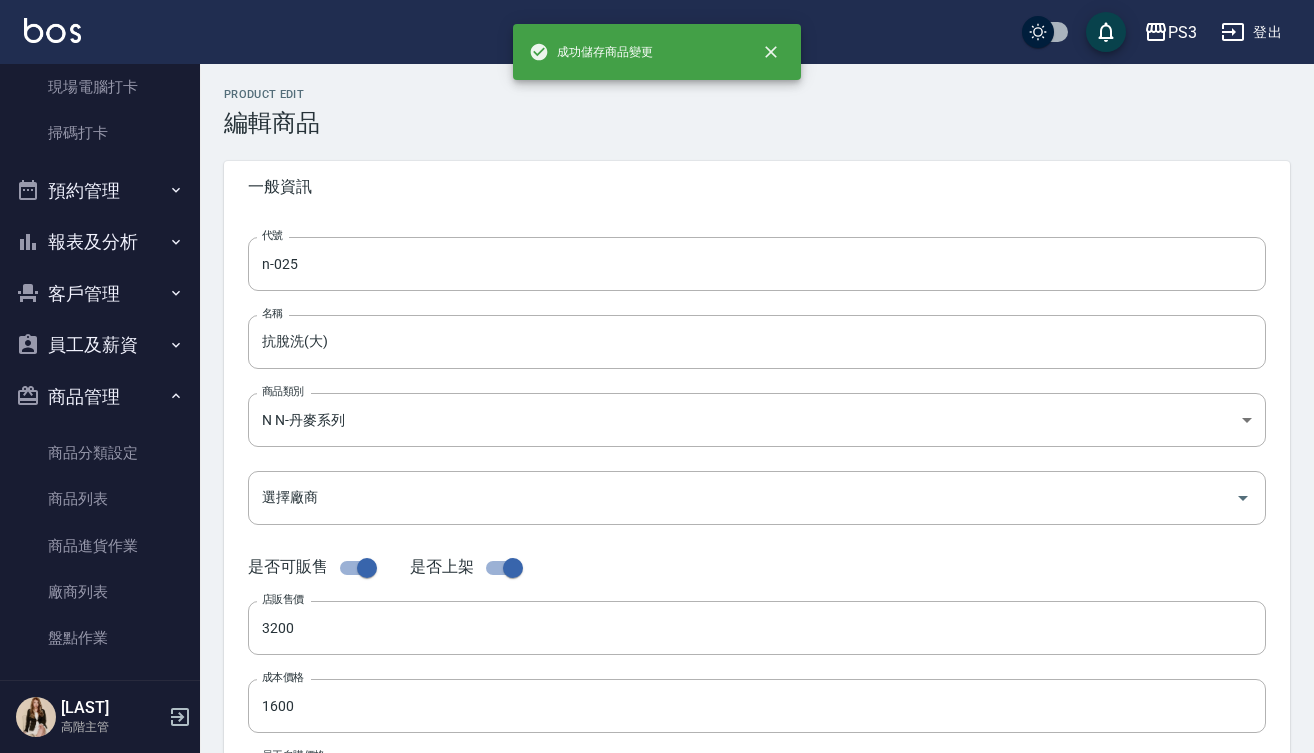 type on "n-026" 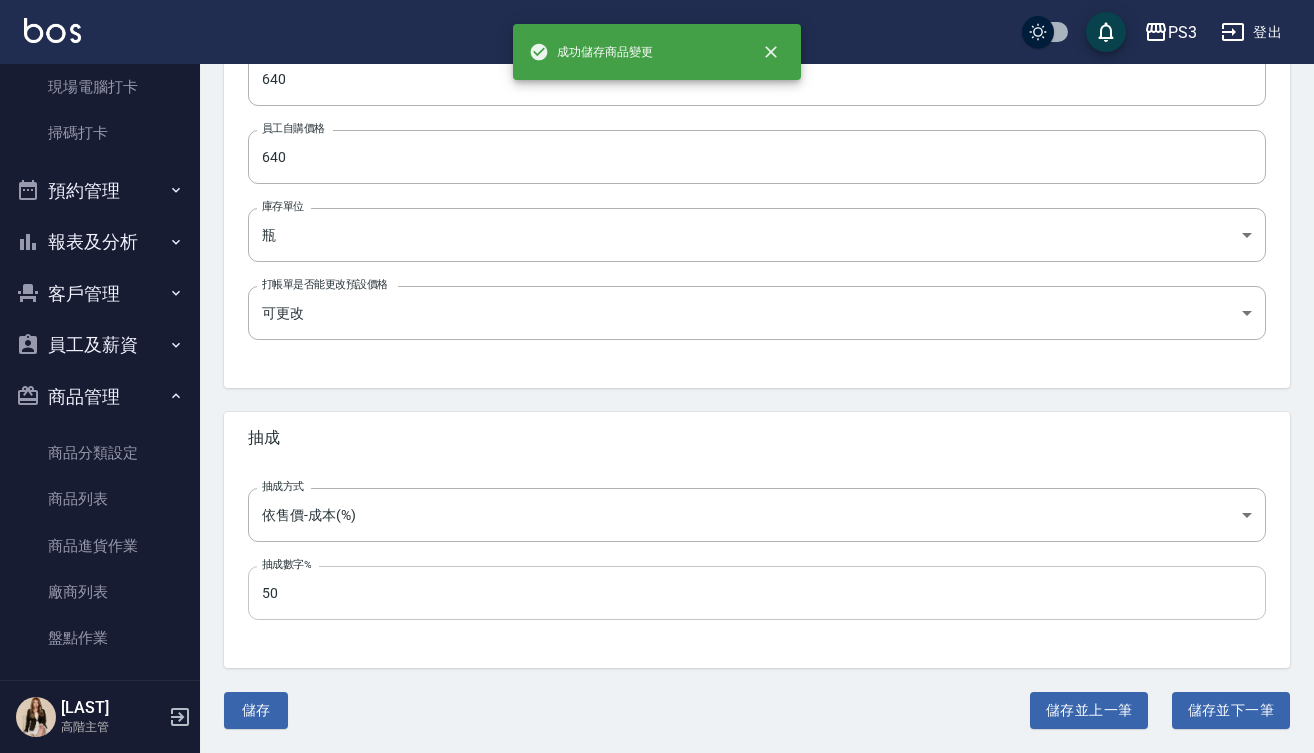 scroll, scrollTop: 626, scrollLeft: 0, axis: vertical 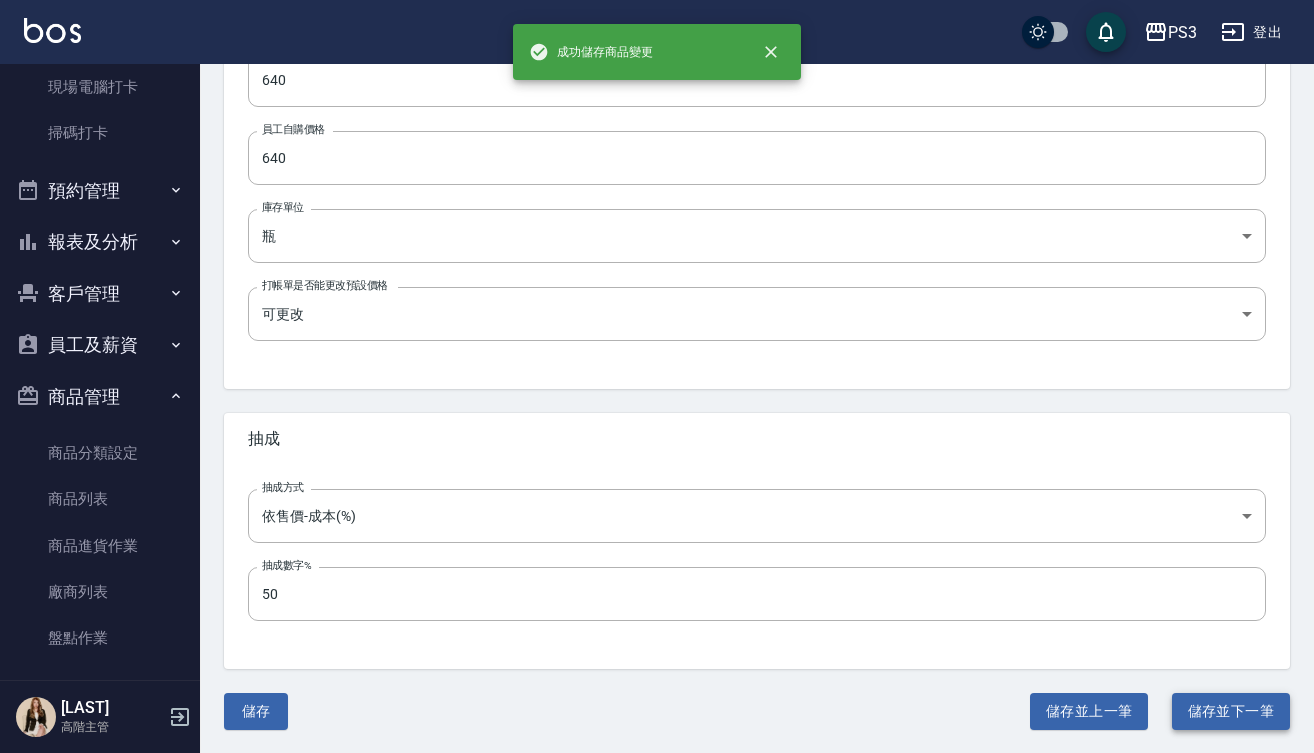 click on "儲存並下一筆" at bounding box center [1231, 711] 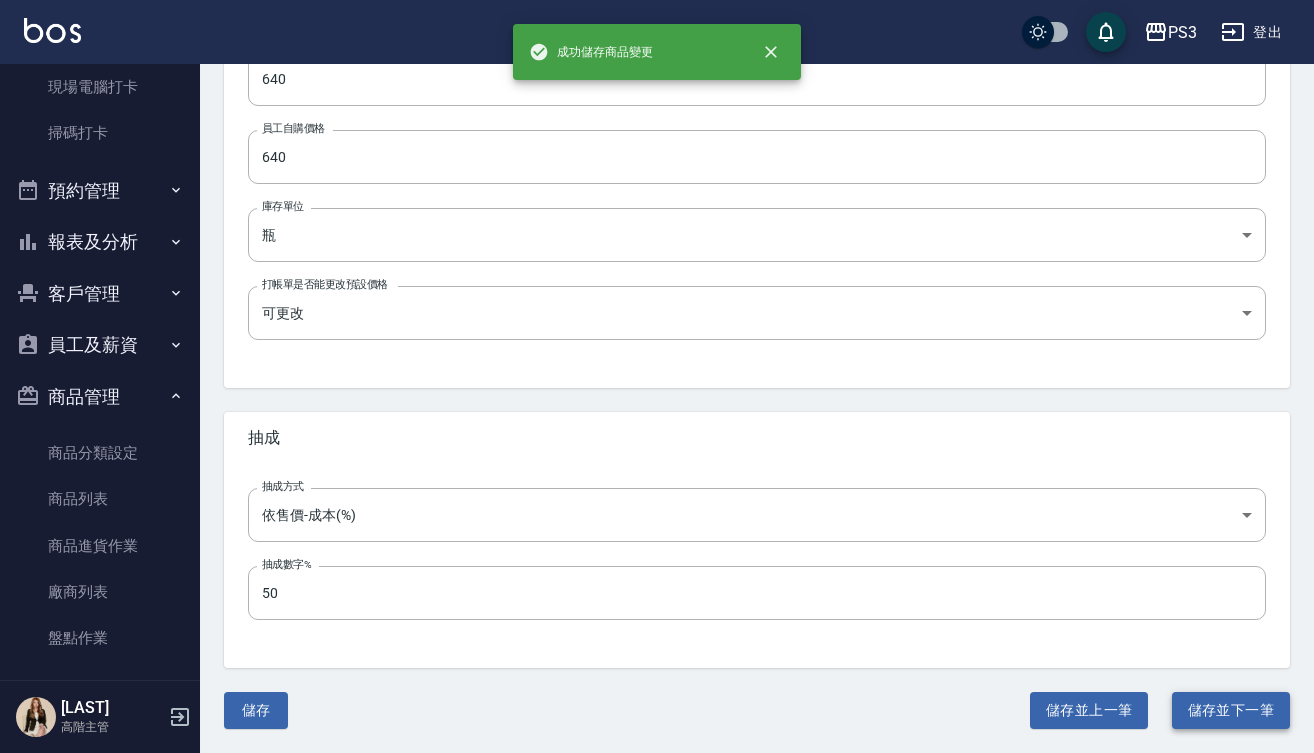 scroll, scrollTop: 626, scrollLeft: 0, axis: vertical 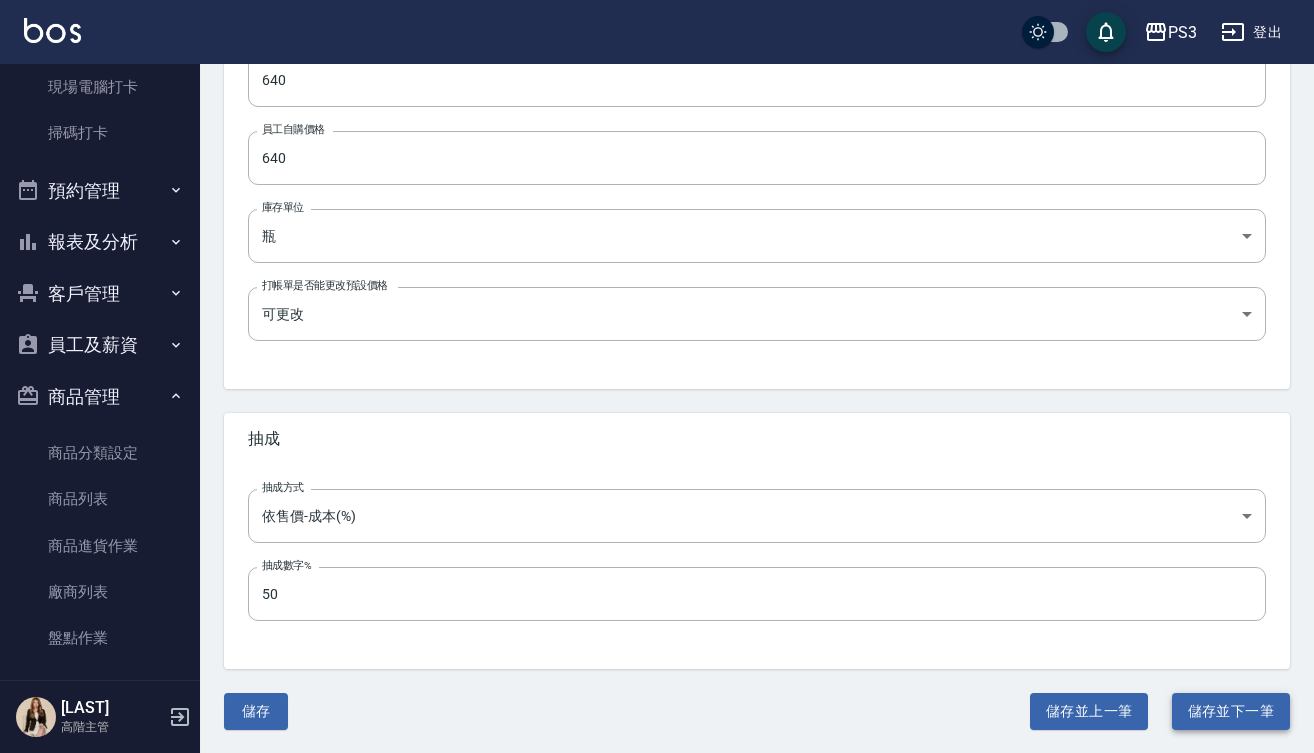 click on "儲存並下一筆" at bounding box center (1231, 711) 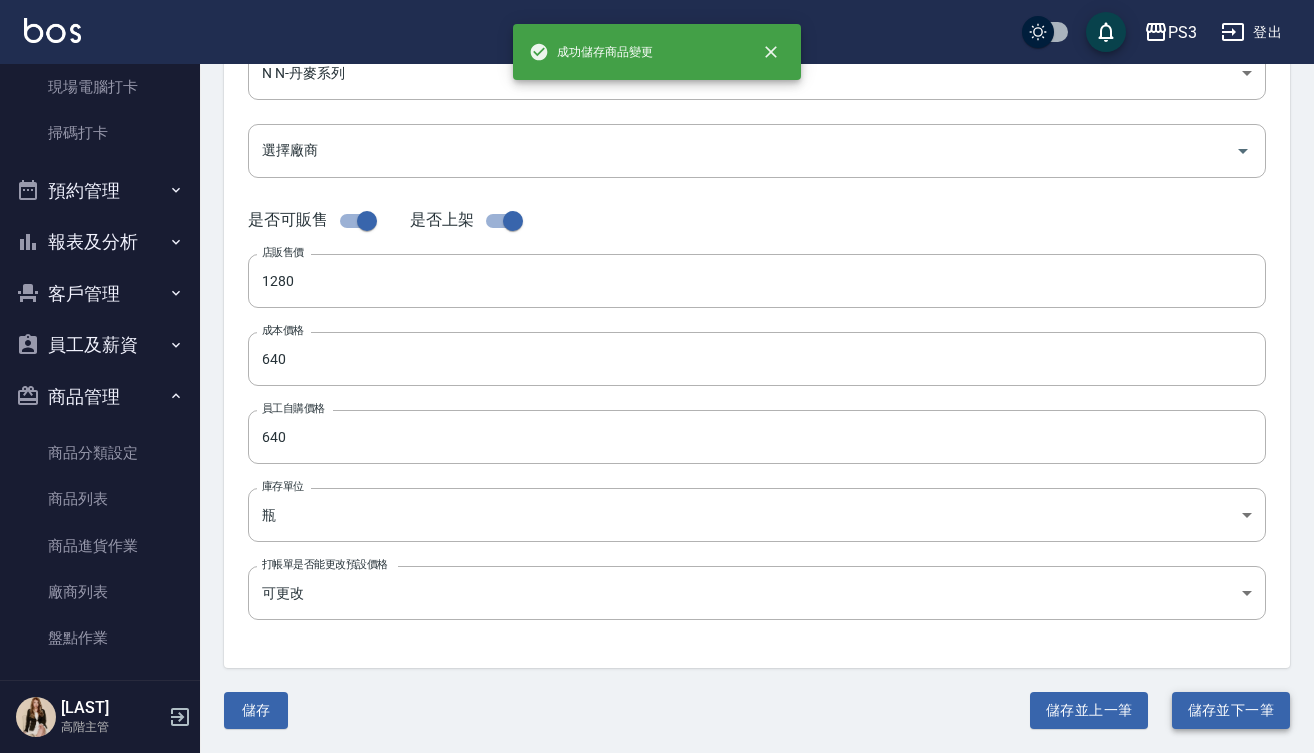 scroll, scrollTop: 0, scrollLeft: 0, axis: both 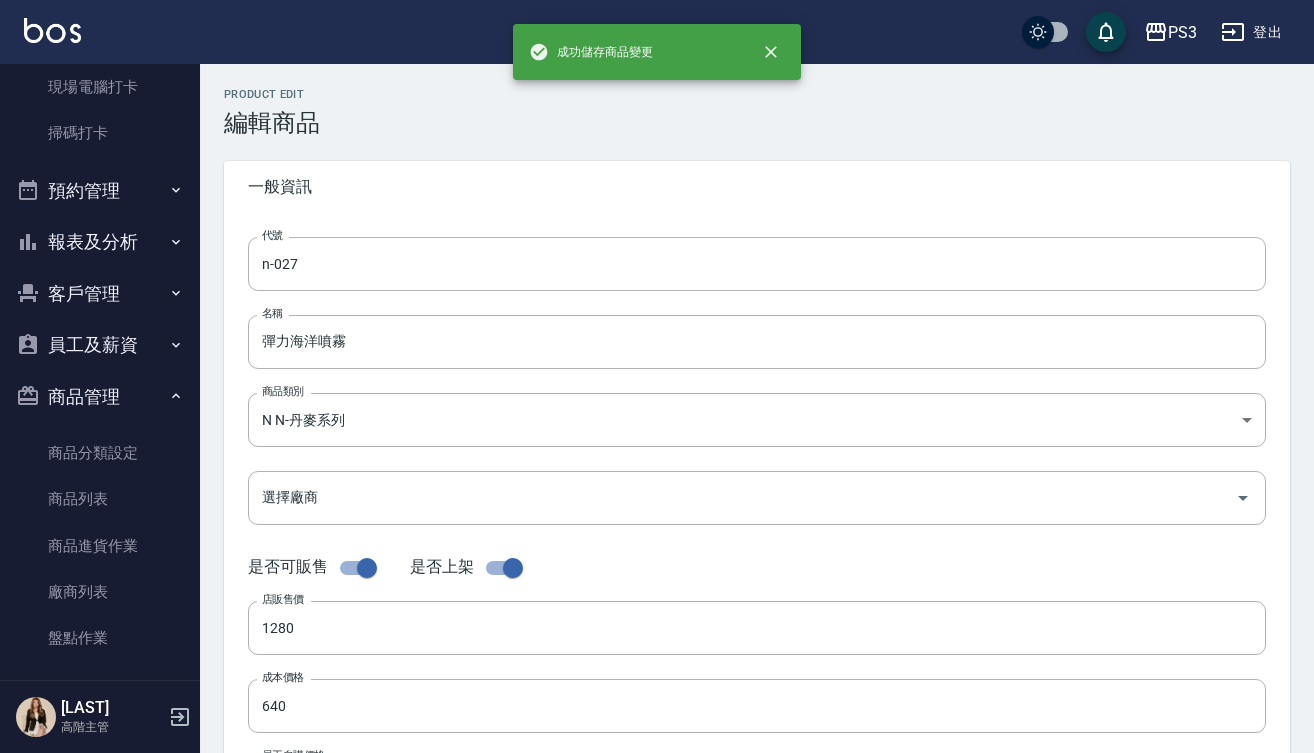 type on "n-028" 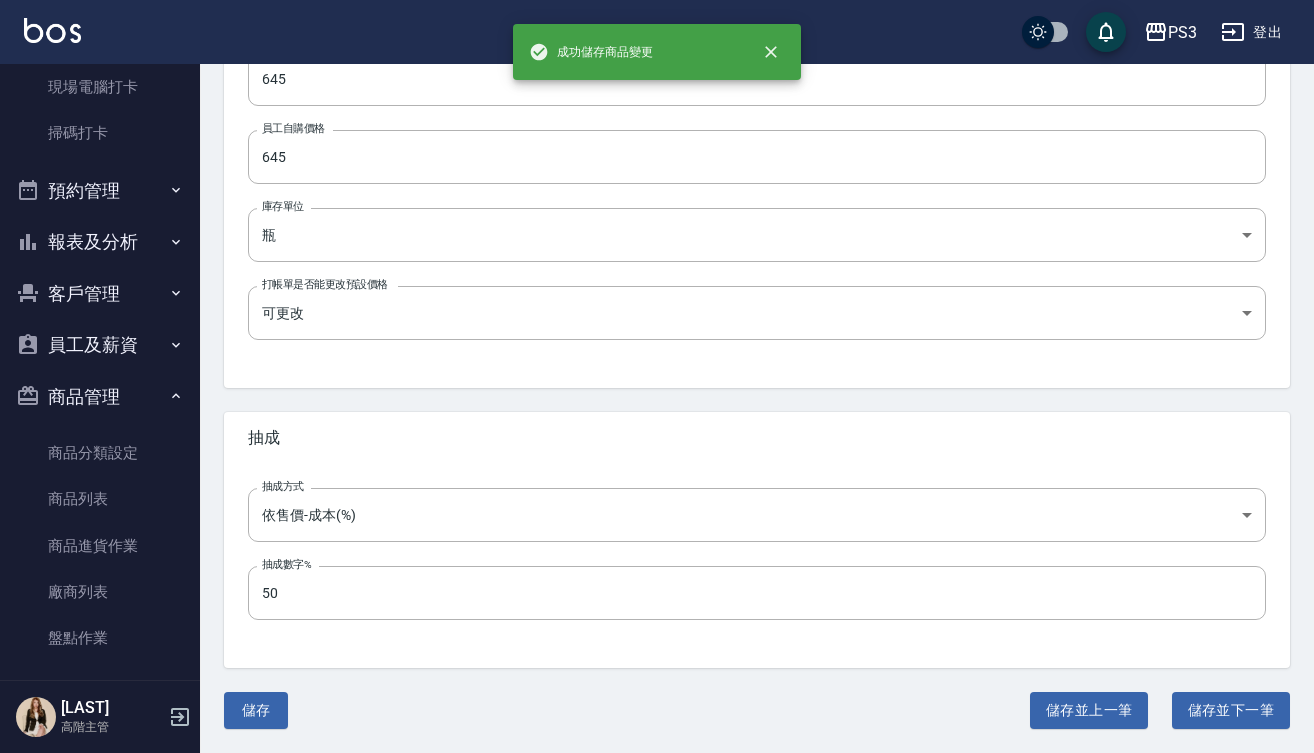 scroll, scrollTop: 626, scrollLeft: 0, axis: vertical 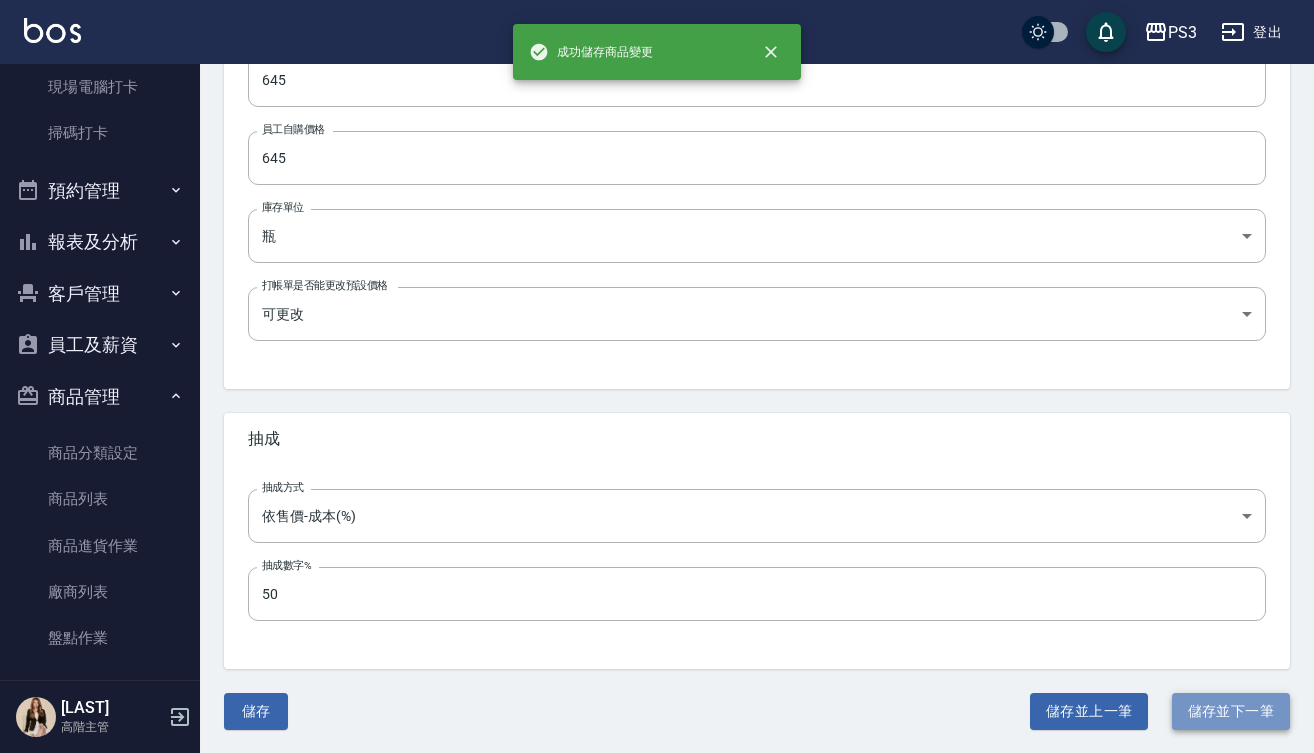 click on "儲存並下一筆" at bounding box center (1231, 711) 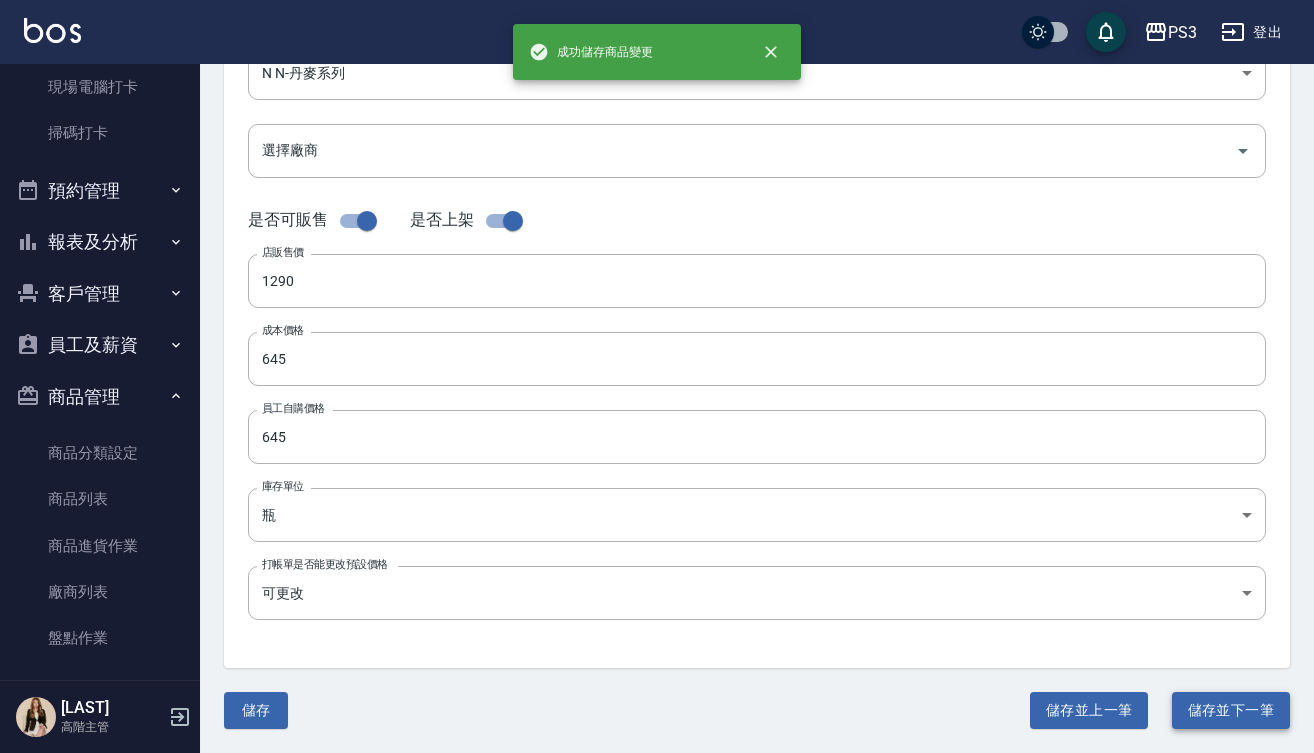 scroll, scrollTop: 0, scrollLeft: 0, axis: both 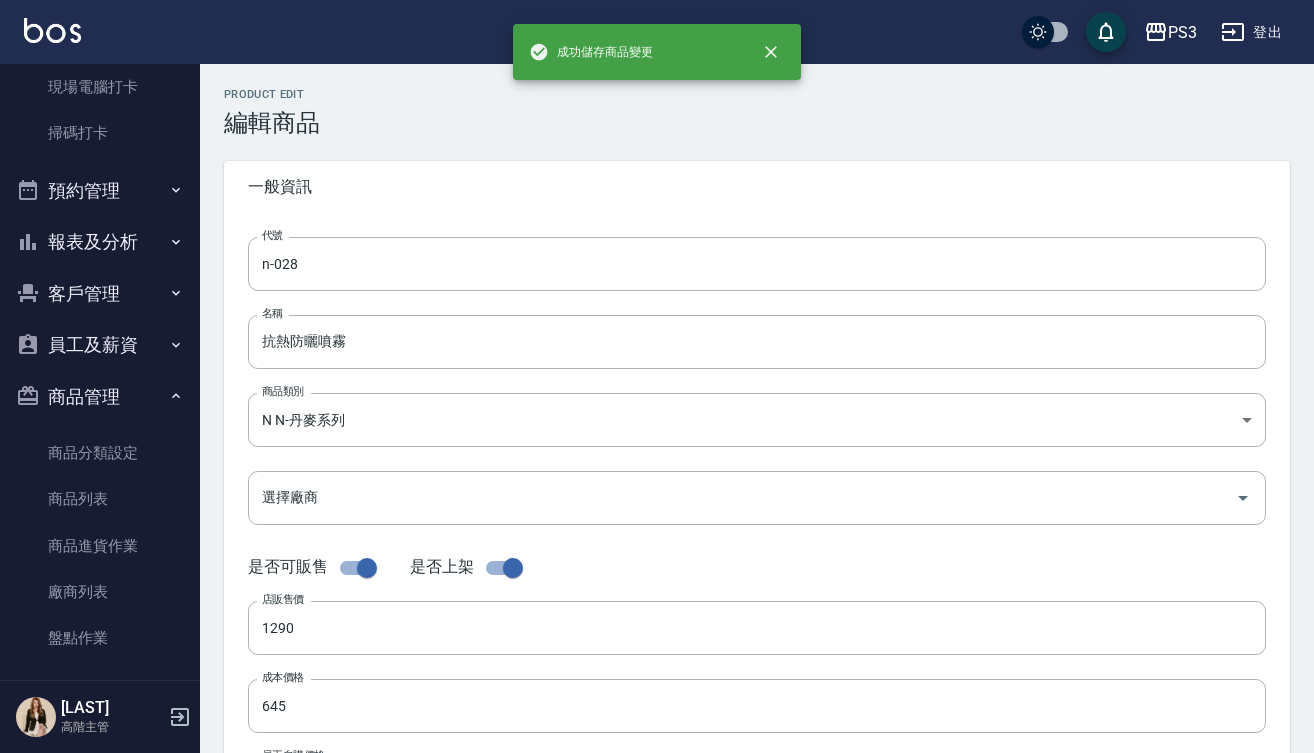 type on "n-029" 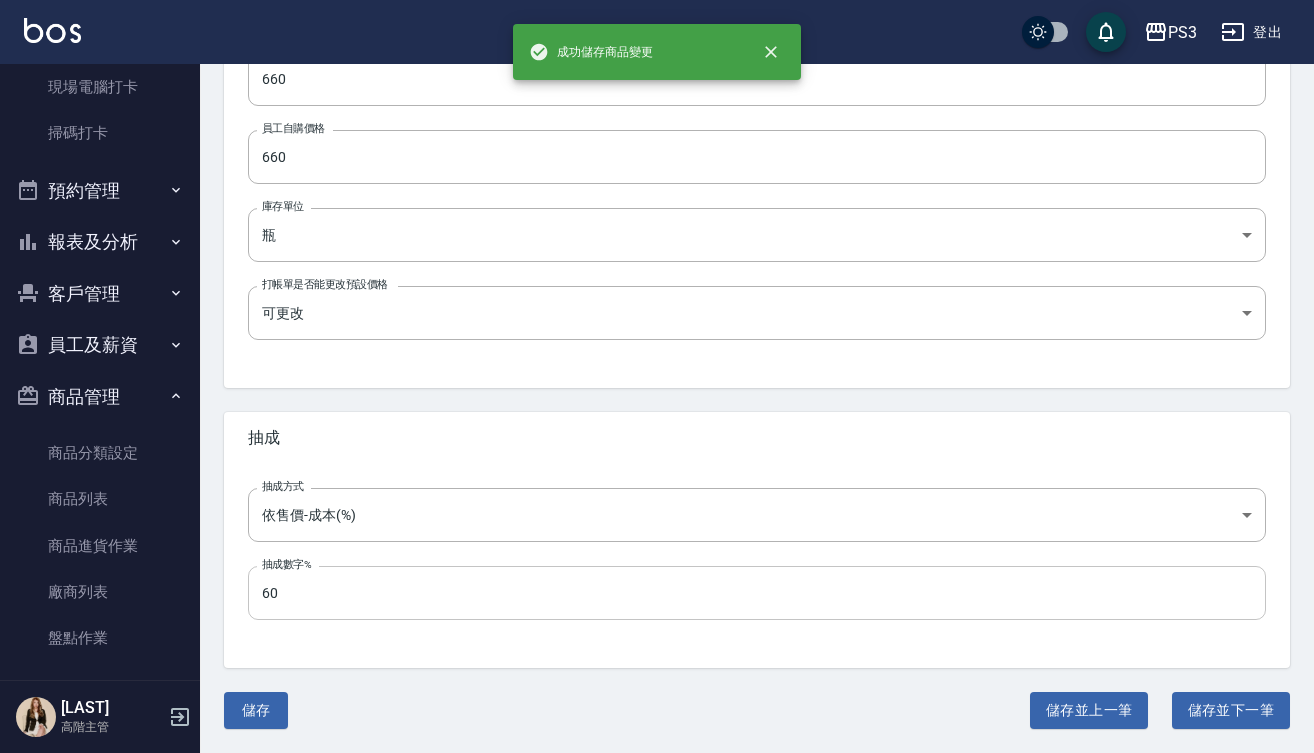 scroll, scrollTop: 626, scrollLeft: 0, axis: vertical 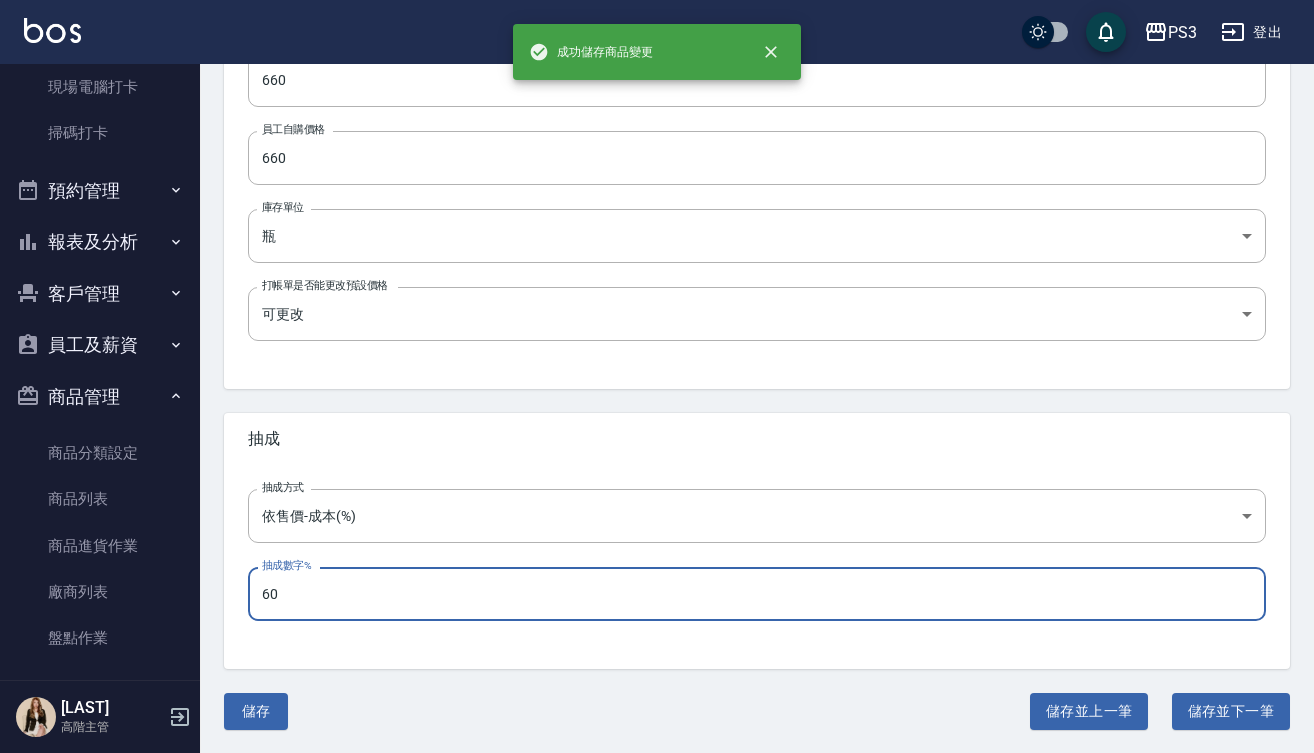 click on "60" at bounding box center (757, 594) 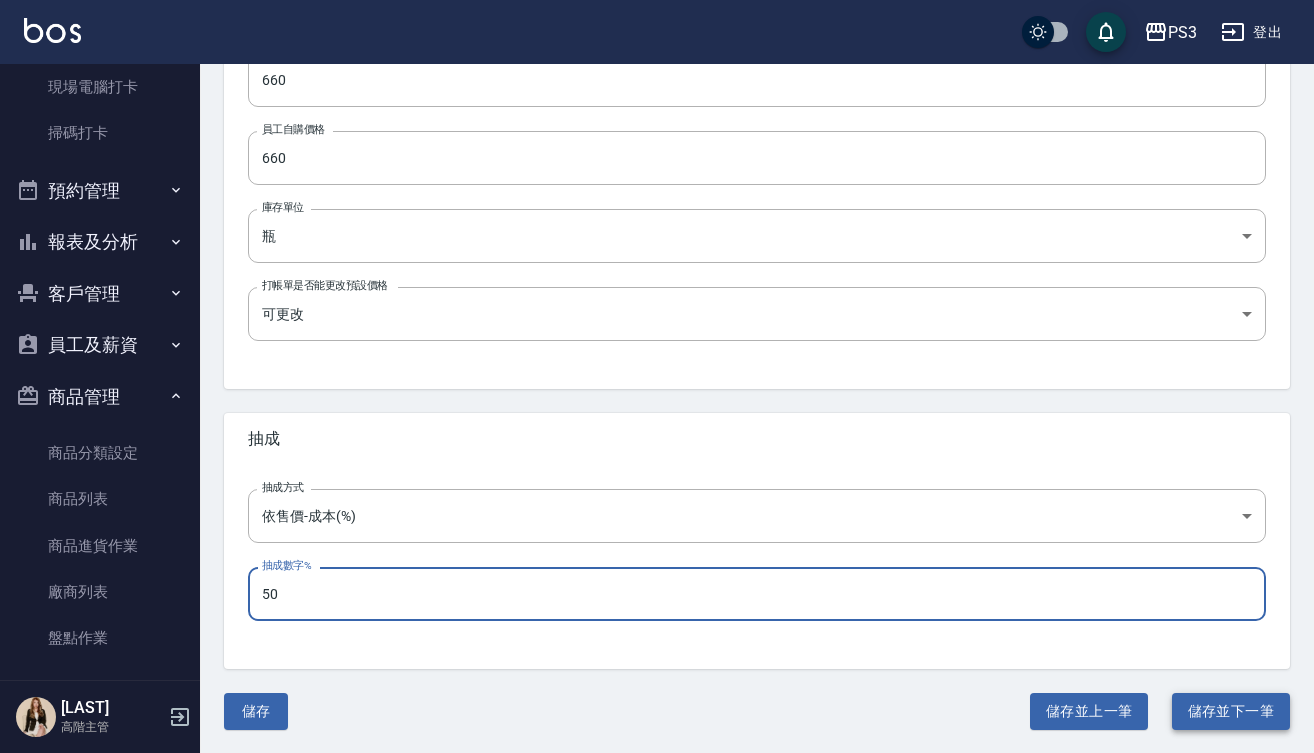 type on "50" 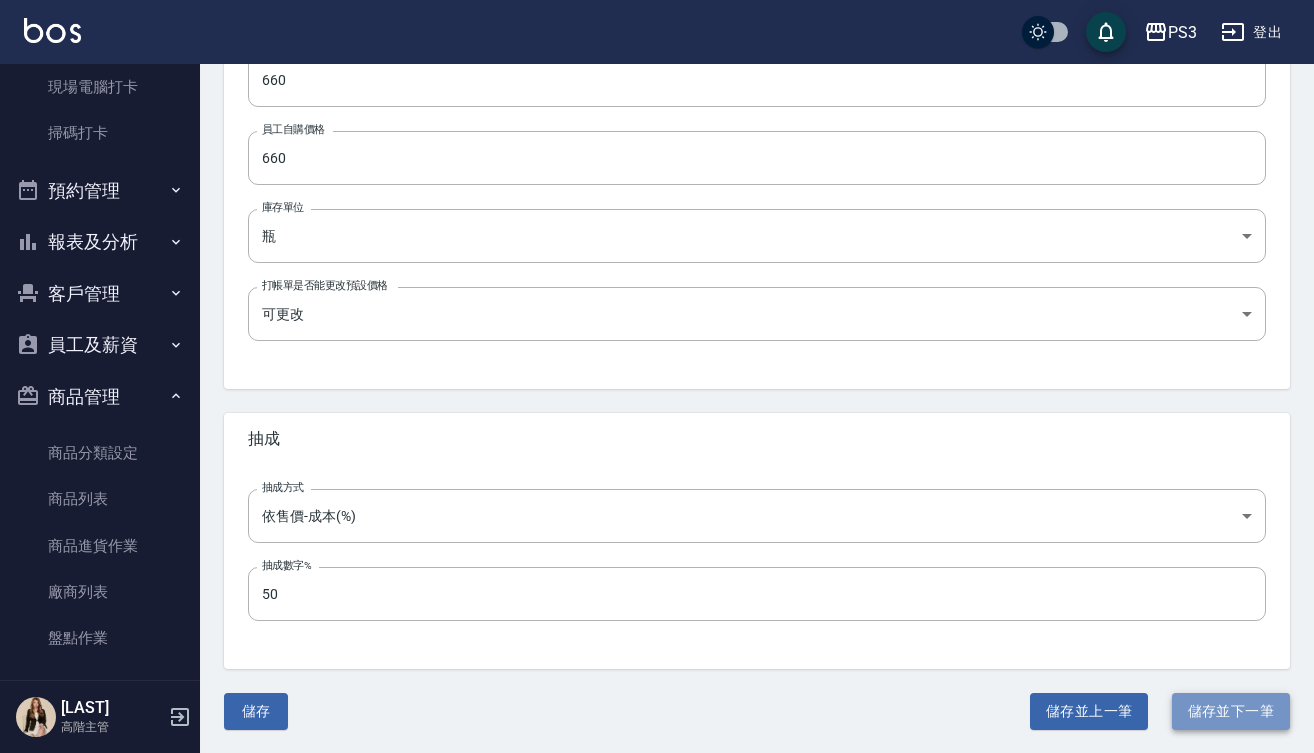 click on "儲存並下一筆" at bounding box center [1231, 711] 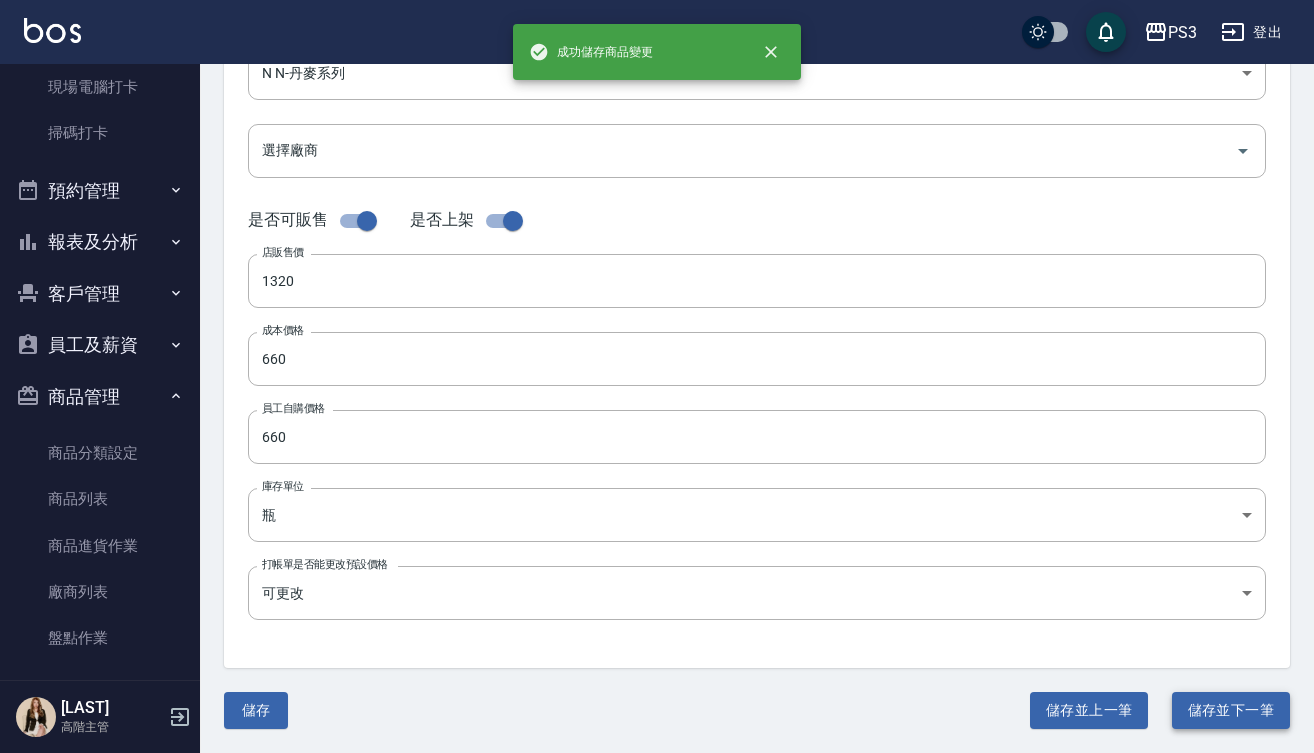 scroll, scrollTop: 0, scrollLeft: 0, axis: both 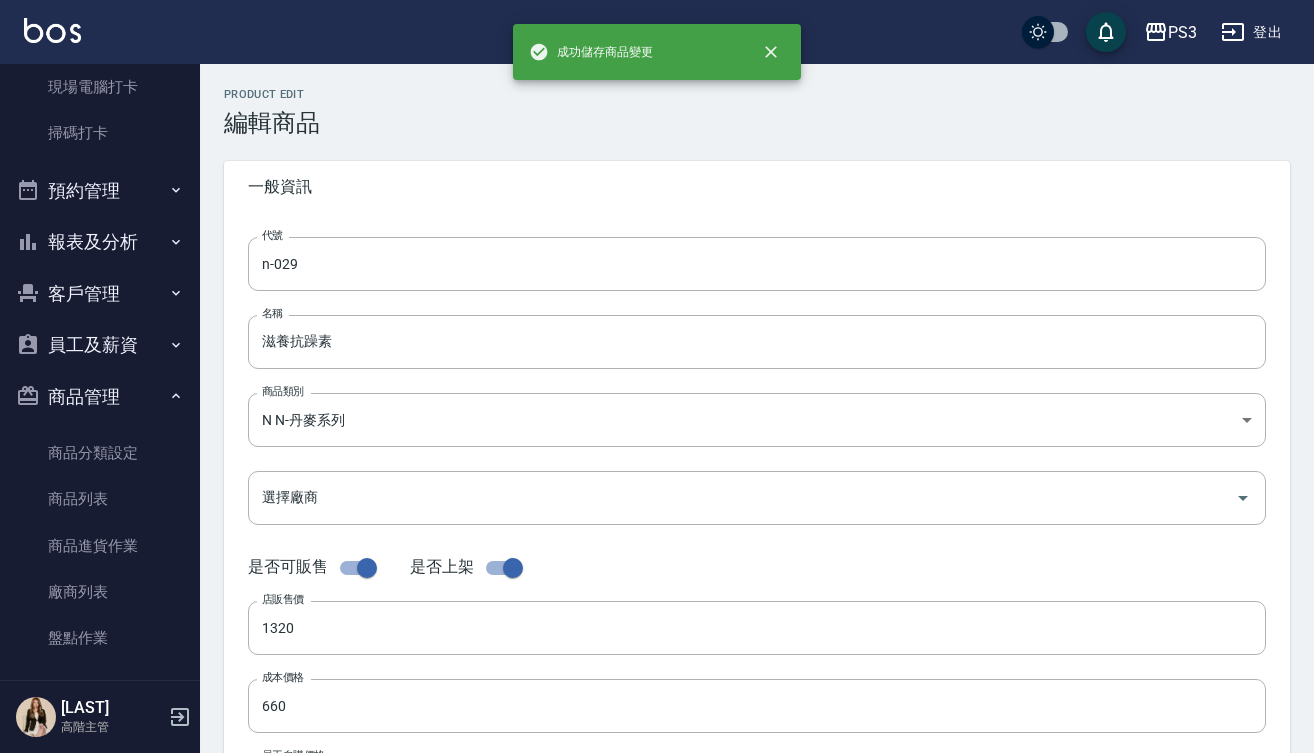 type on "[CODE]" 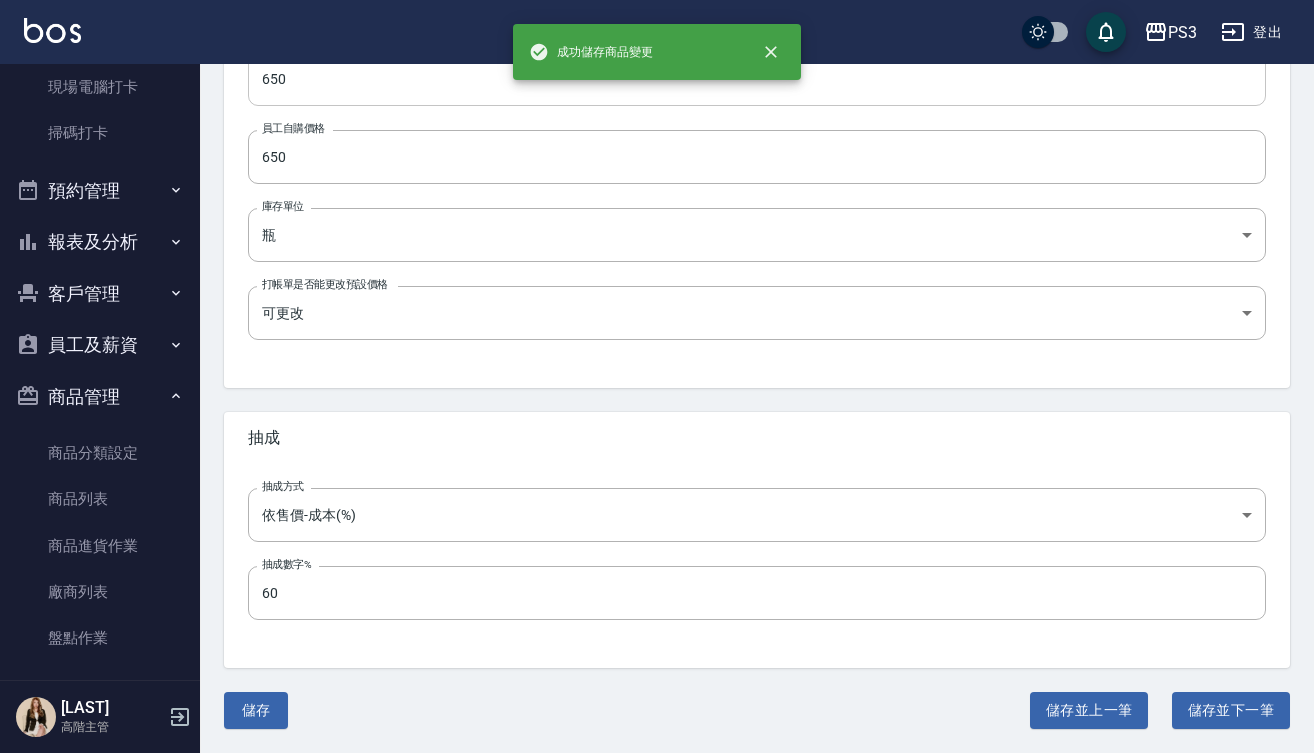 scroll, scrollTop: 626, scrollLeft: 0, axis: vertical 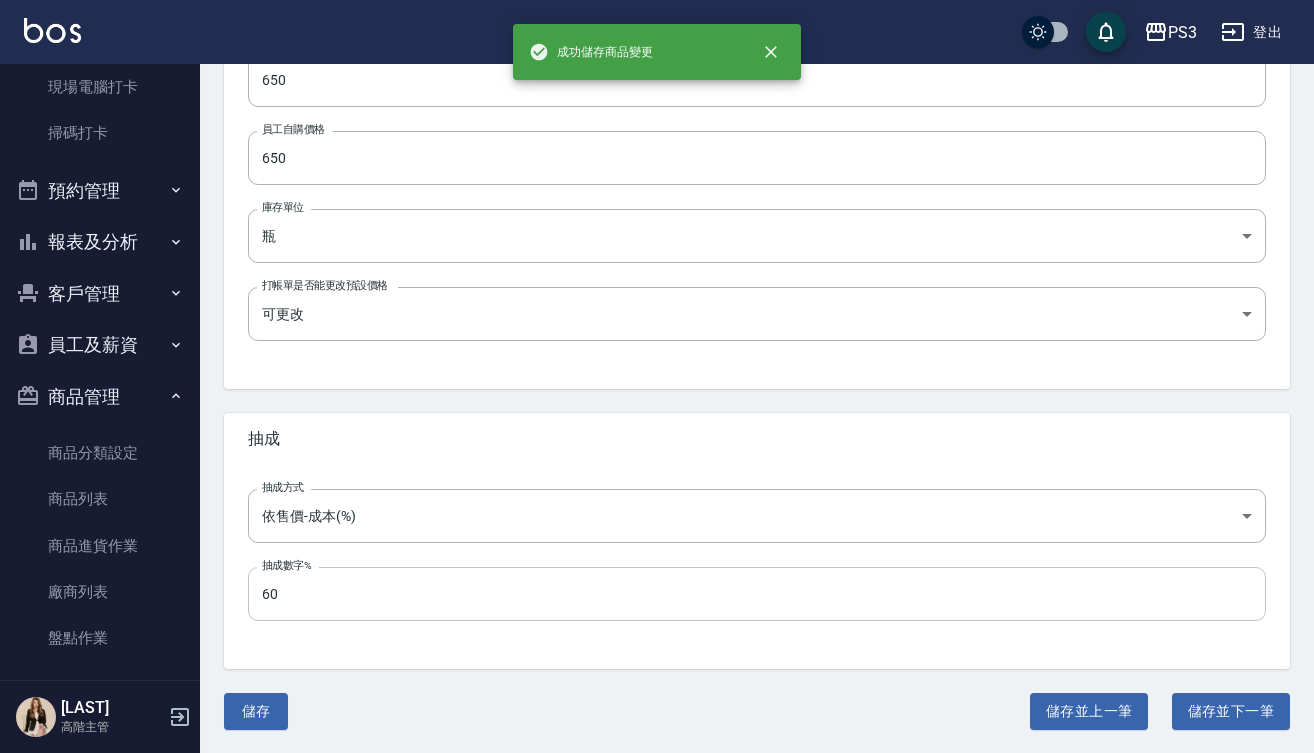click on "60" at bounding box center [757, 594] 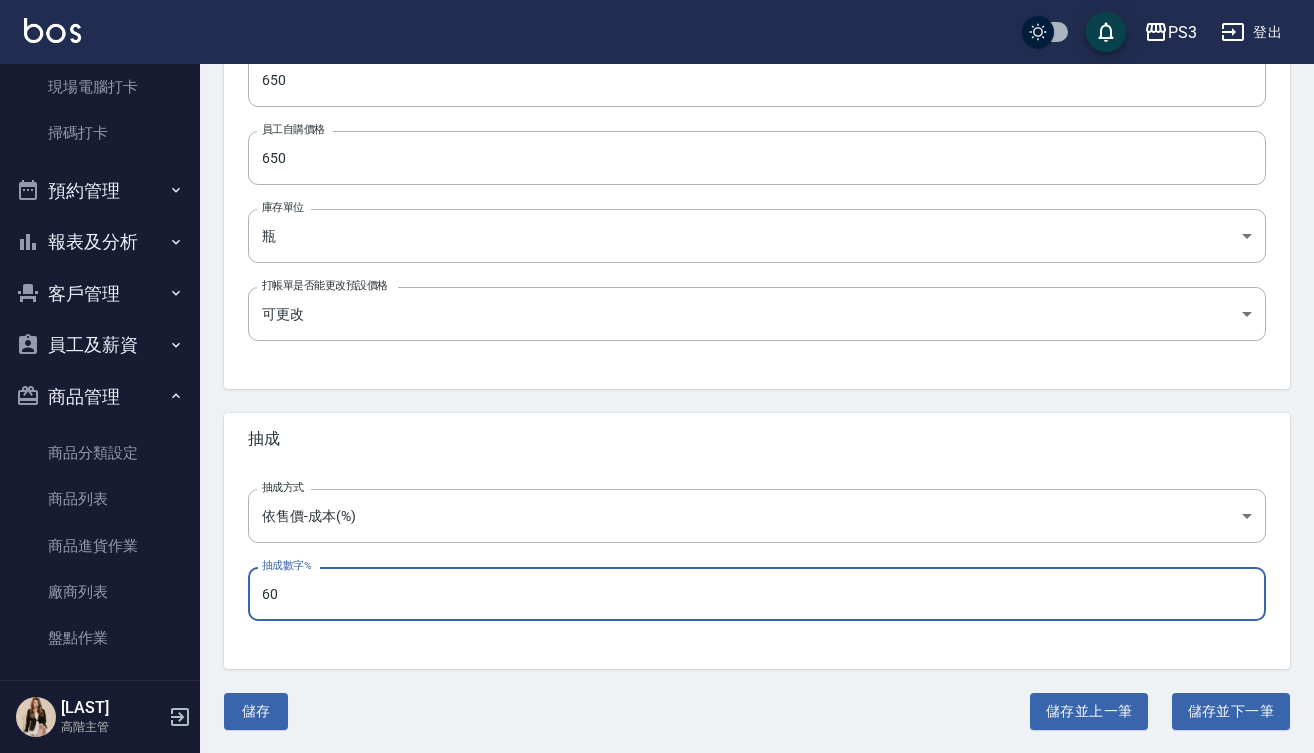 click on "60" at bounding box center [757, 594] 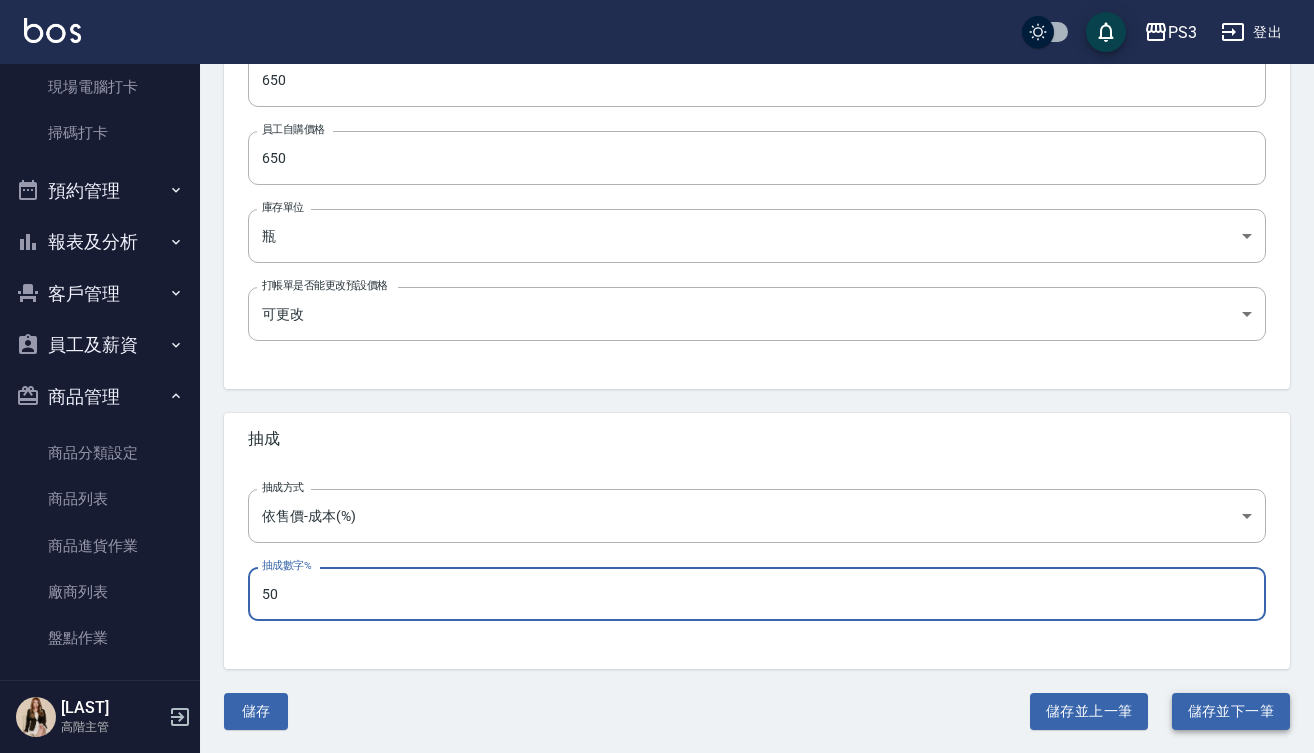 type on "50" 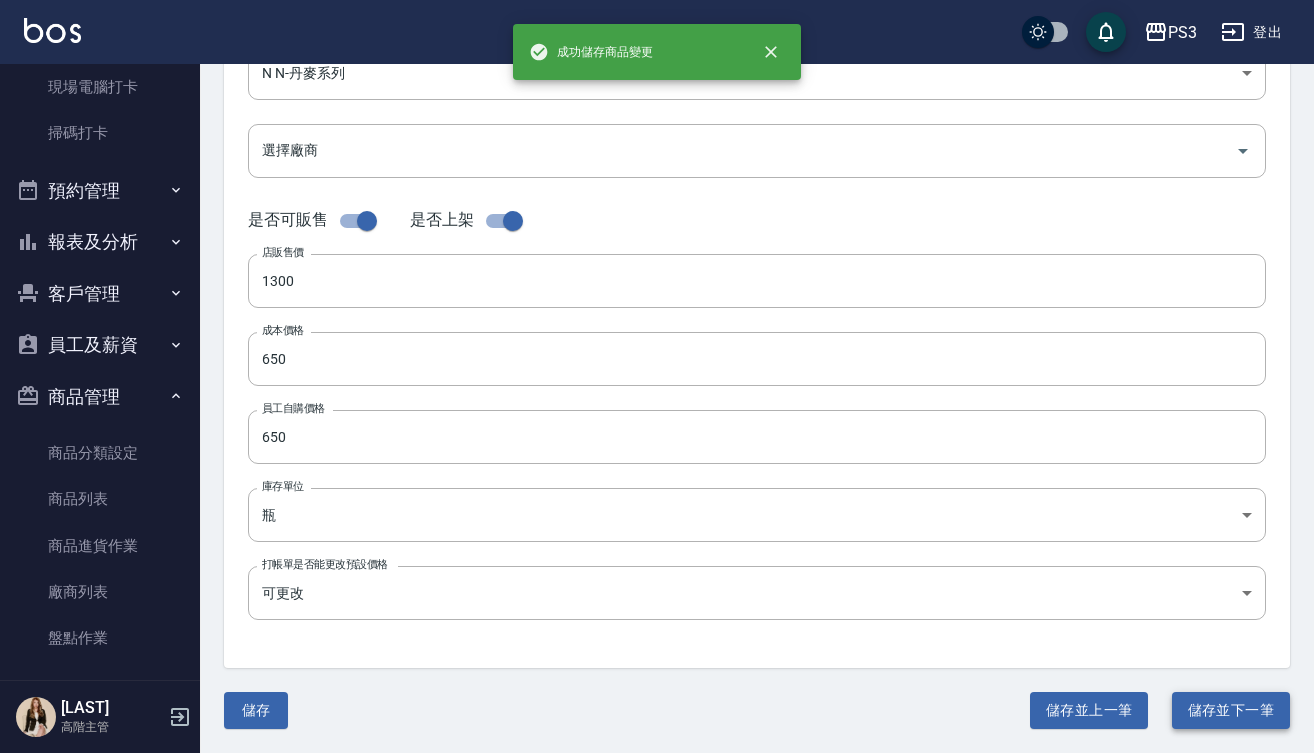 scroll, scrollTop: 0, scrollLeft: 0, axis: both 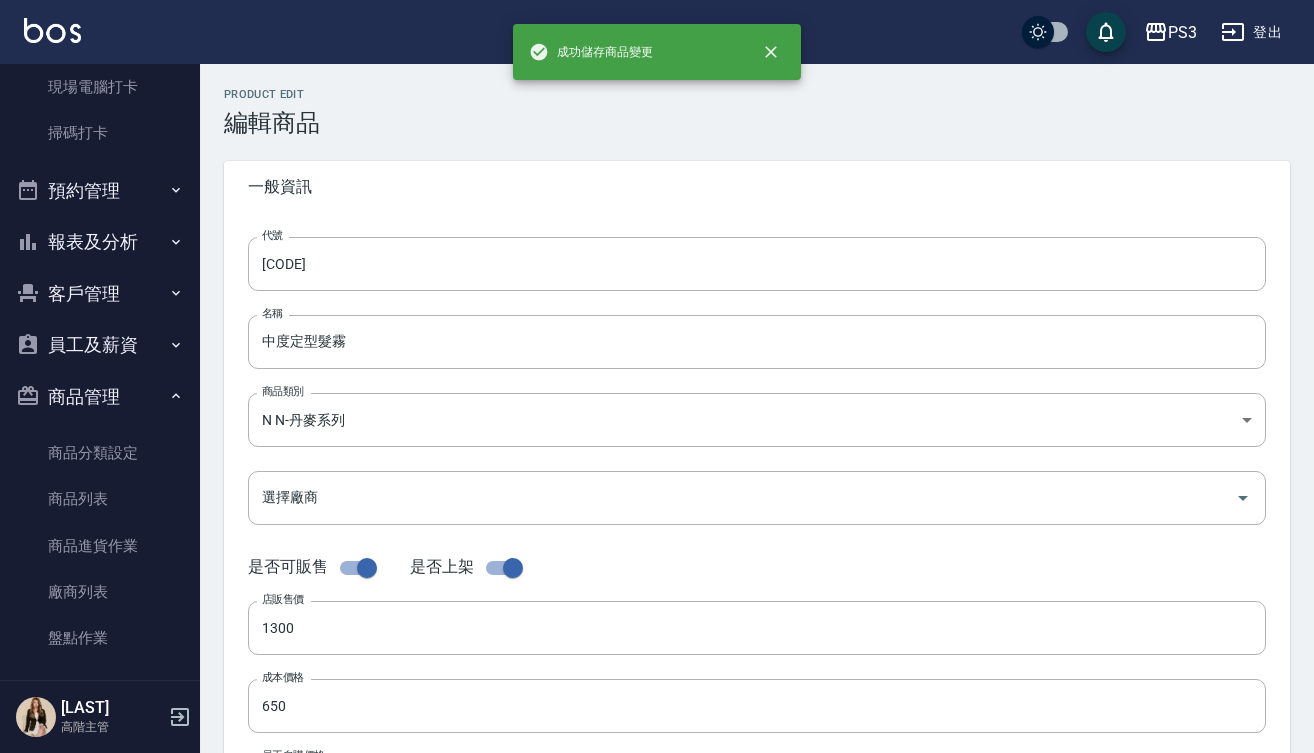 type on "n-031" 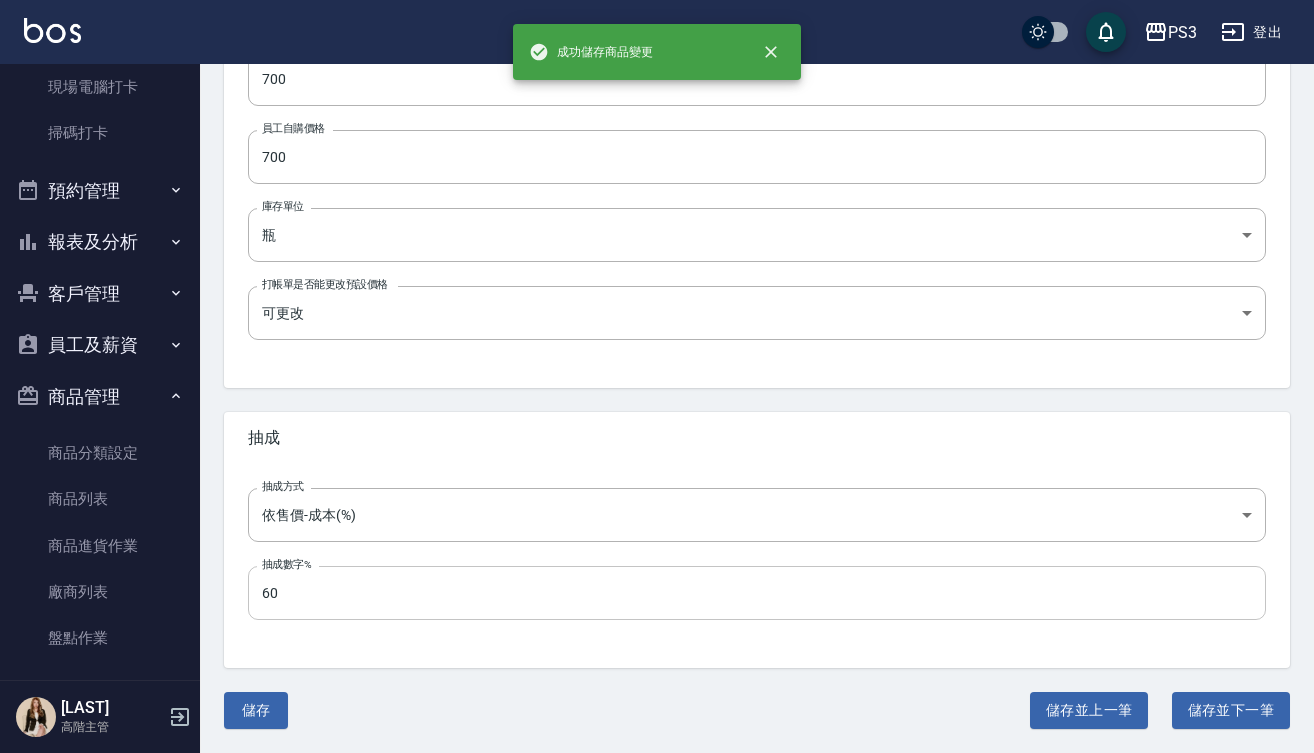 scroll, scrollTop: 626, scrollLeft: 0, axis: vertical 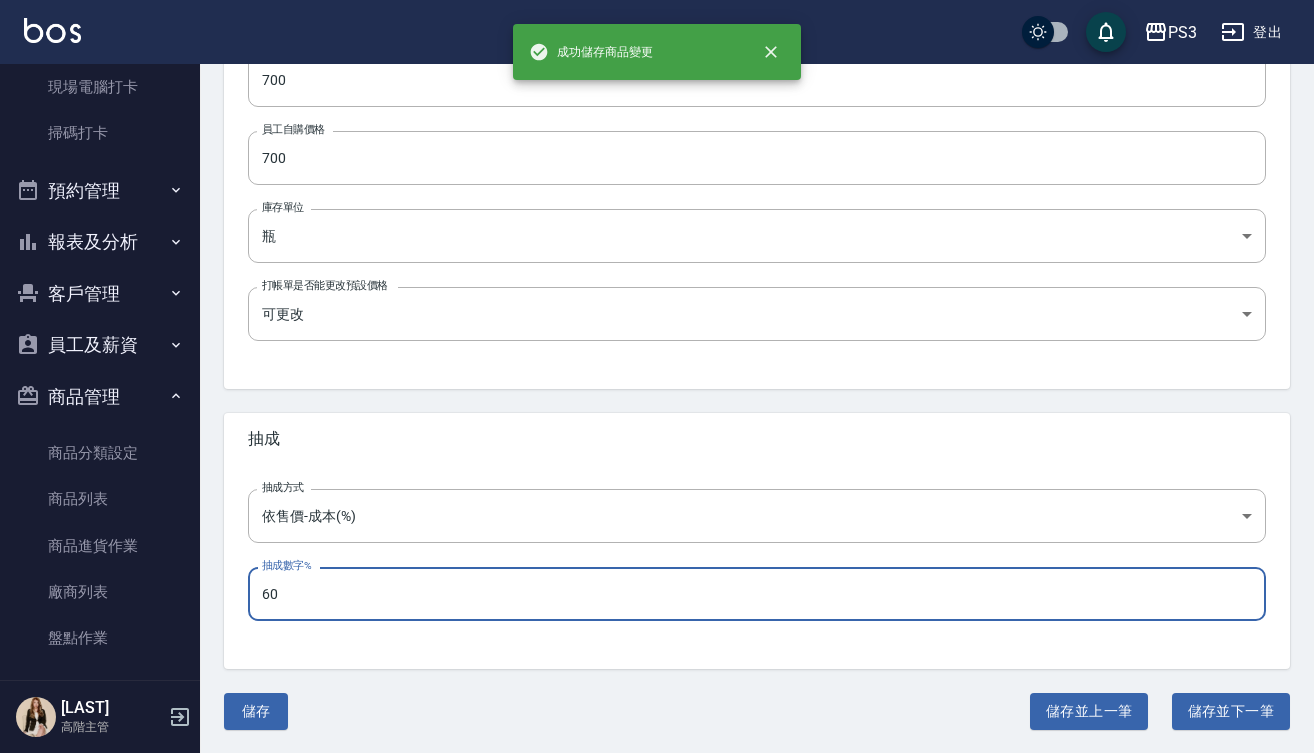 click on "60" at bounding box center (757, 594) 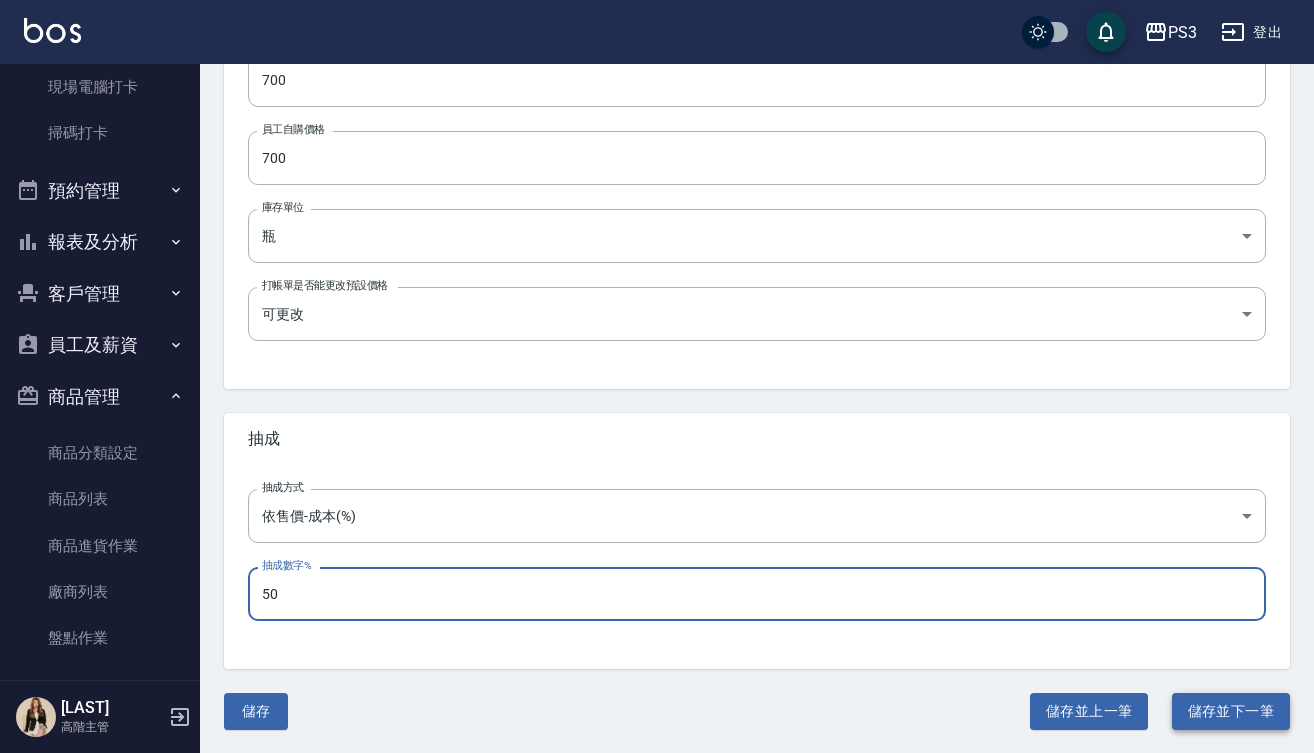 type on "50" 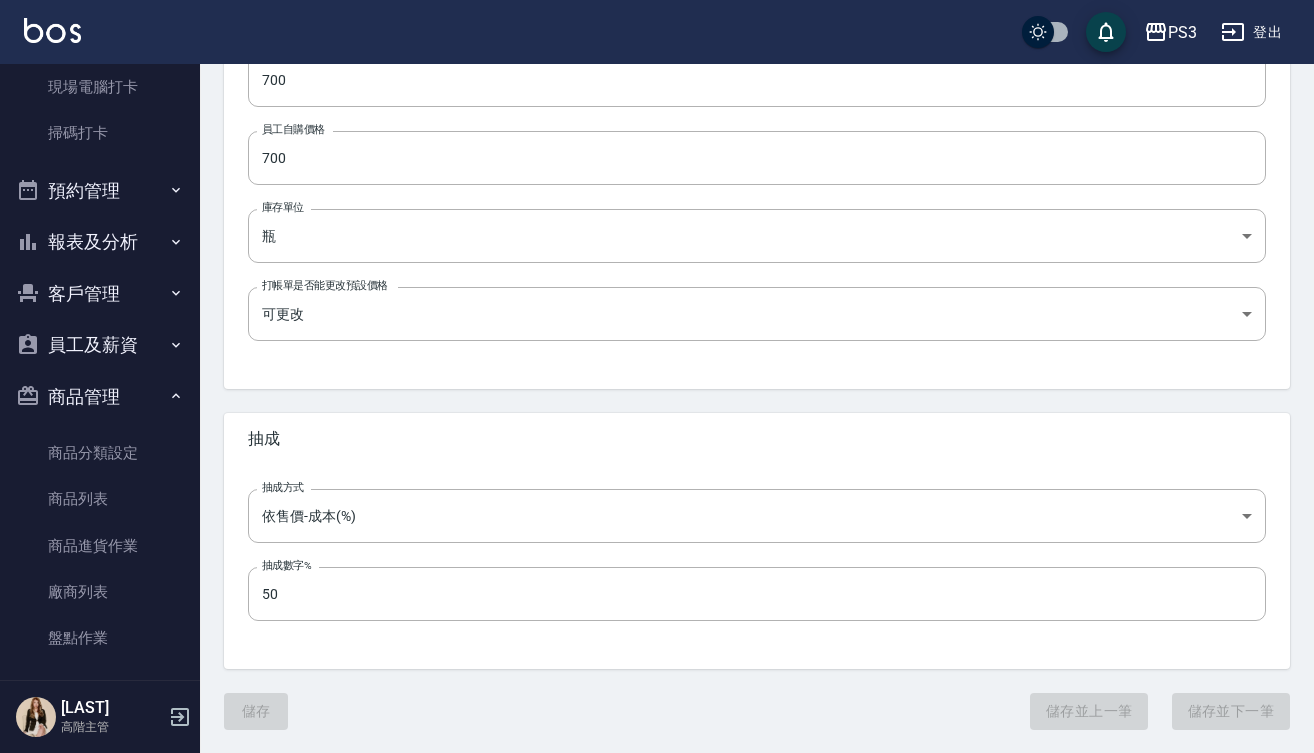 scroll, scrollTop: 0, scrollLeft: 0, axis: both 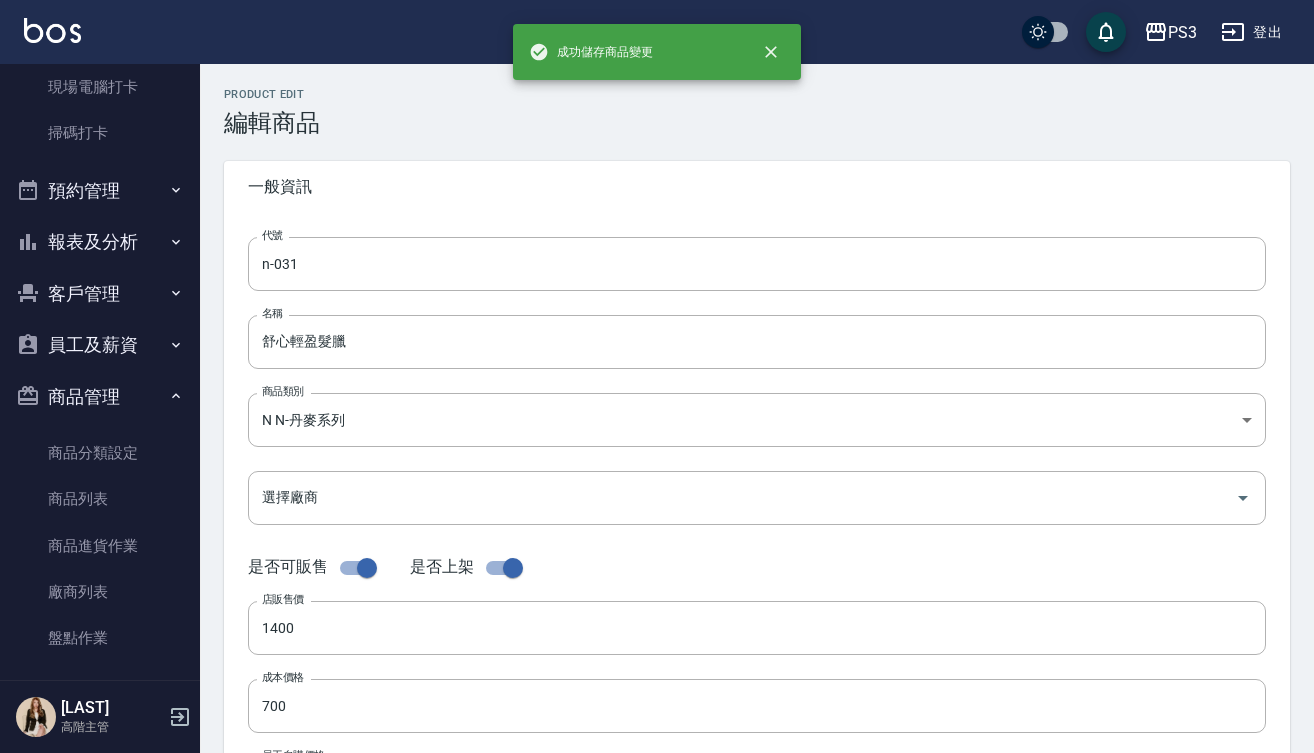 type on "[CODE]" 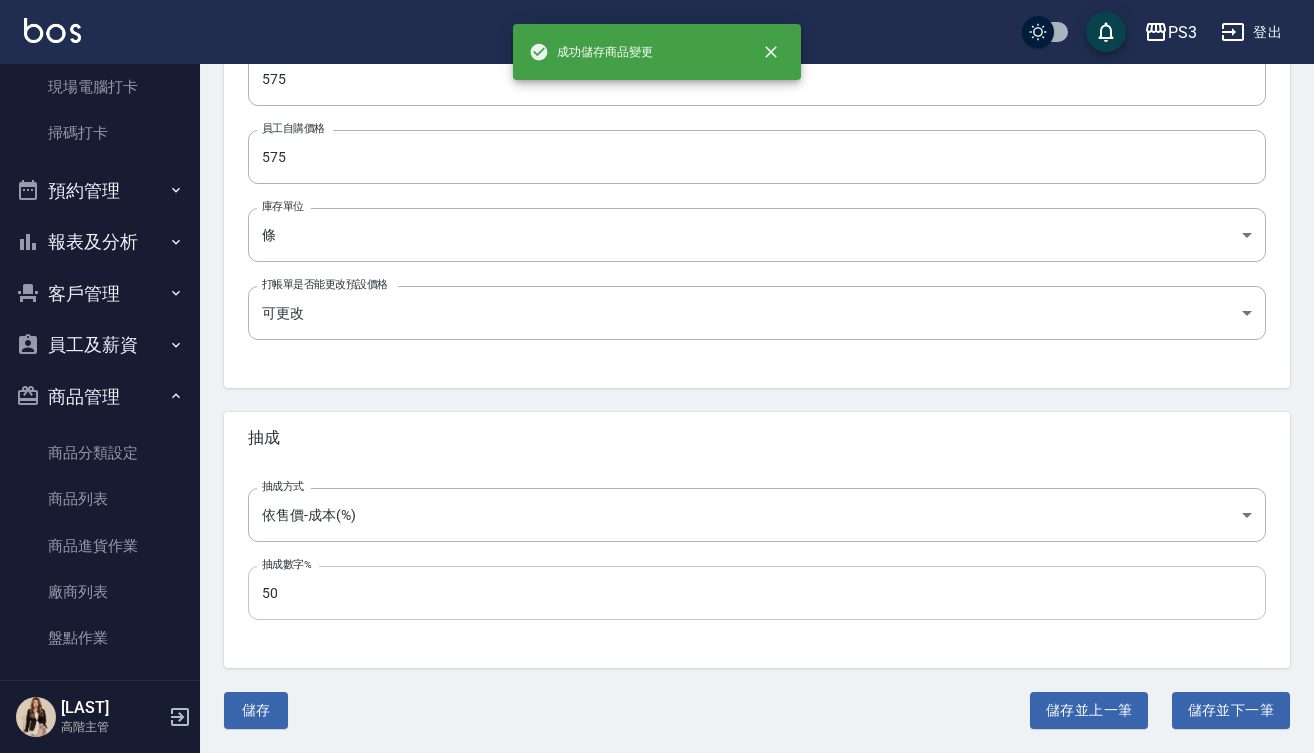 scroll, scrollTop: 626, scrollLeft: 0, axis: vertical 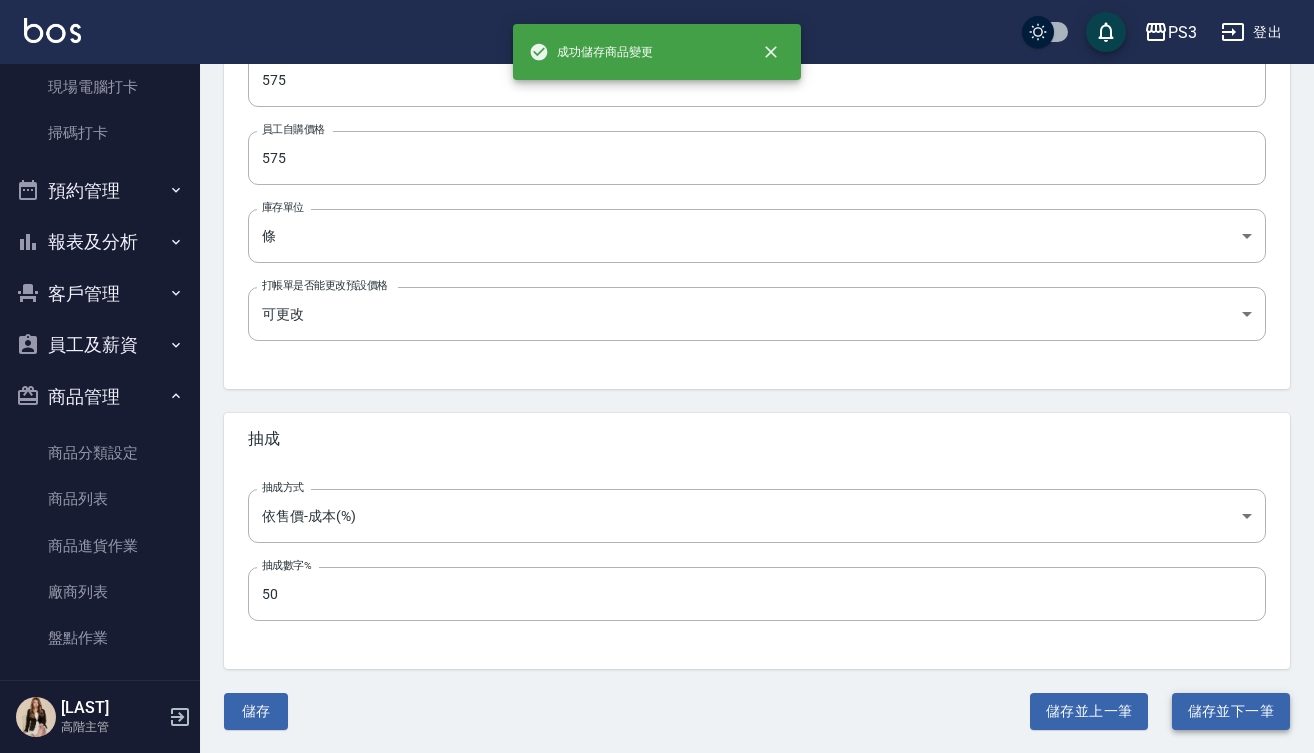 click on "儲存並下一筆" at bounding box center [1231, 711] 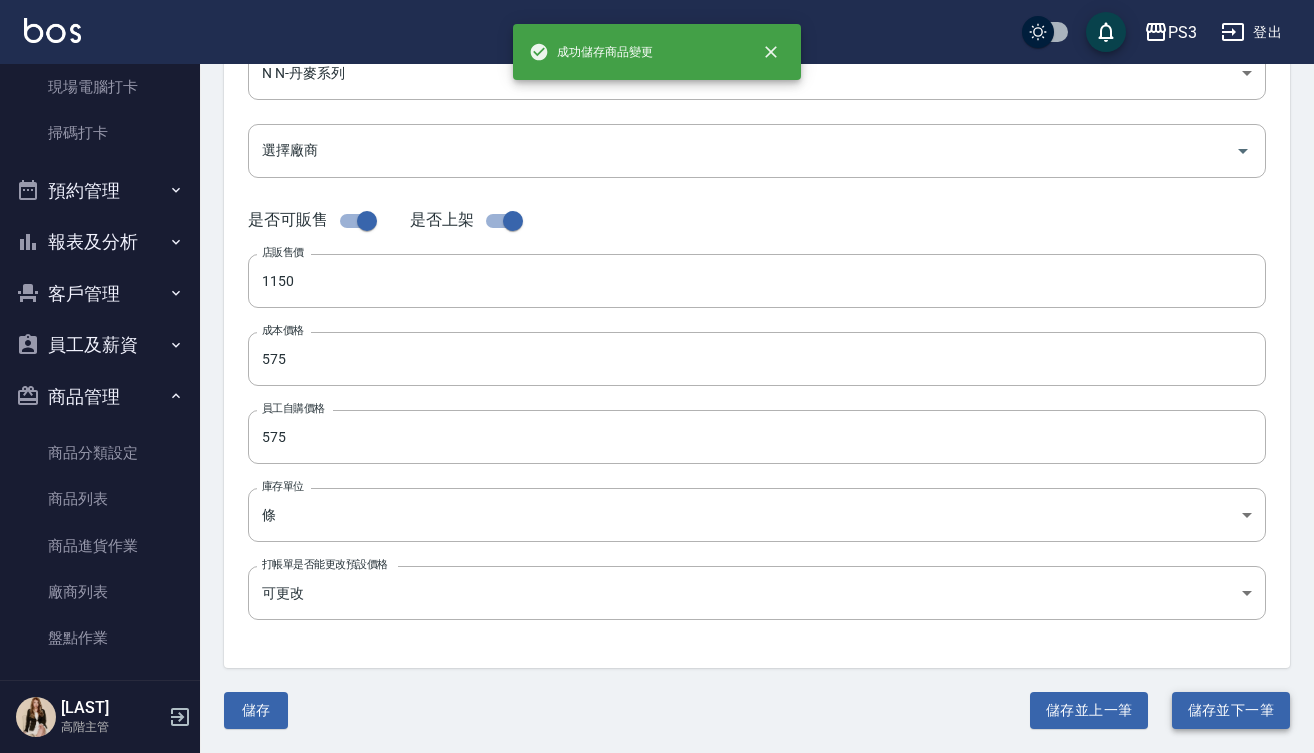 type on "n-033" 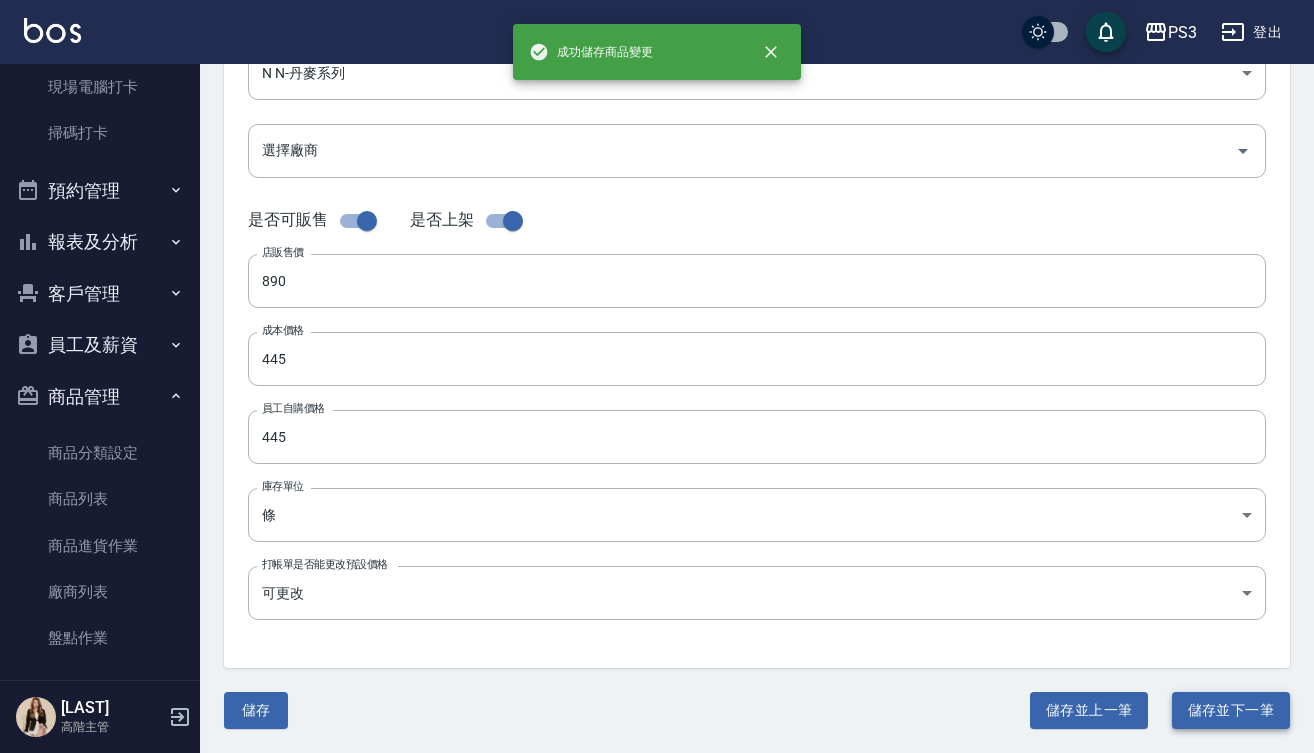 scroll, scrollTop: 0, scrollLeft: 0, axis: both 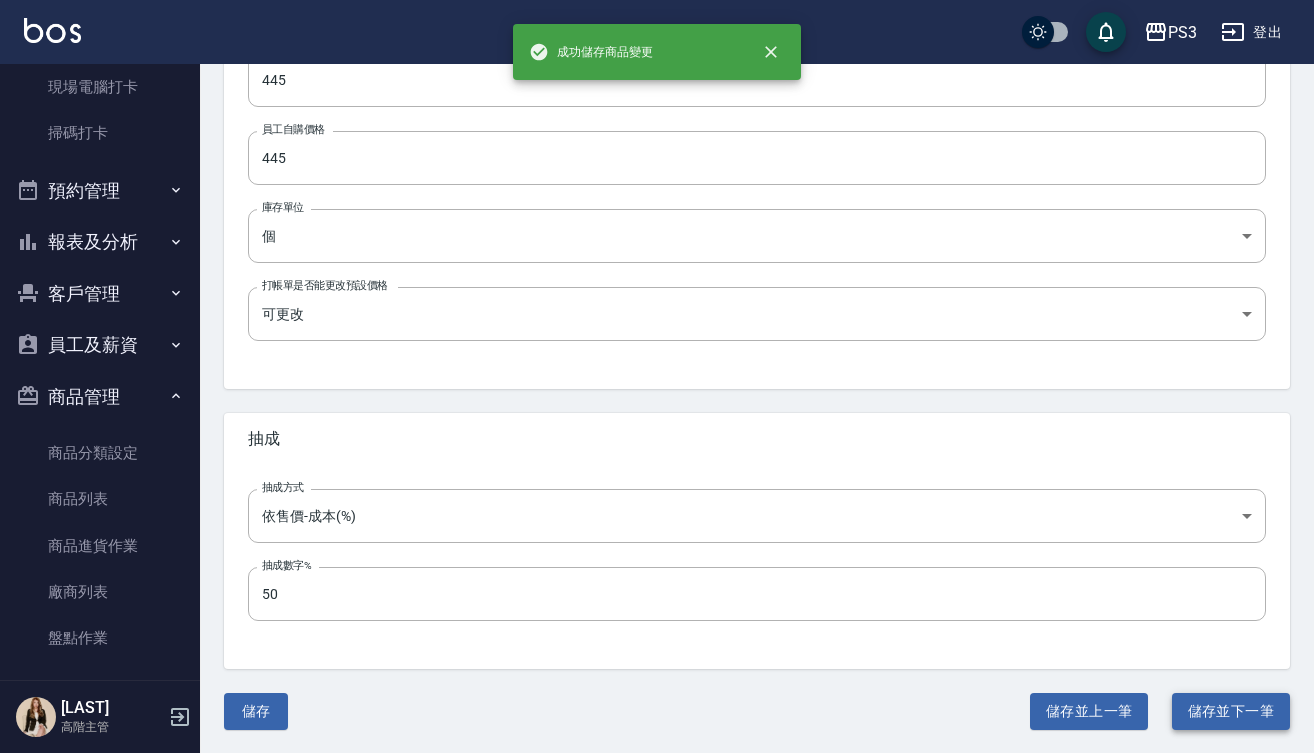 click on "儲存並下一筆" at bounding box center (1231, 711) 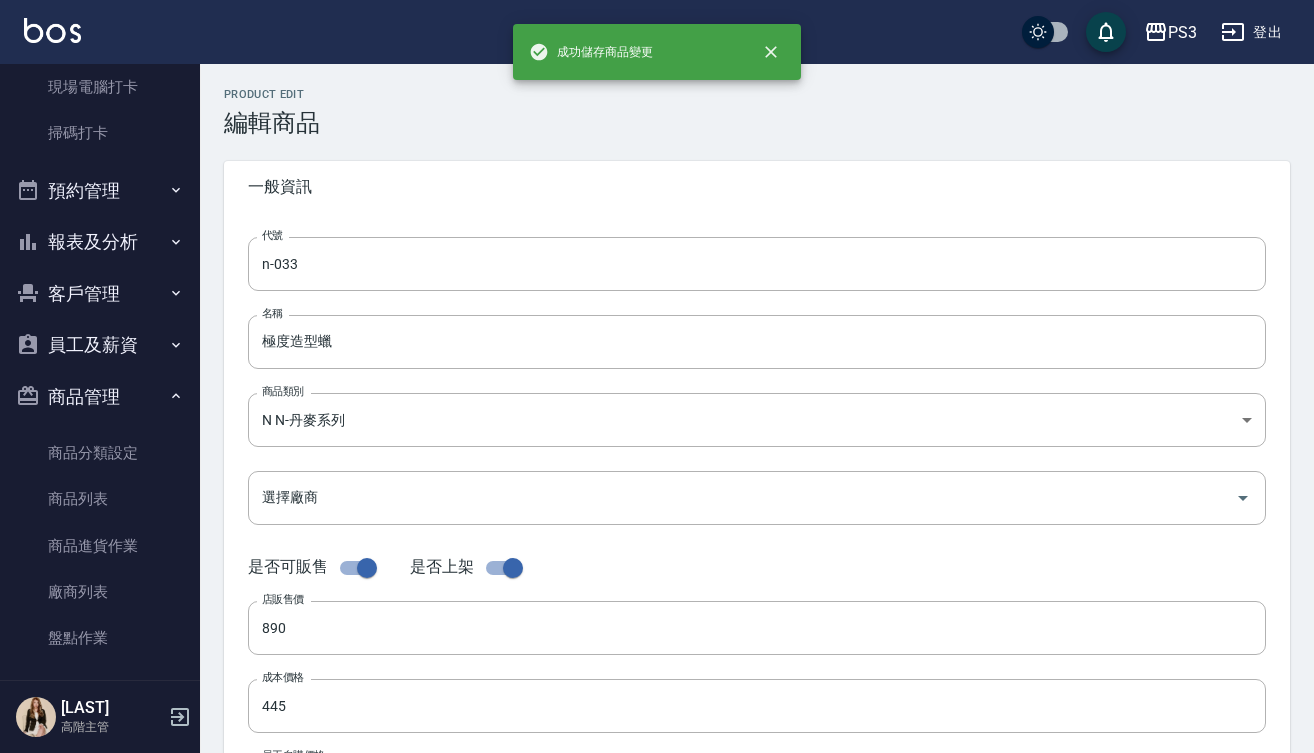 type on "[CODE]" 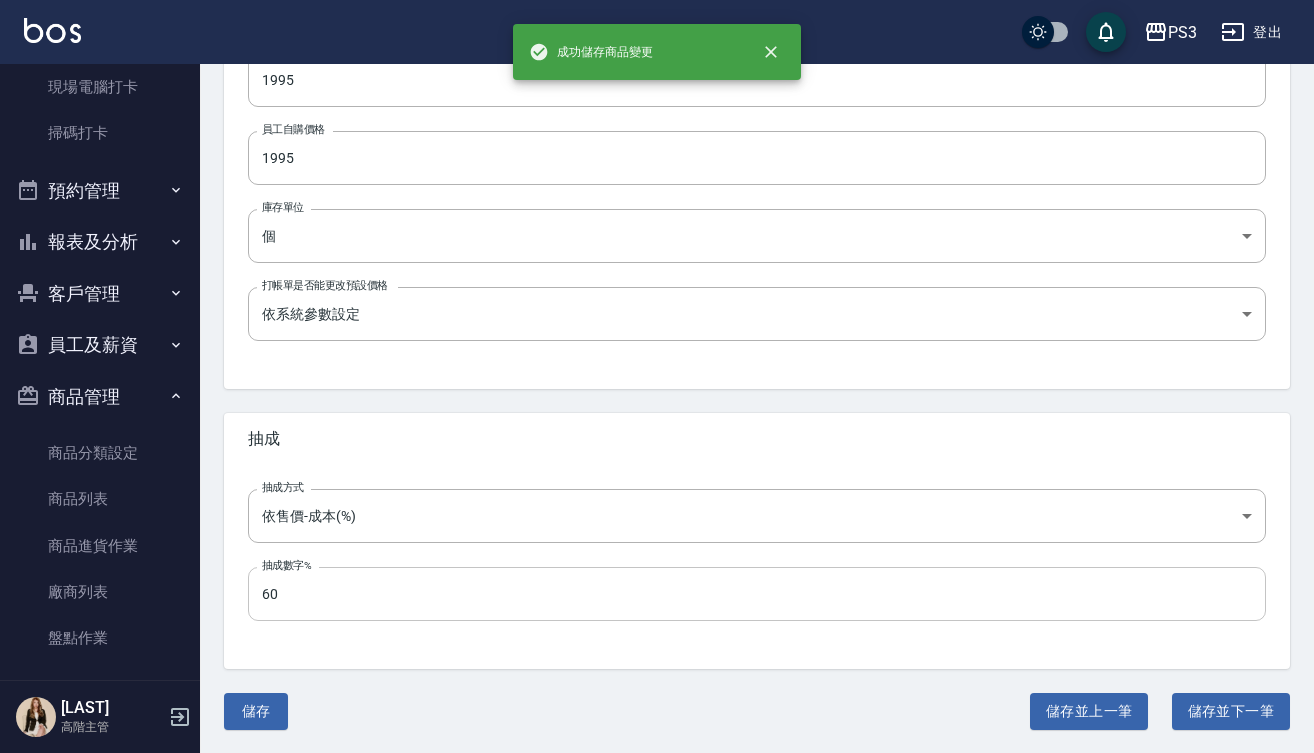click on "60" at bounding box center [757, 594] 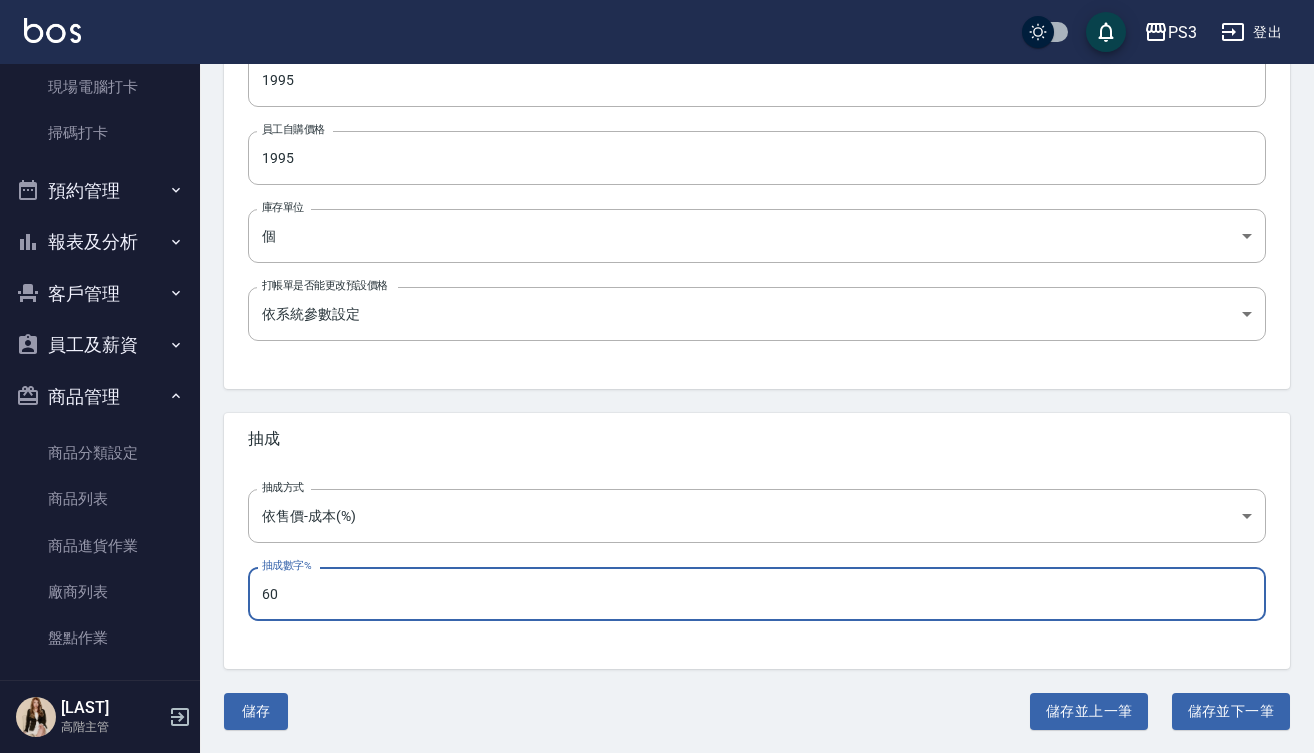 click on "60" at bounding box center [757, 594] 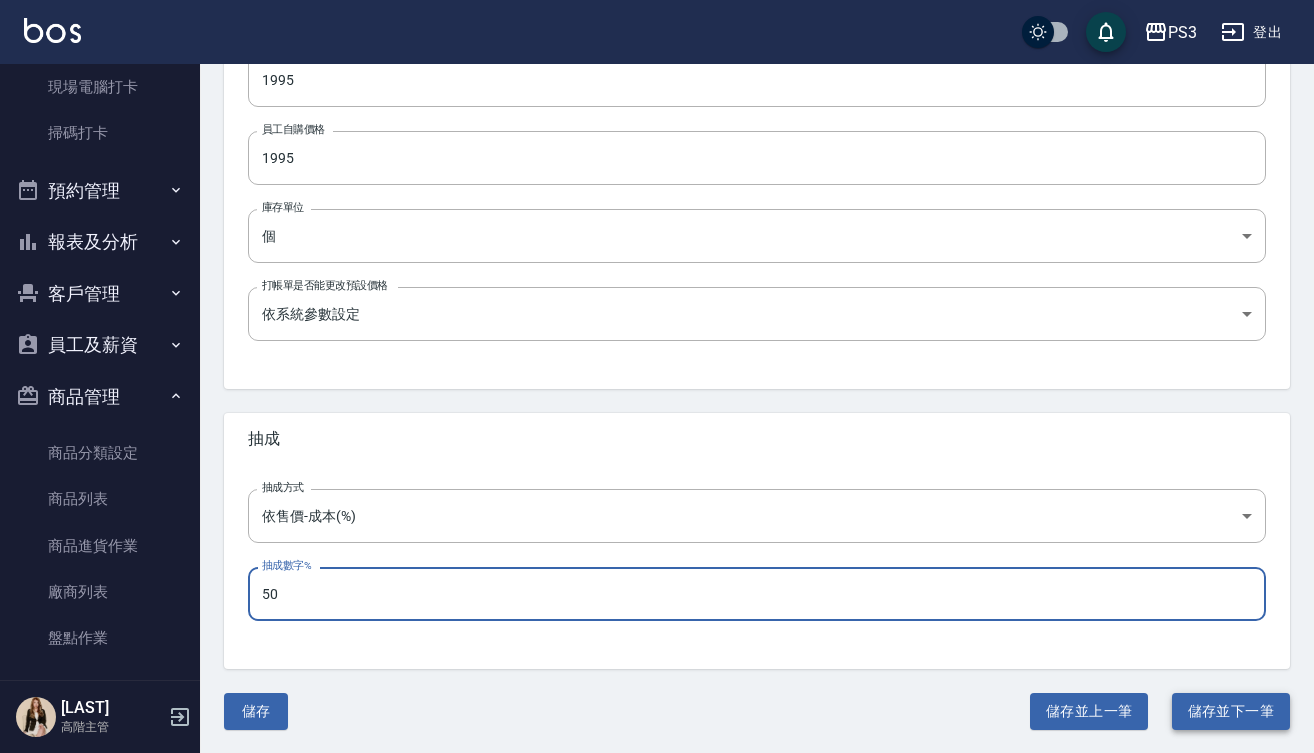 type on "50" 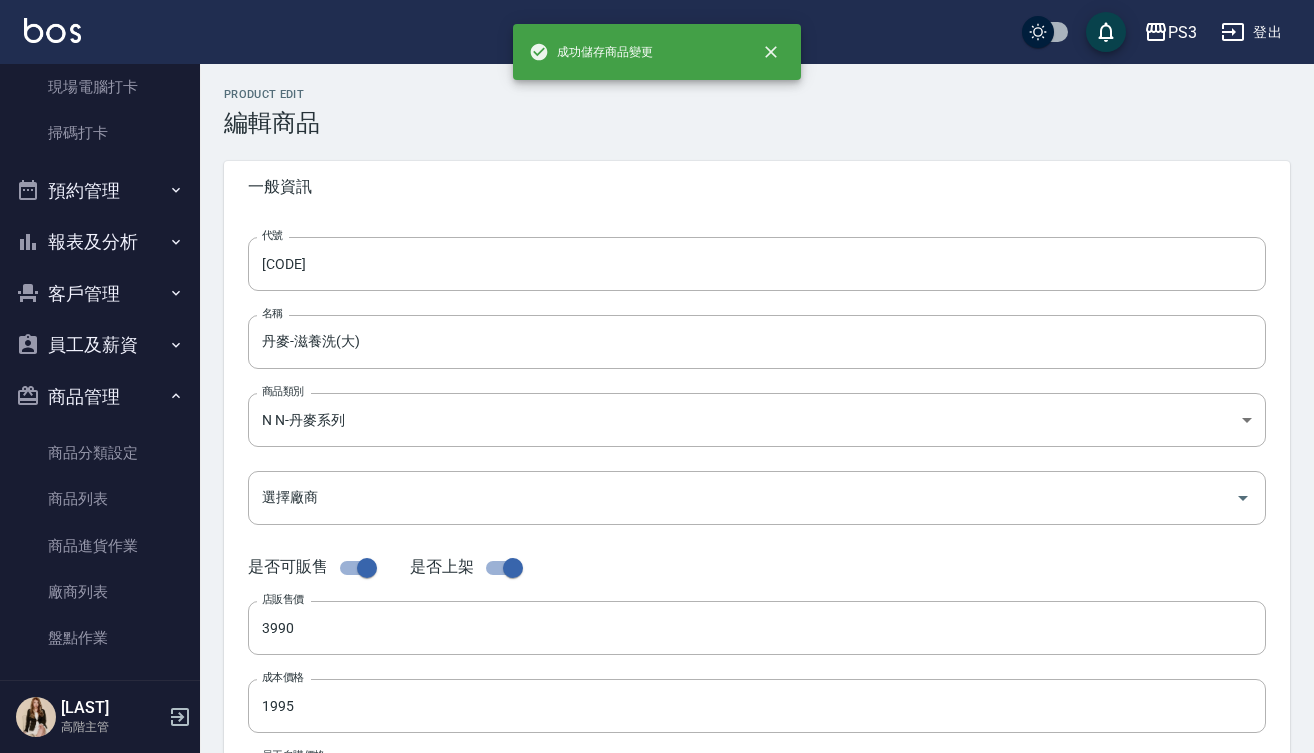 type on "n-035" 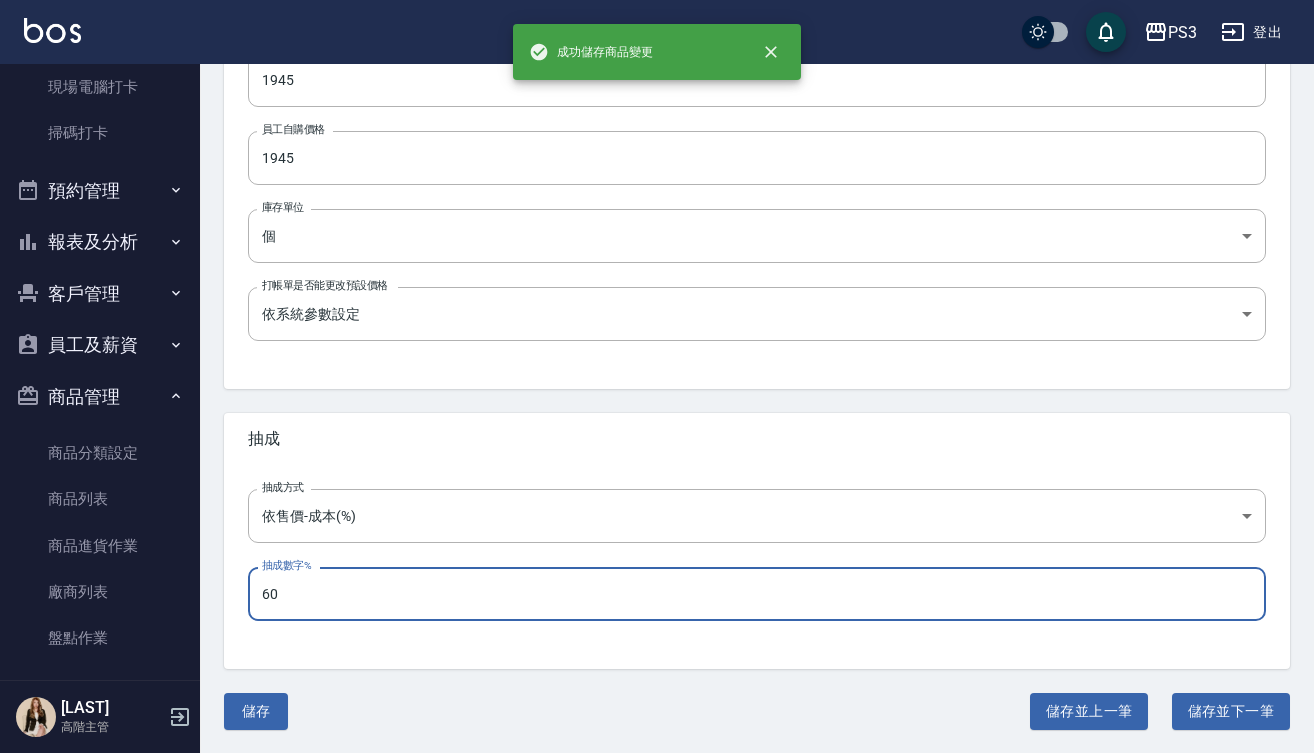 click on "60" at bounding box center [757, 594] 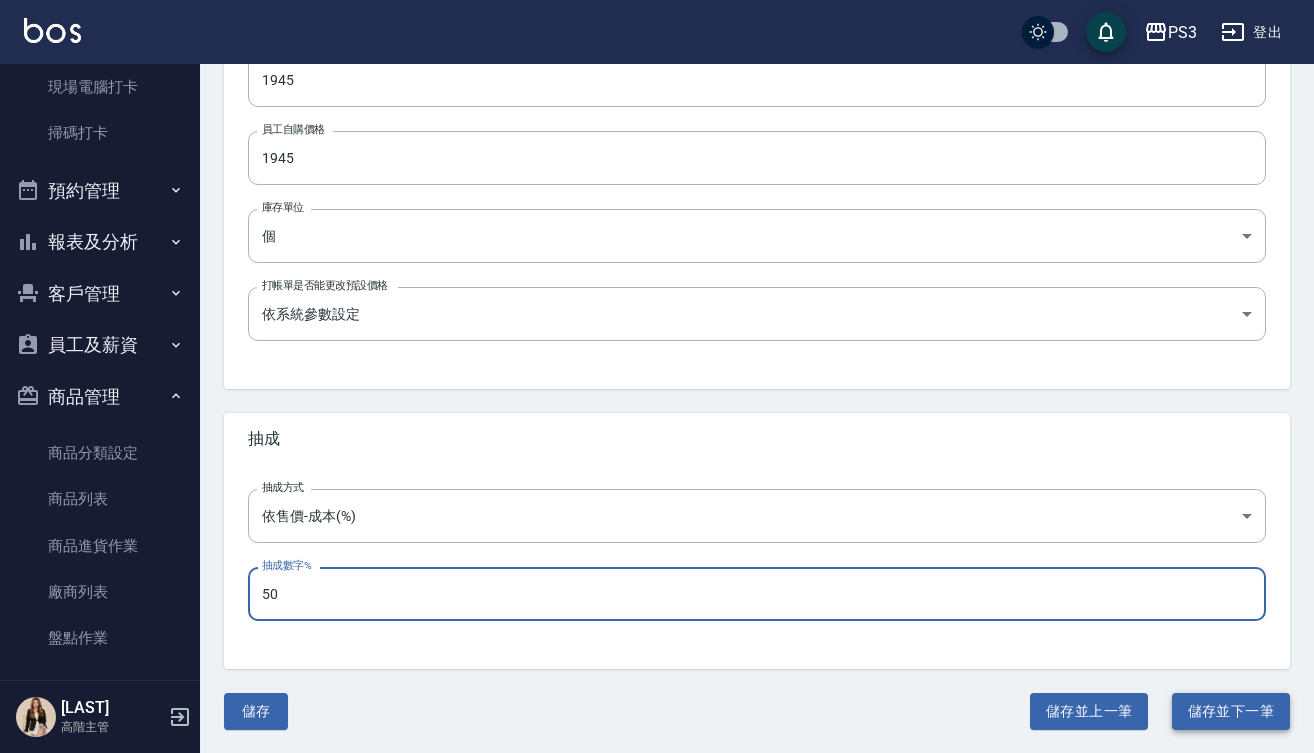 type on "50" 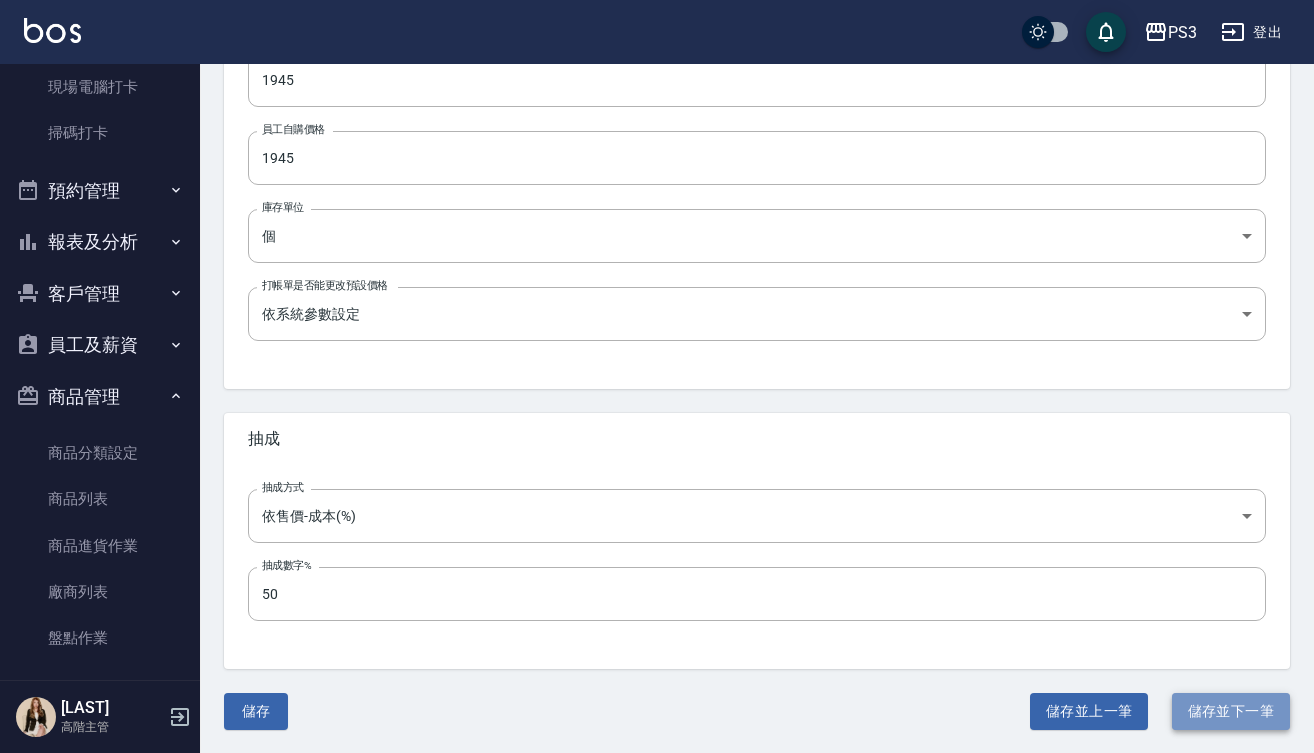 click on "儲存並下一筆" at bounding box center [1231, 711] 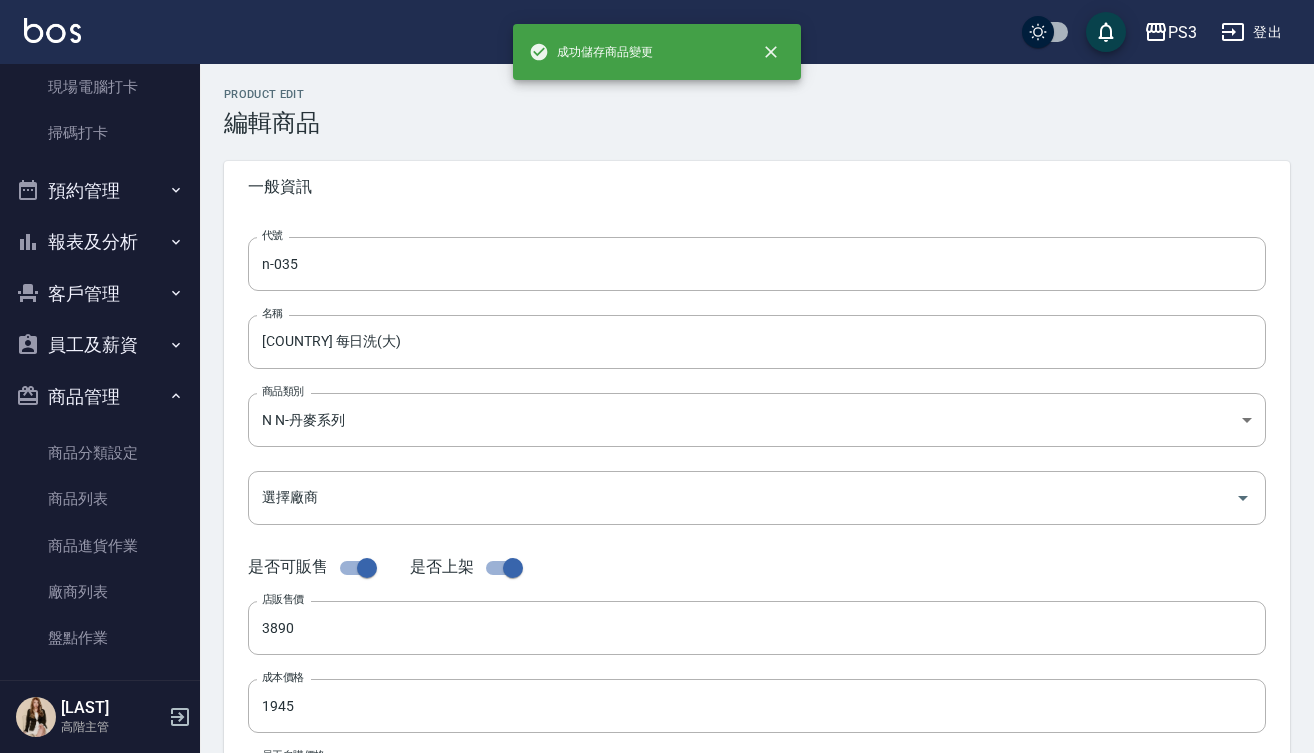 type on "n-036" 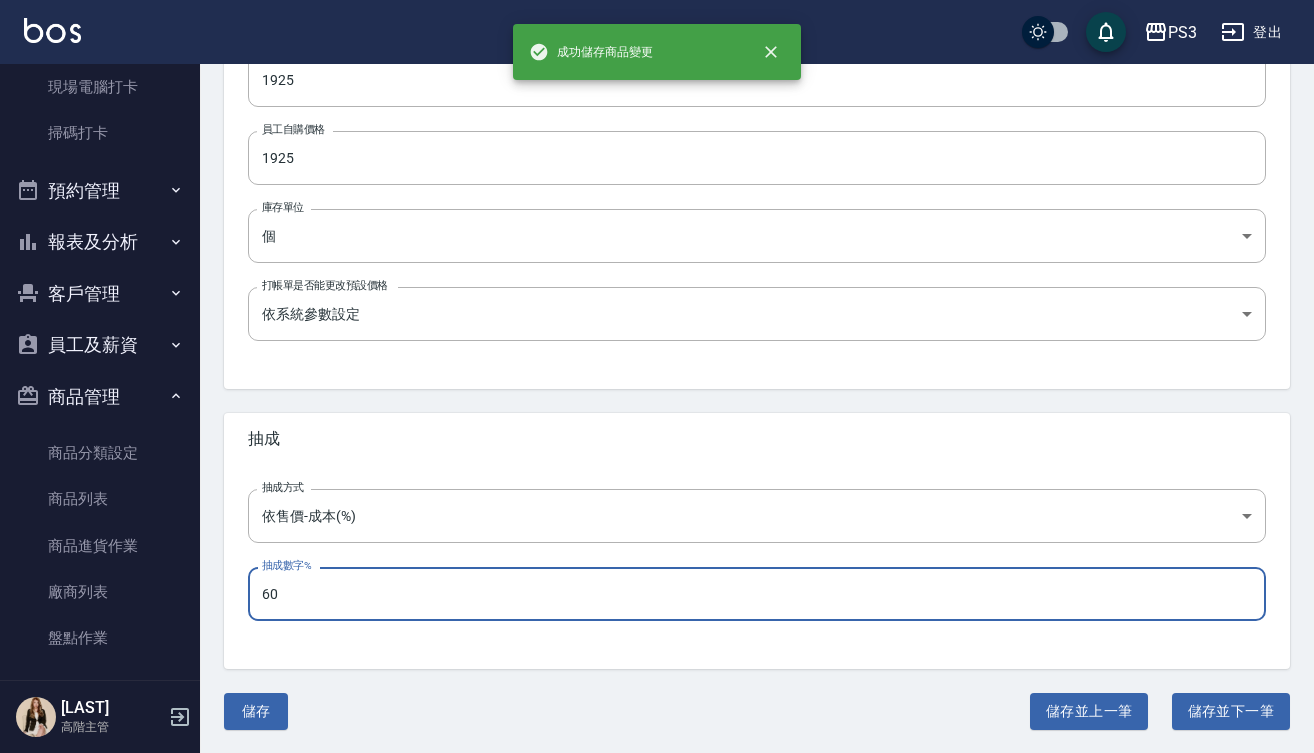 click on "60" at bounding box center (757, 594) 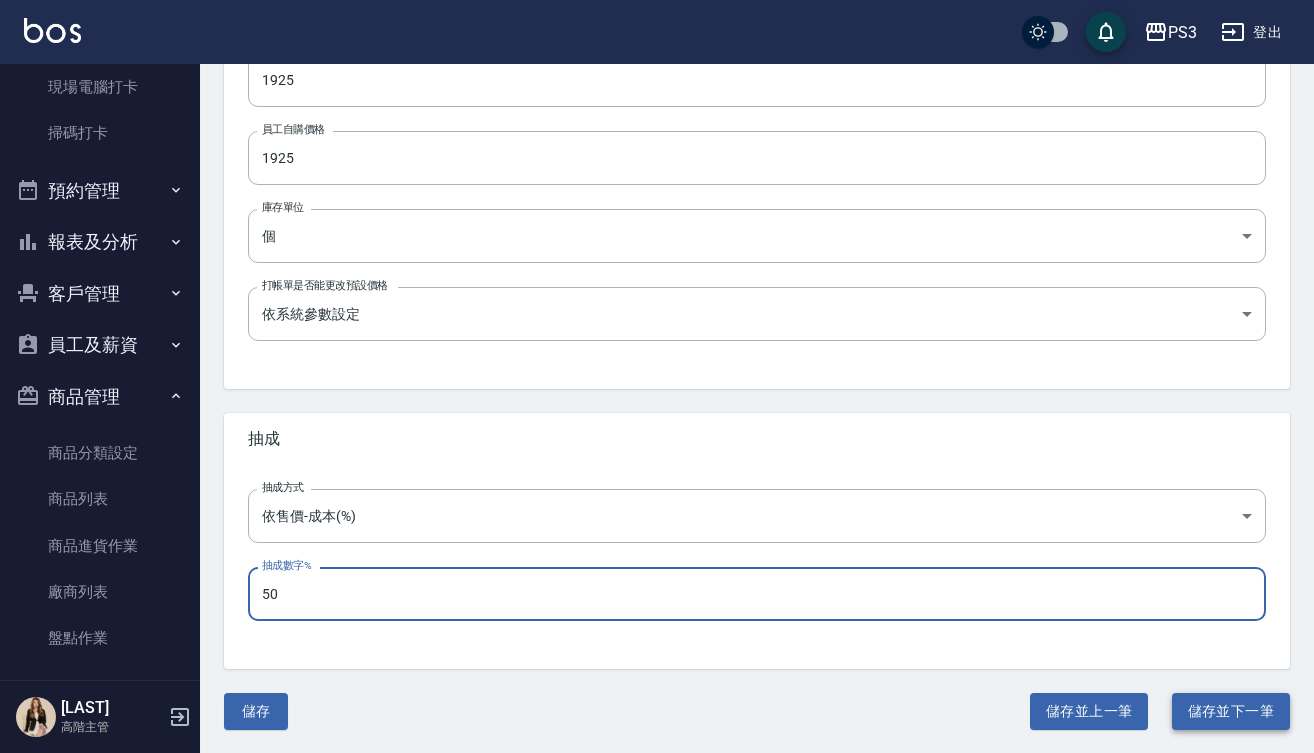 type on "50" 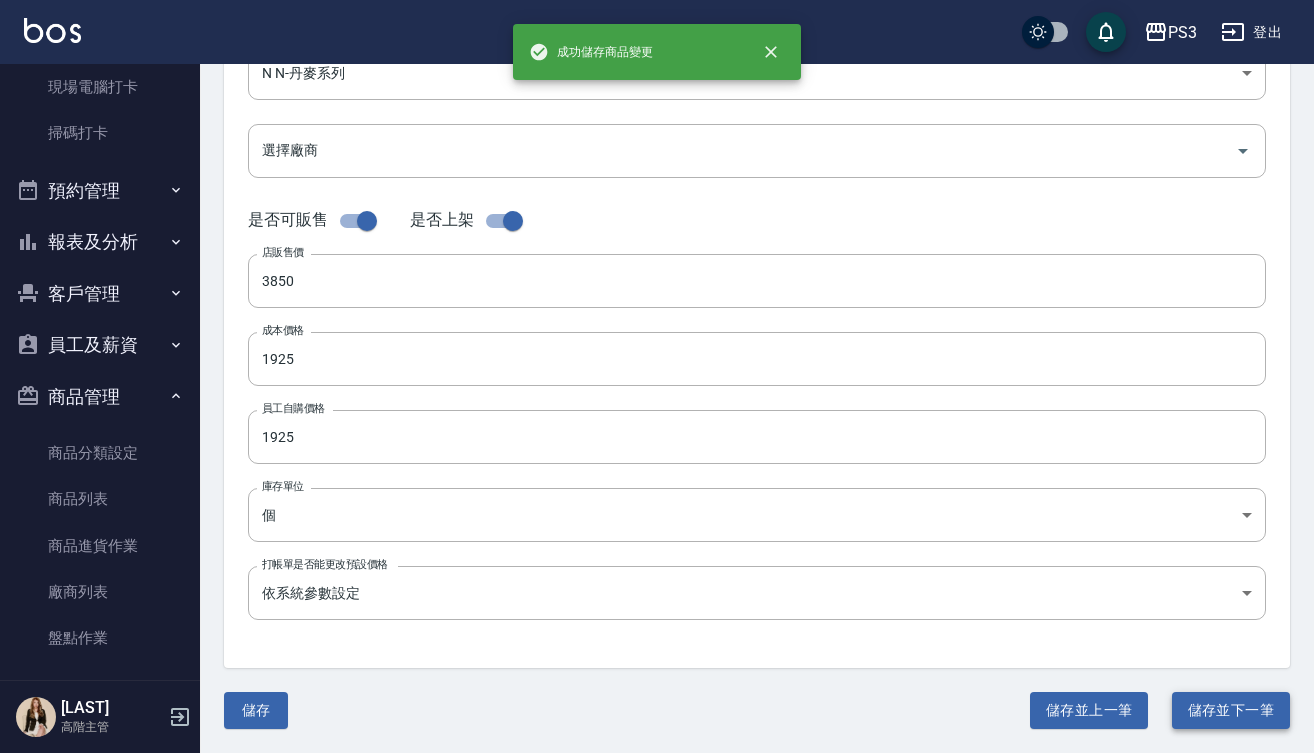 type on "n-037" 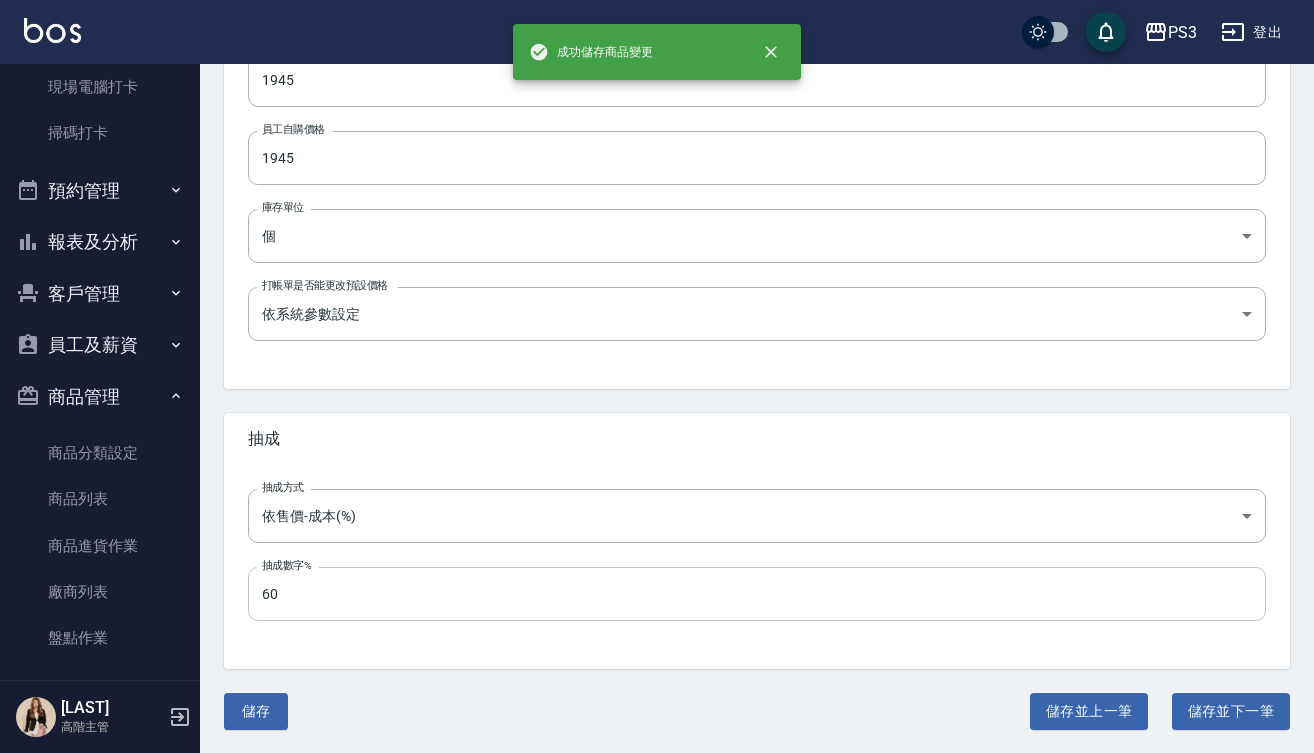 click on "60" at bounding box center [757, 594] 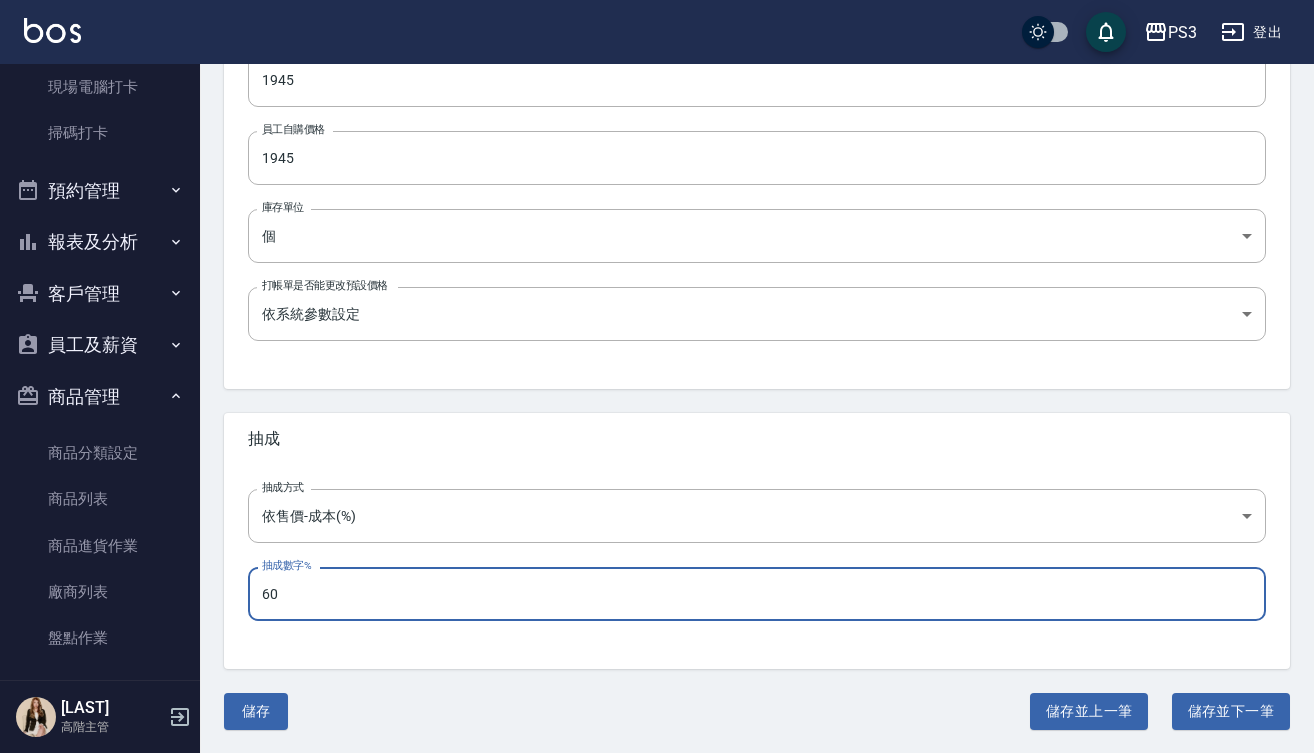 click on "60" at bounding box center [757, 594] 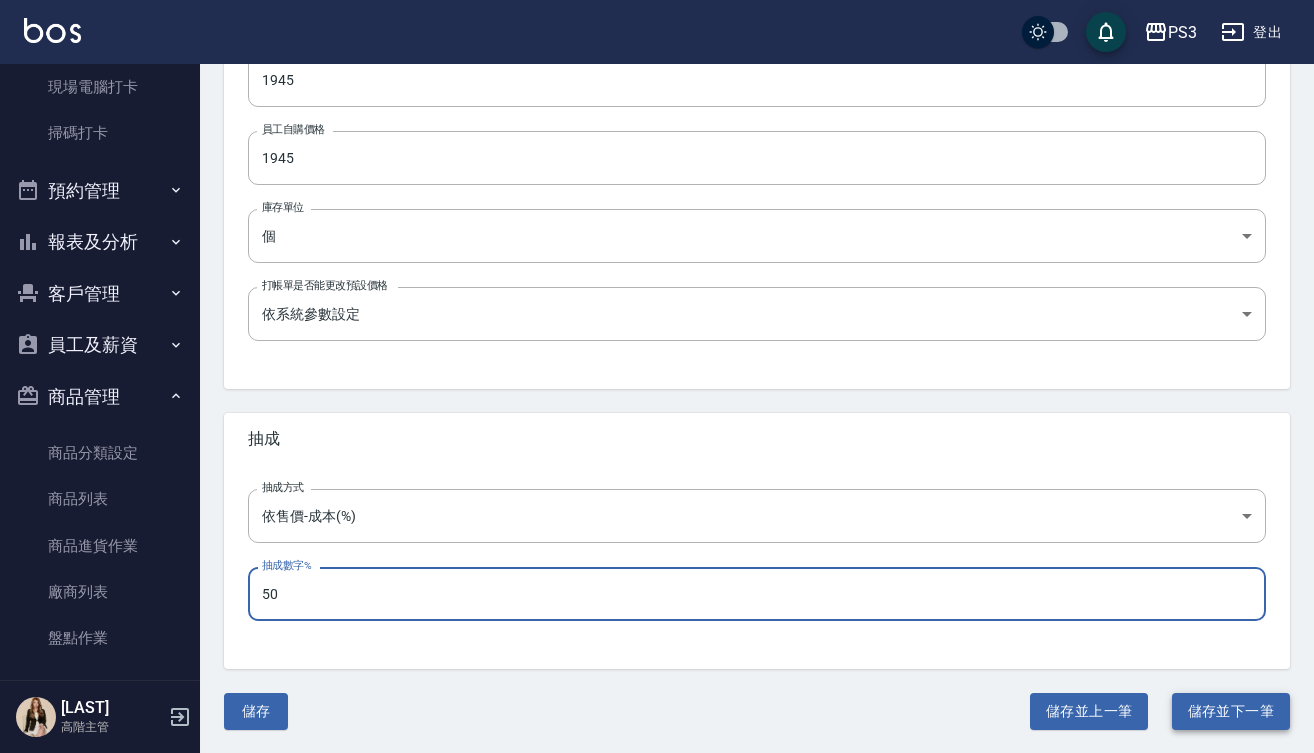 type on "50" 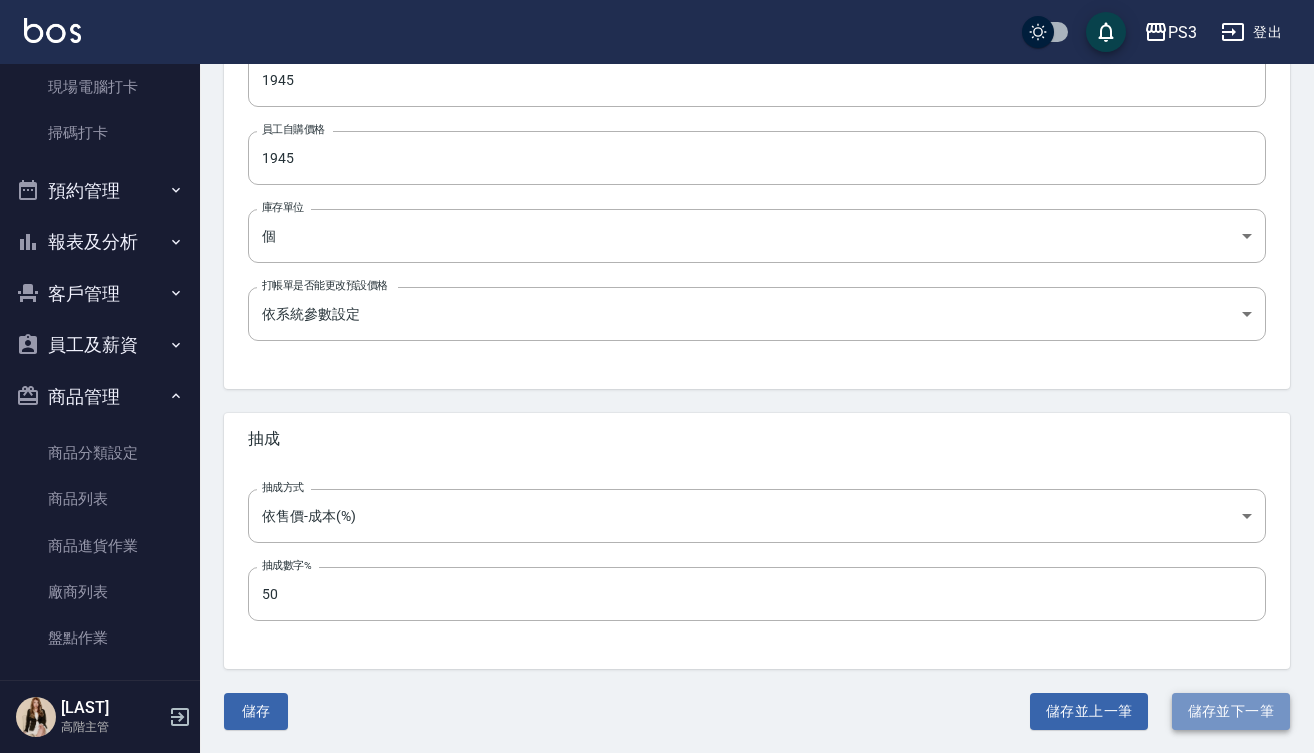 click on "儲存並下一筆" at bounding box center (1231, 711) 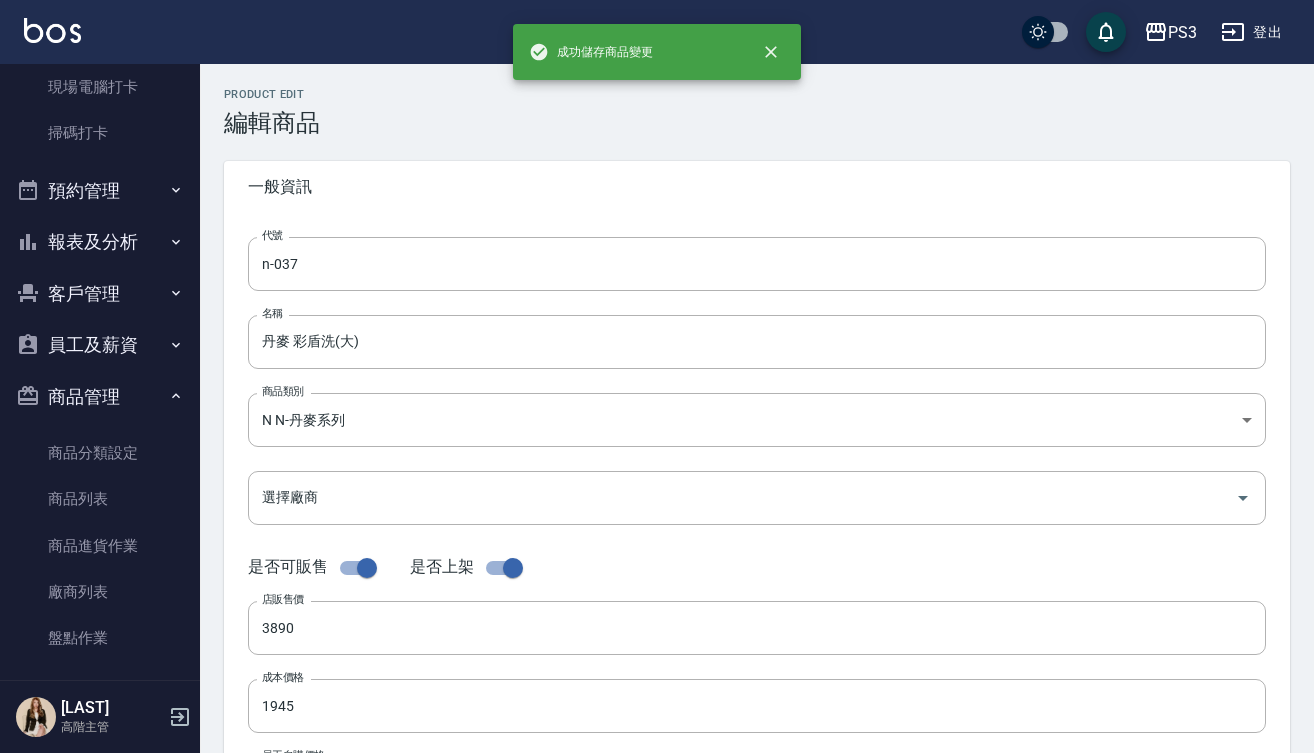type on "N-038" 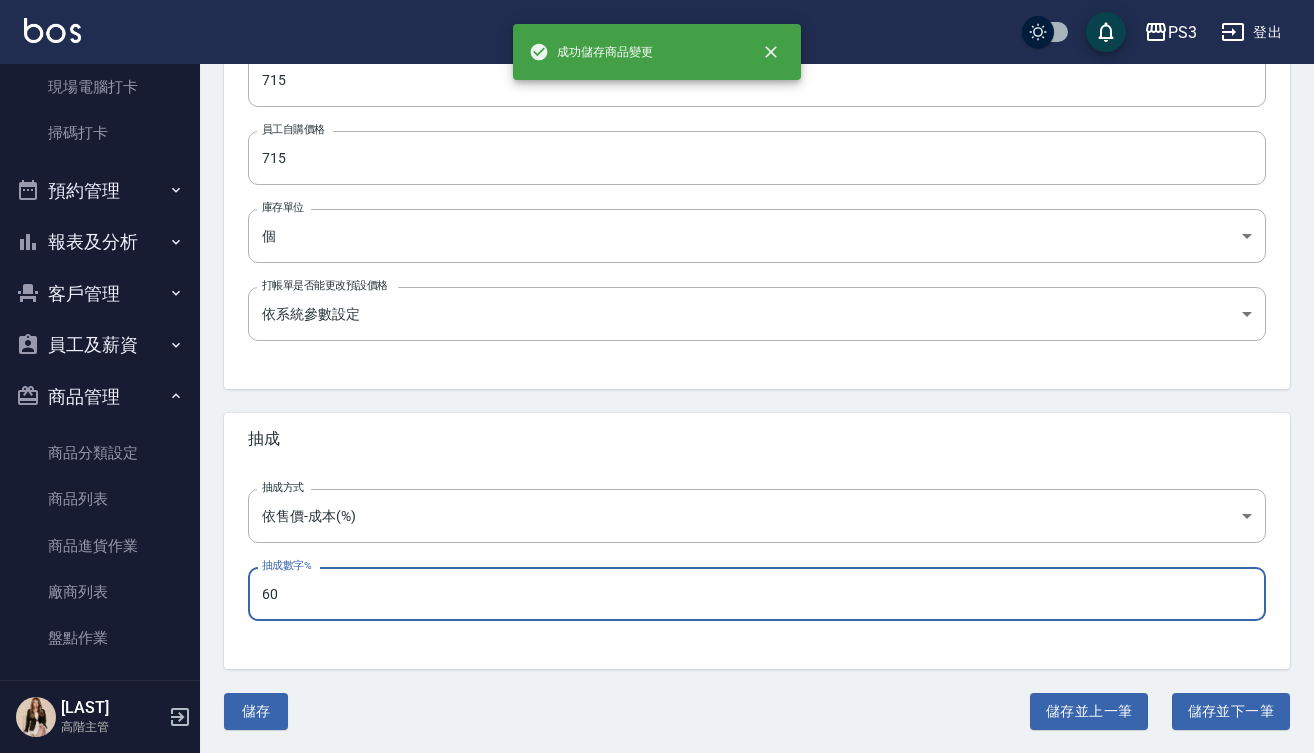 click on "60" at bounding box center (757, 594) 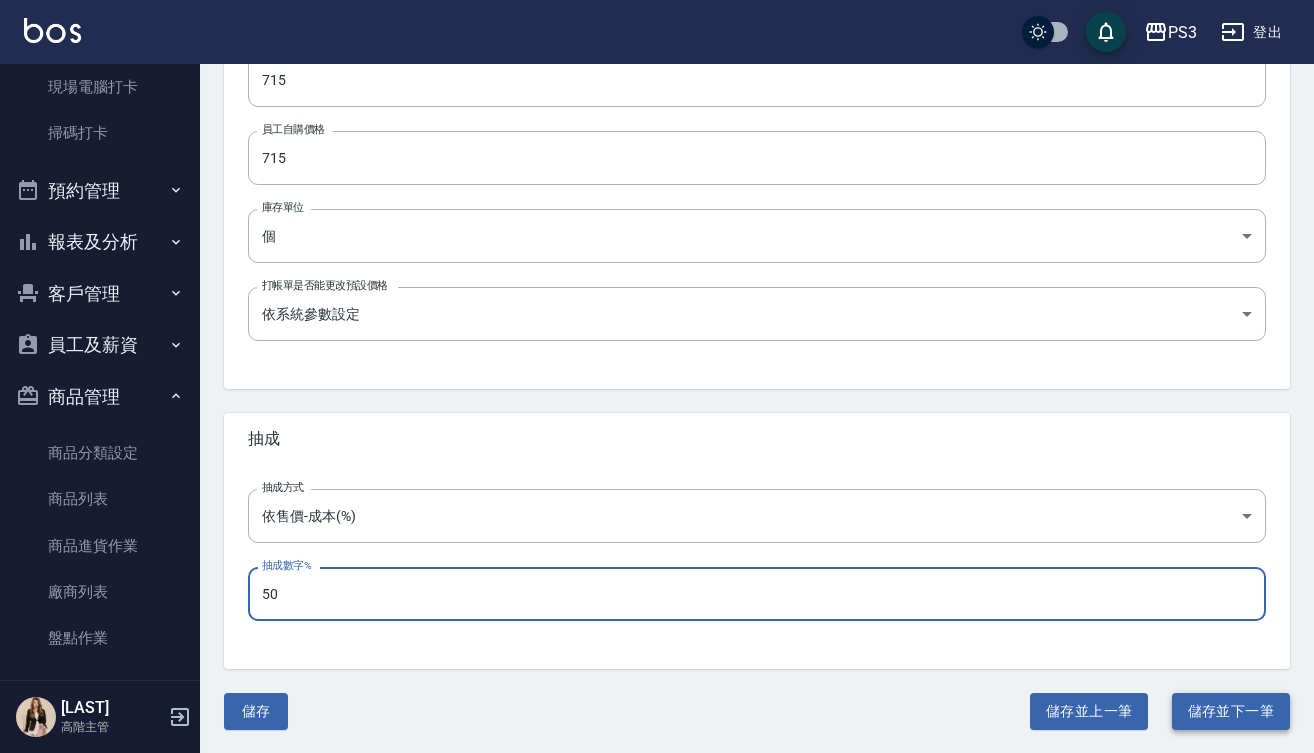 type on "50" 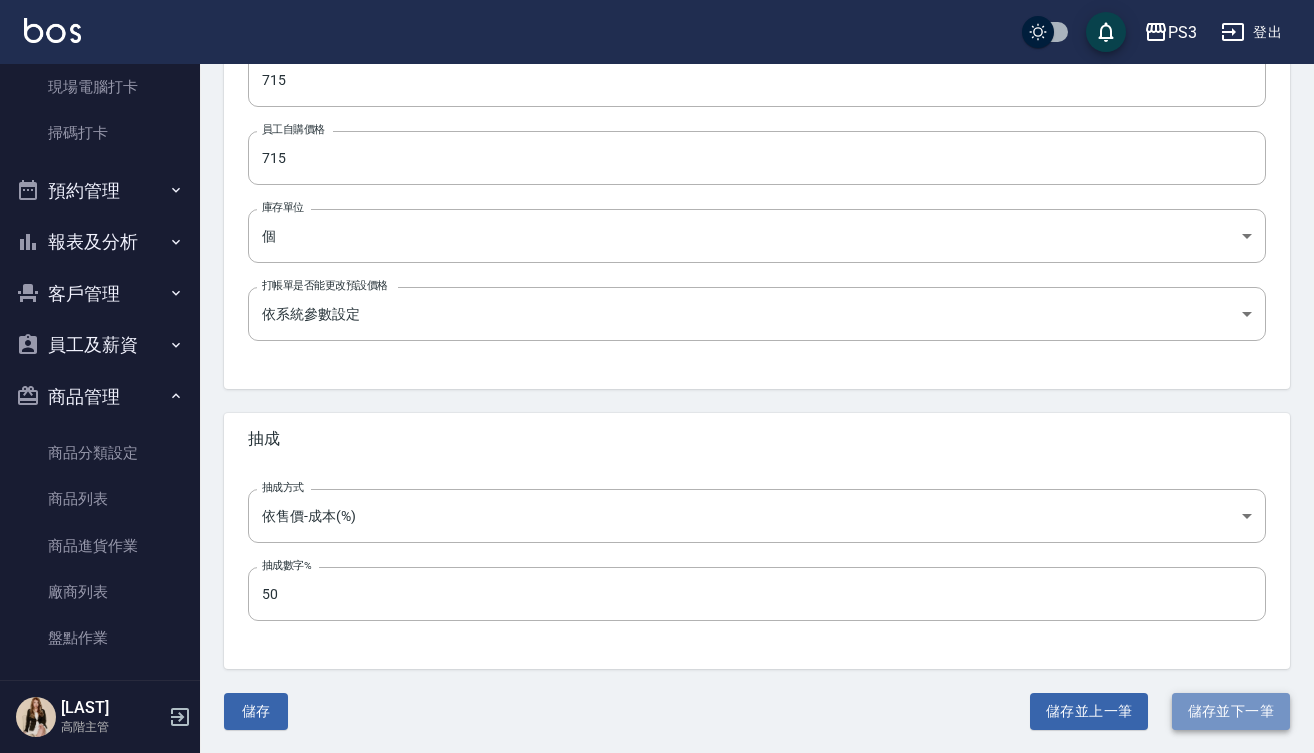 click on "儲存並下一筆" at bounding box center [1231, 711] 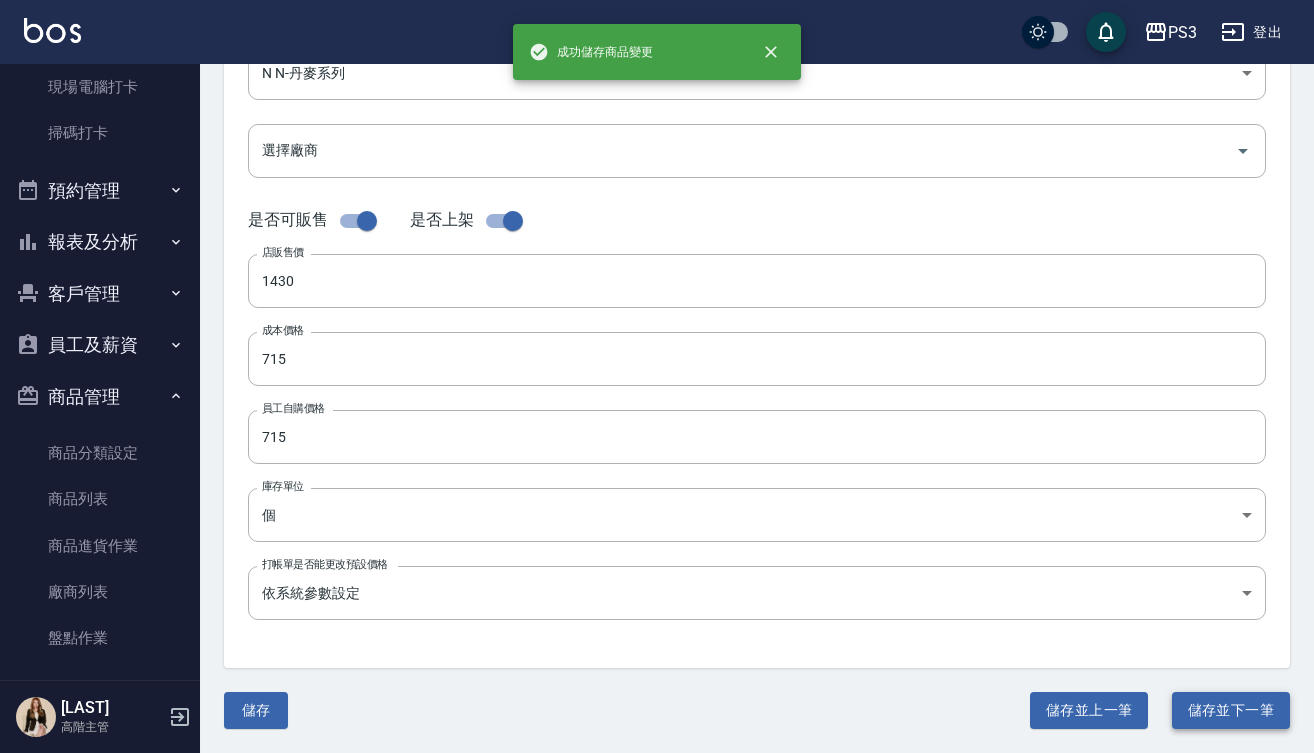 scroll, scrollTop: 0, scrollLeft: 0, axis: both 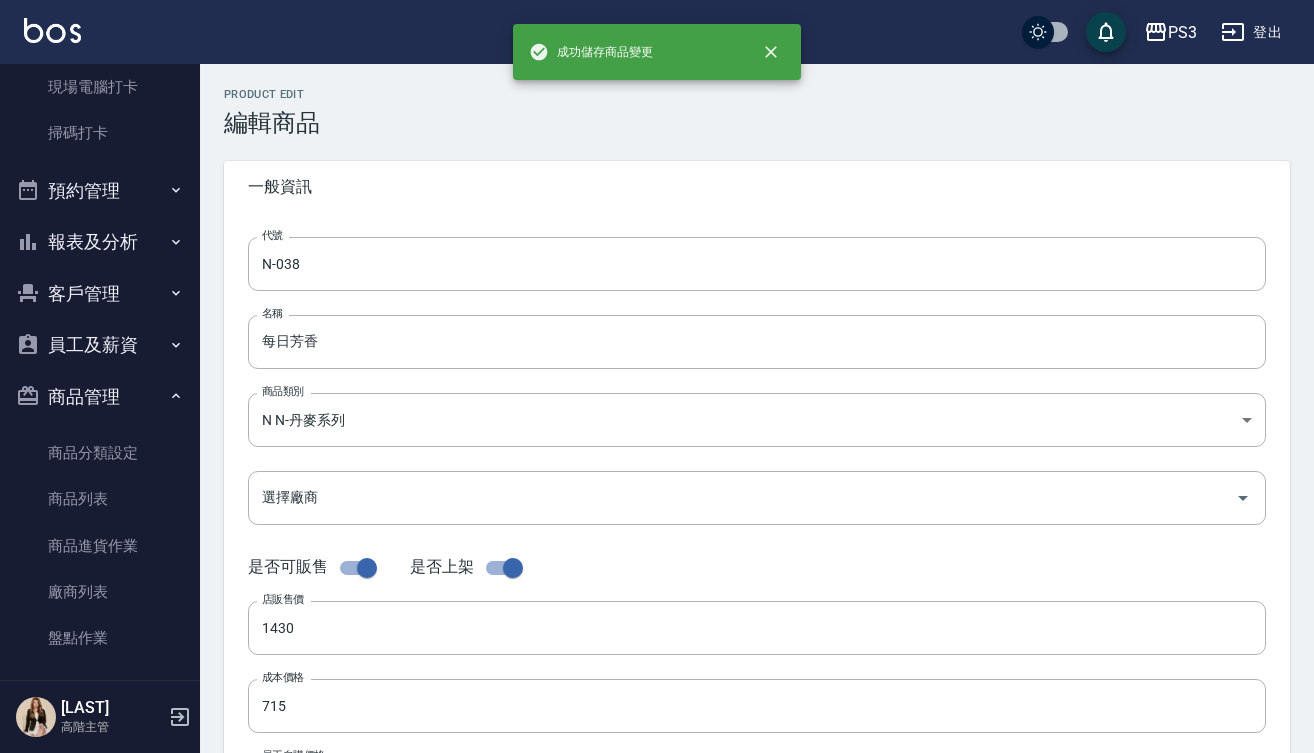 type on "n-039" 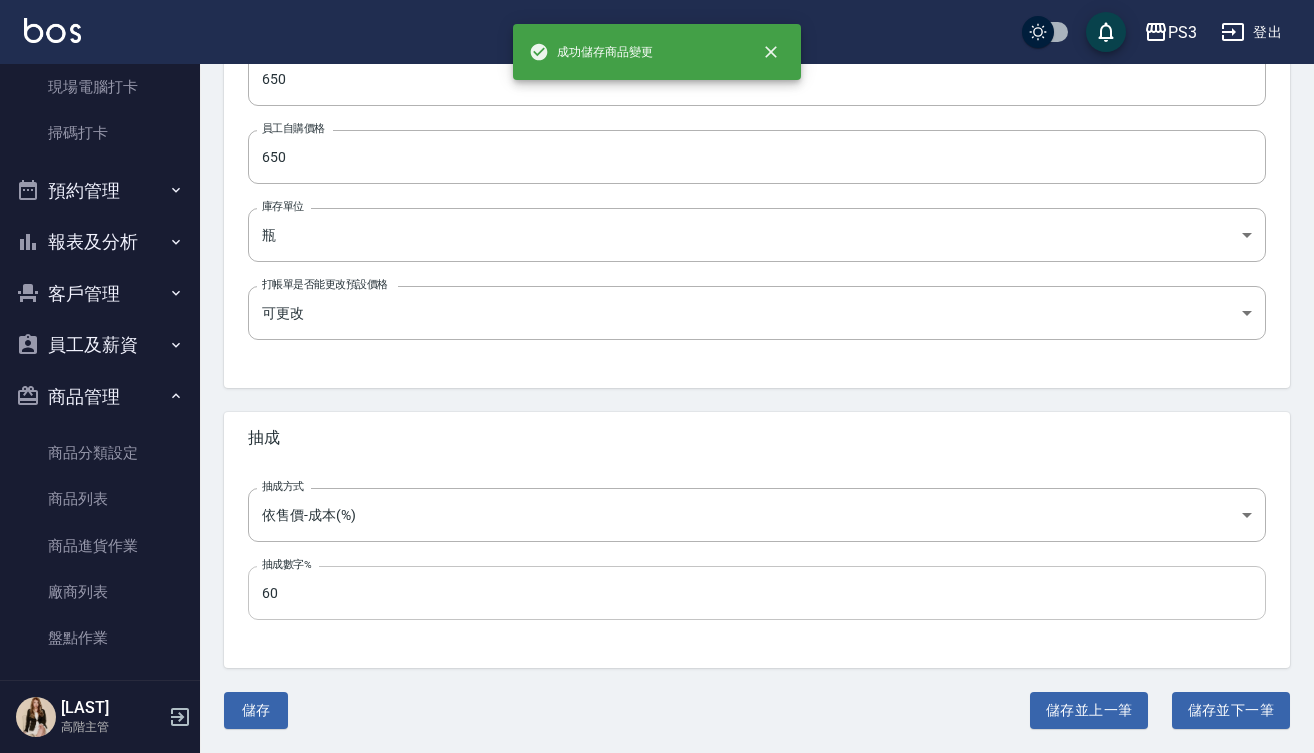 scroll, scrollTop: 626, scrollLeft: 0, axis: vertical 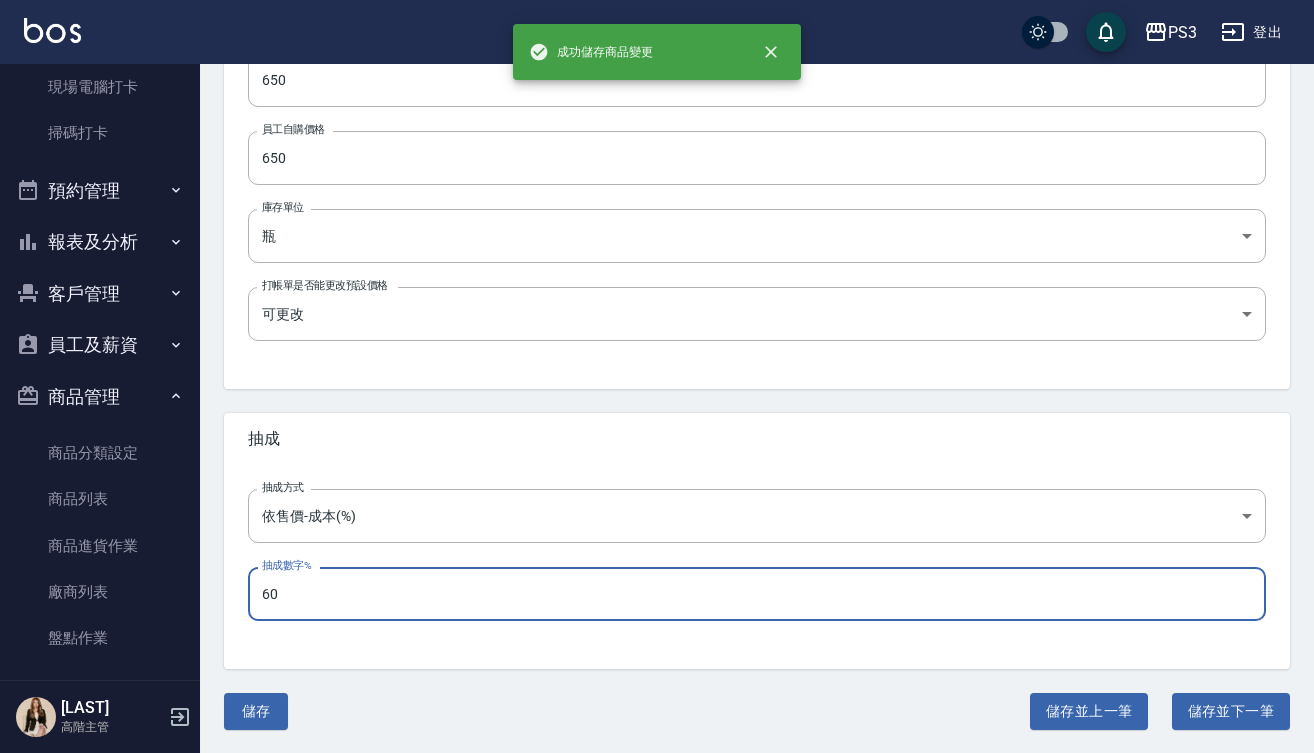 click on "60" at bounding box center (757, 594) 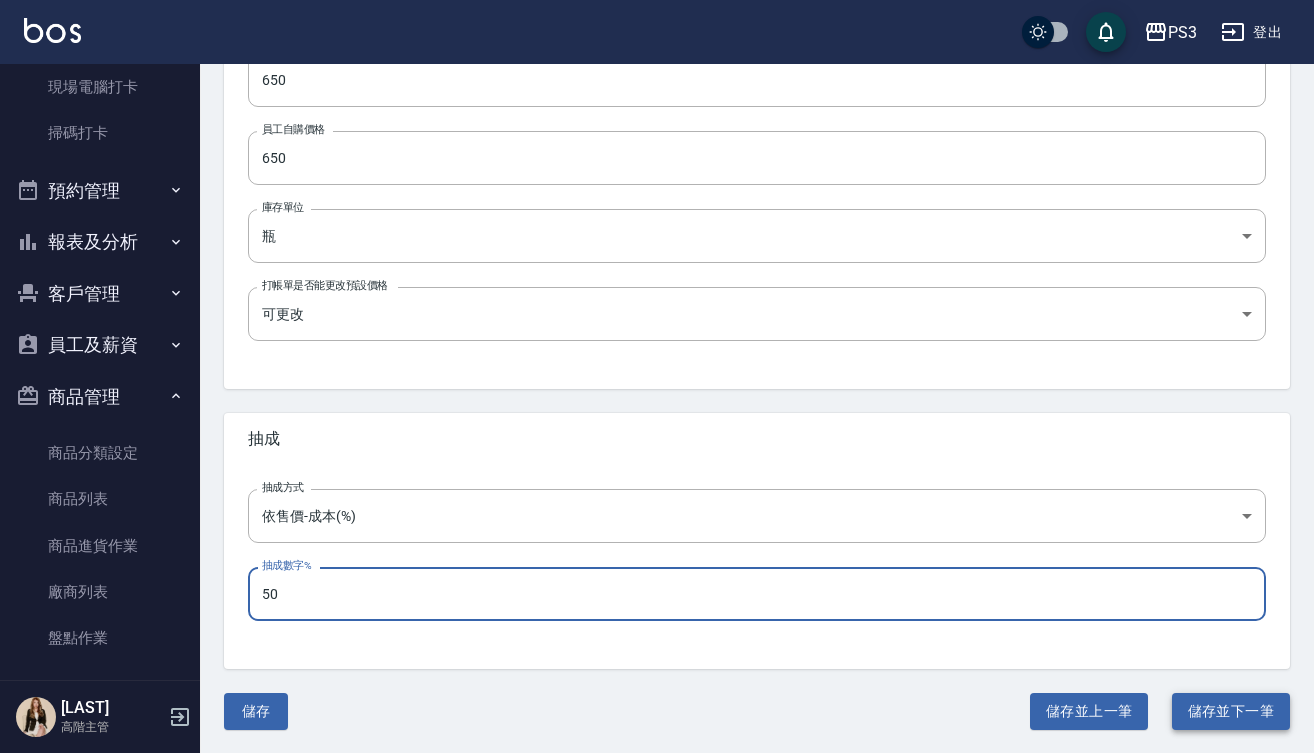 type on "50" 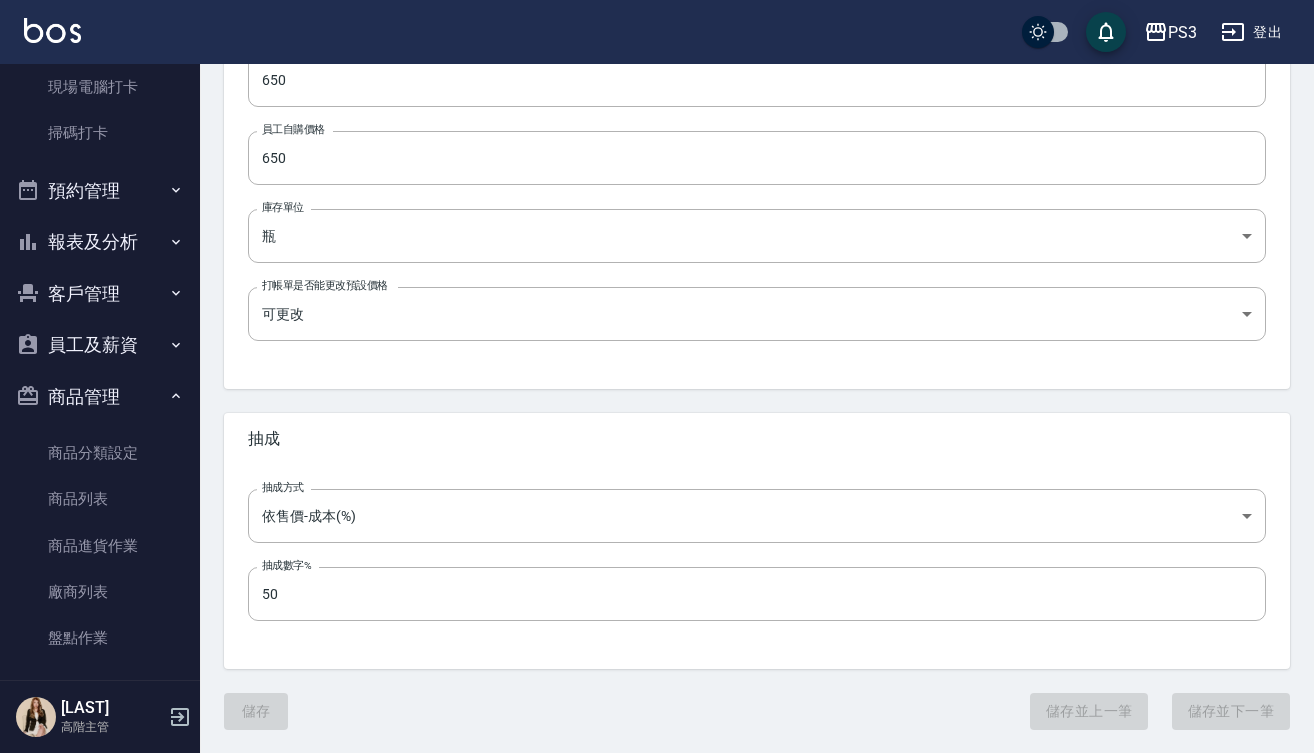 scroll, scrollTop: 0, scrollLeft: 0, axis: both 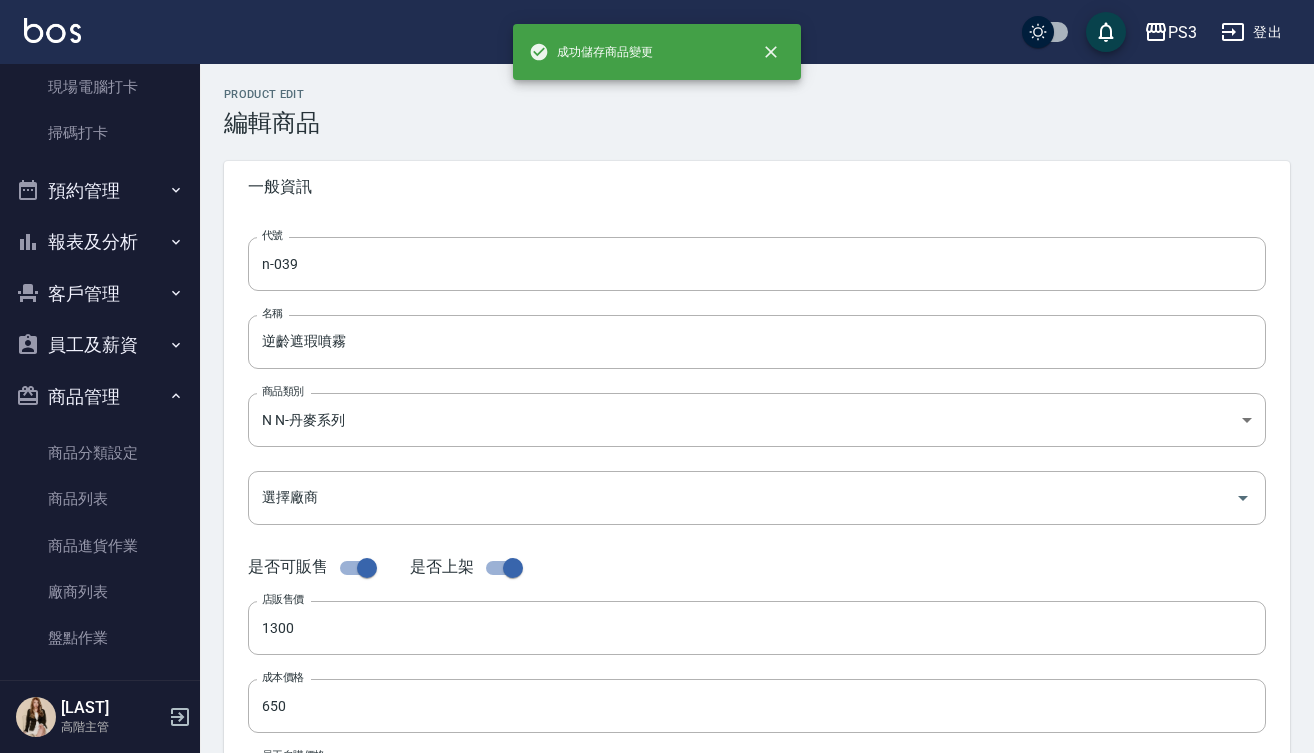 type on "[CODE]" 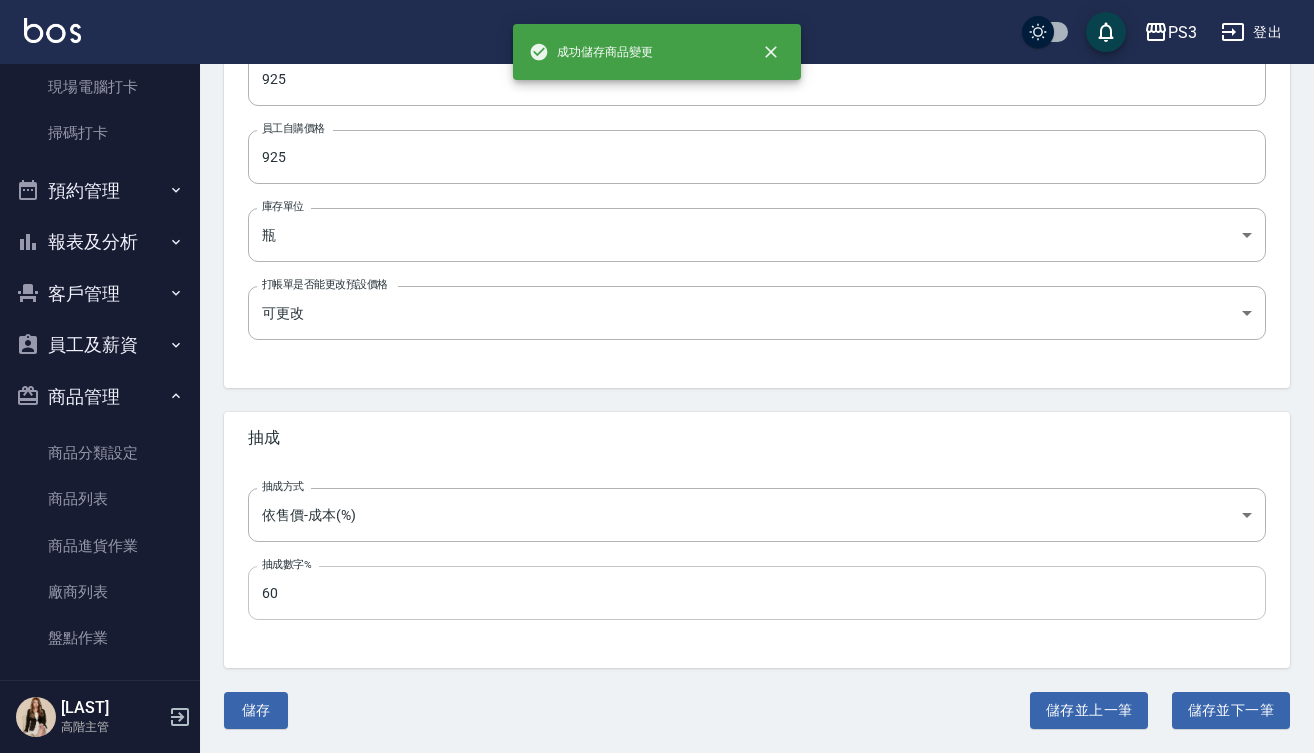 scroll, scrollTop: 626, scrollLeft: 0, axis: vertical 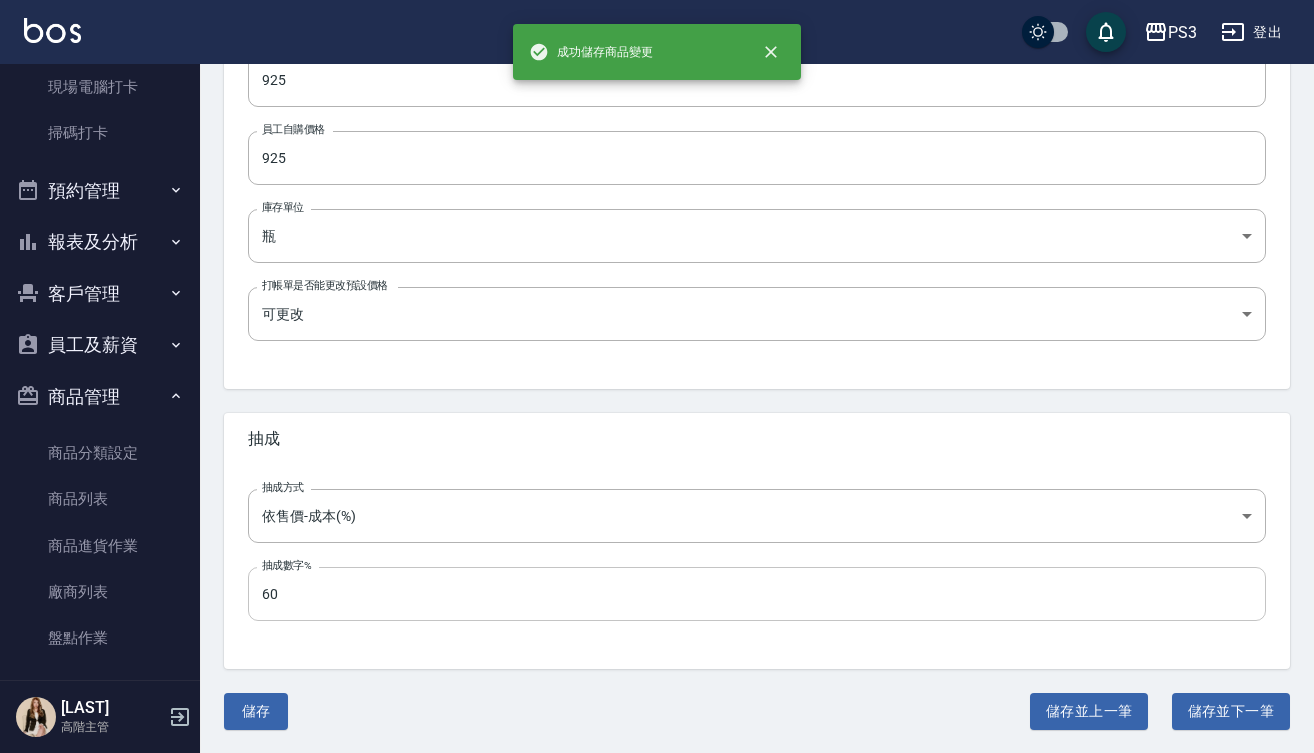 click on "60" at bounding box center (757, 594) 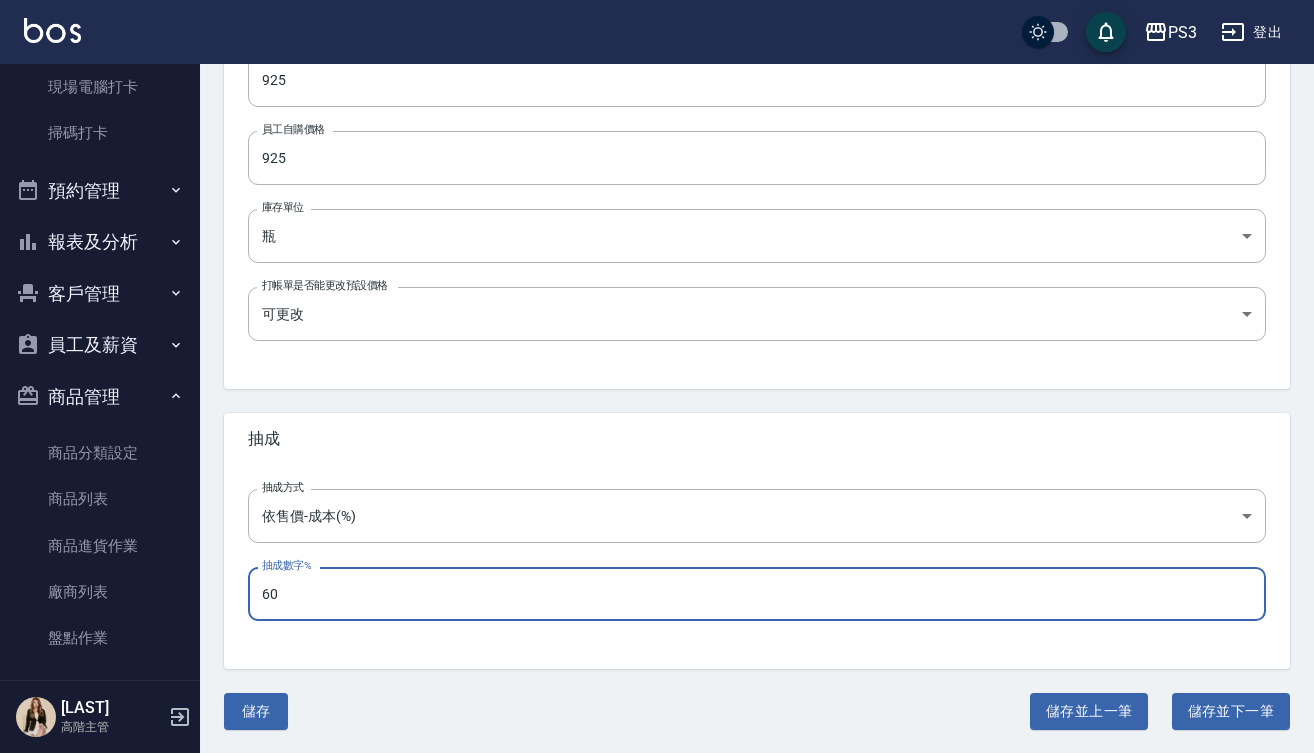 click on "60" at bounding box center (757, 594) 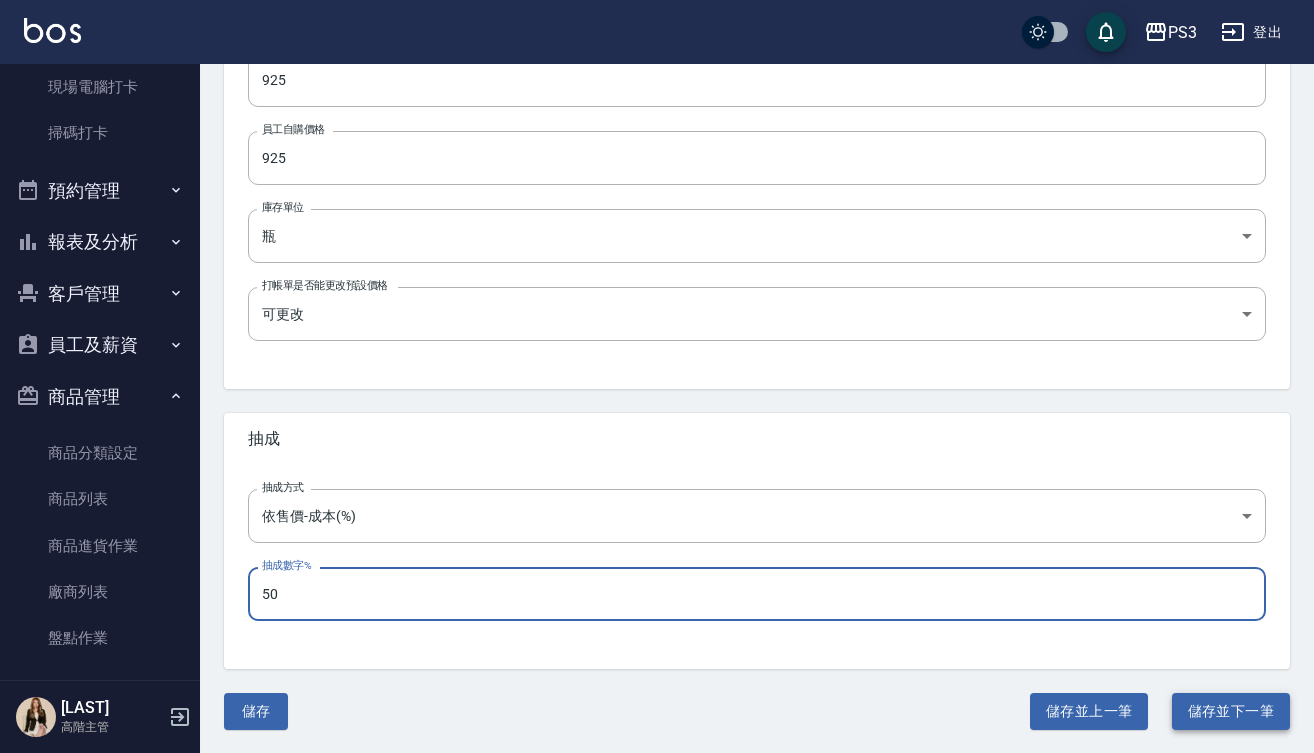 type 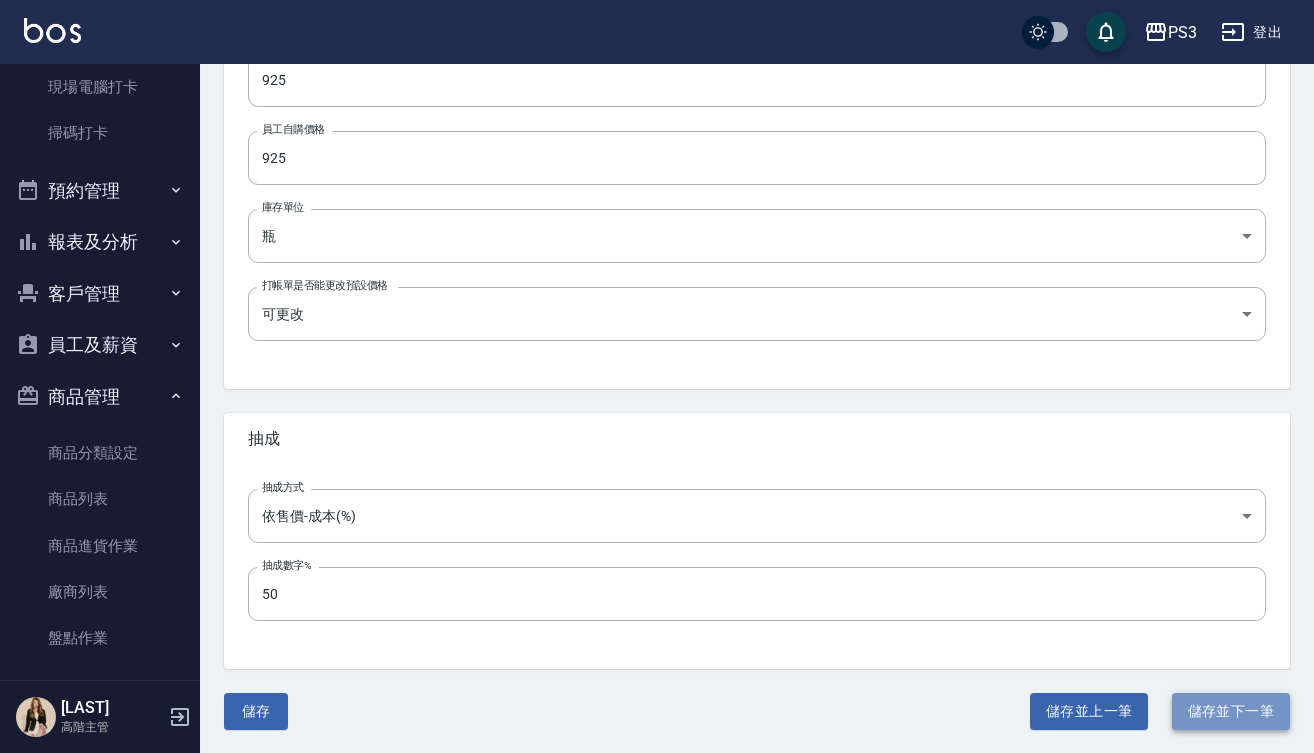 click on "儲存並下一筆" at bounding box center (1231, 711) 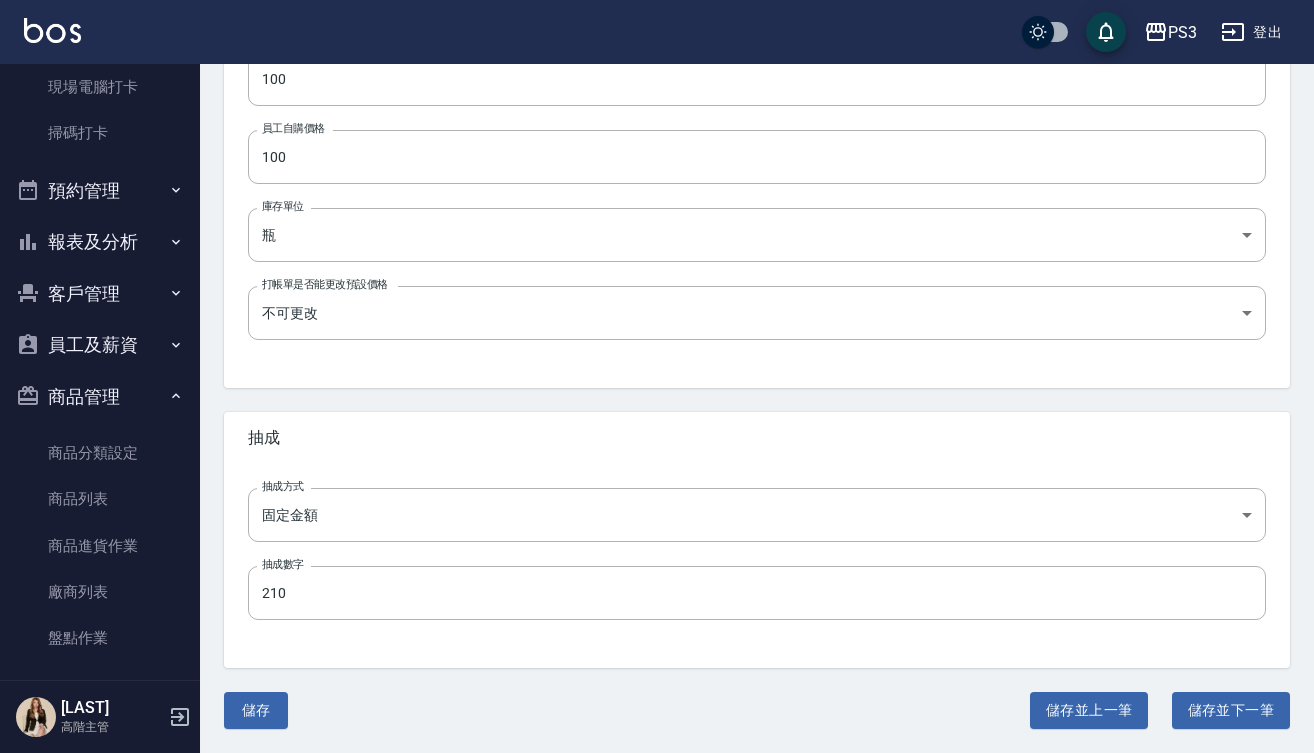 scroll, scrollTop: 626, scrollLeft: 0, axis: vertical 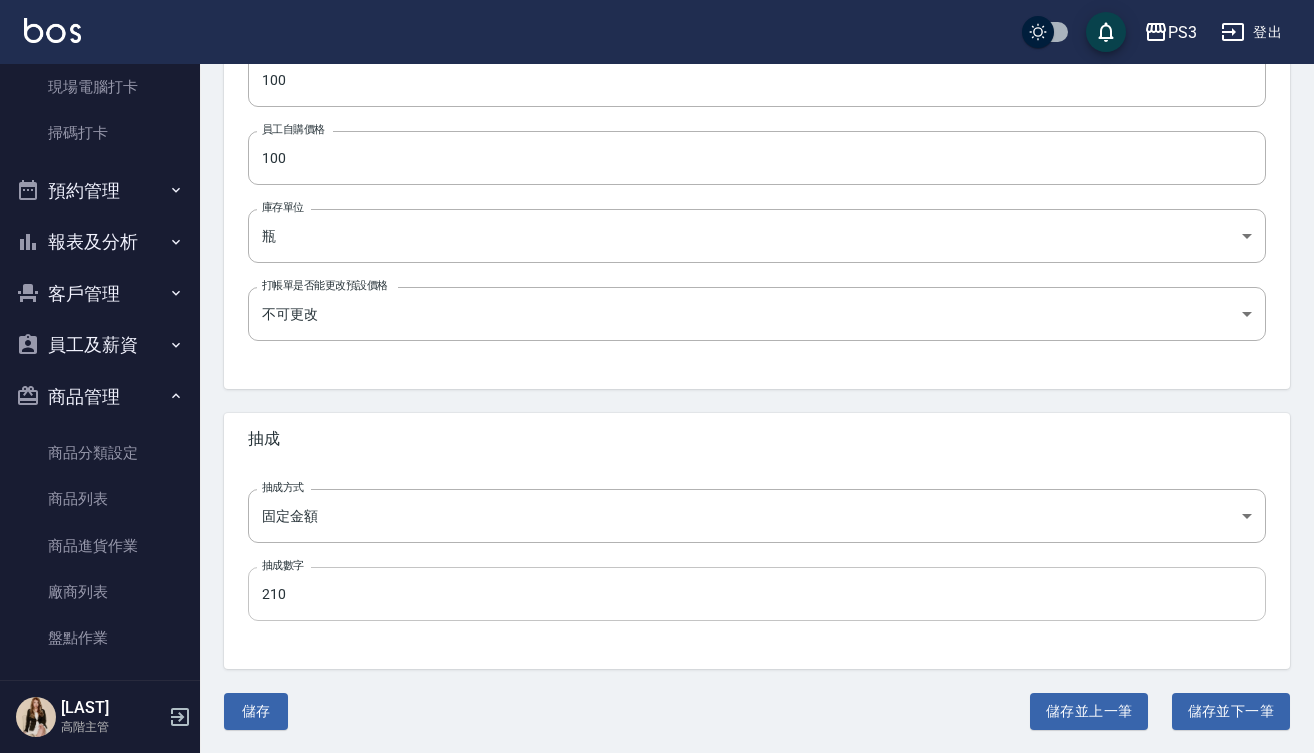 click on "210" at bounding box center (757, 594) 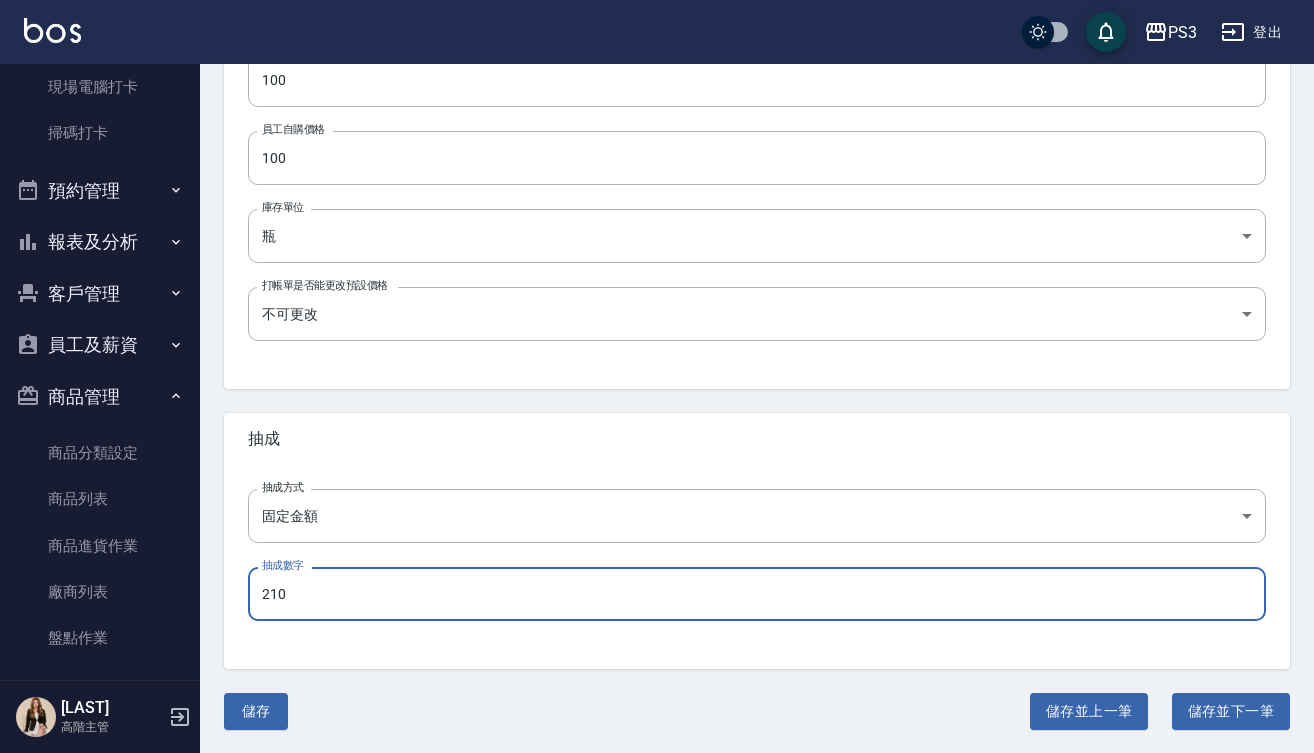 click on "210" at bounding box center [757, 594] 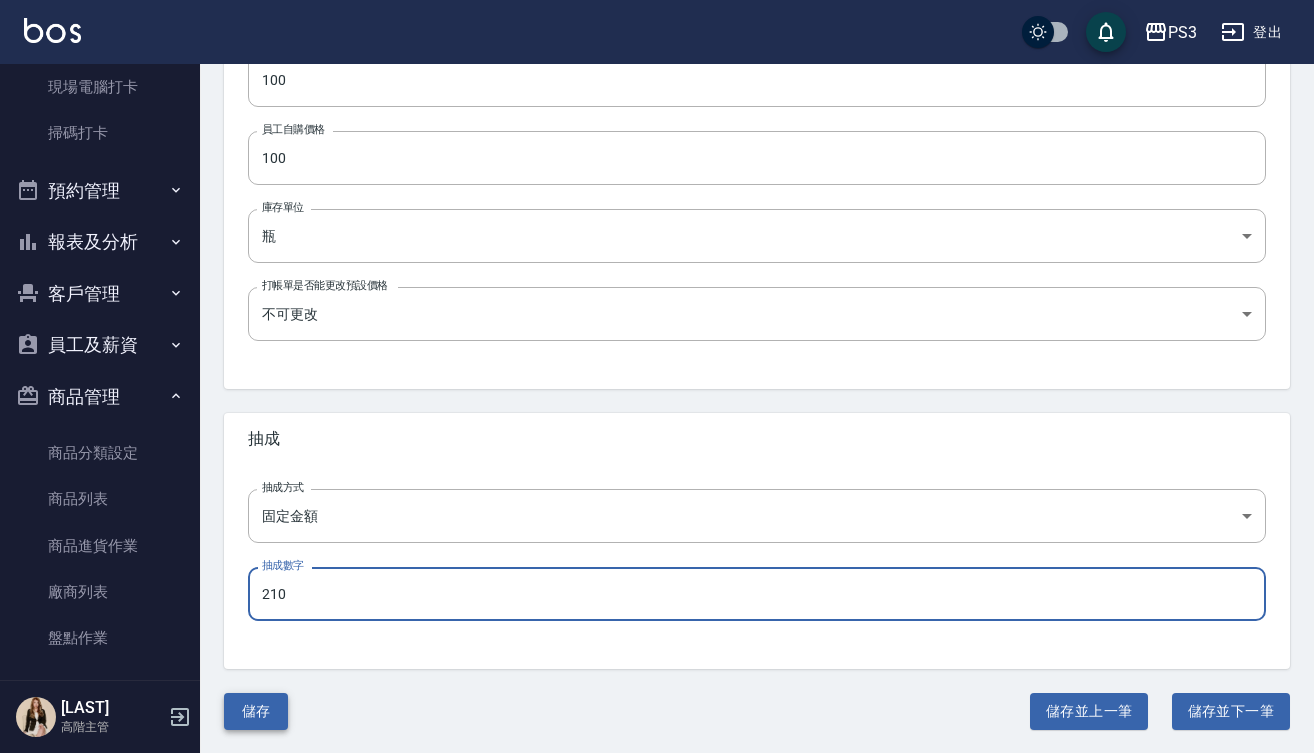 click on "儲存" at bounding box center (256, 711) 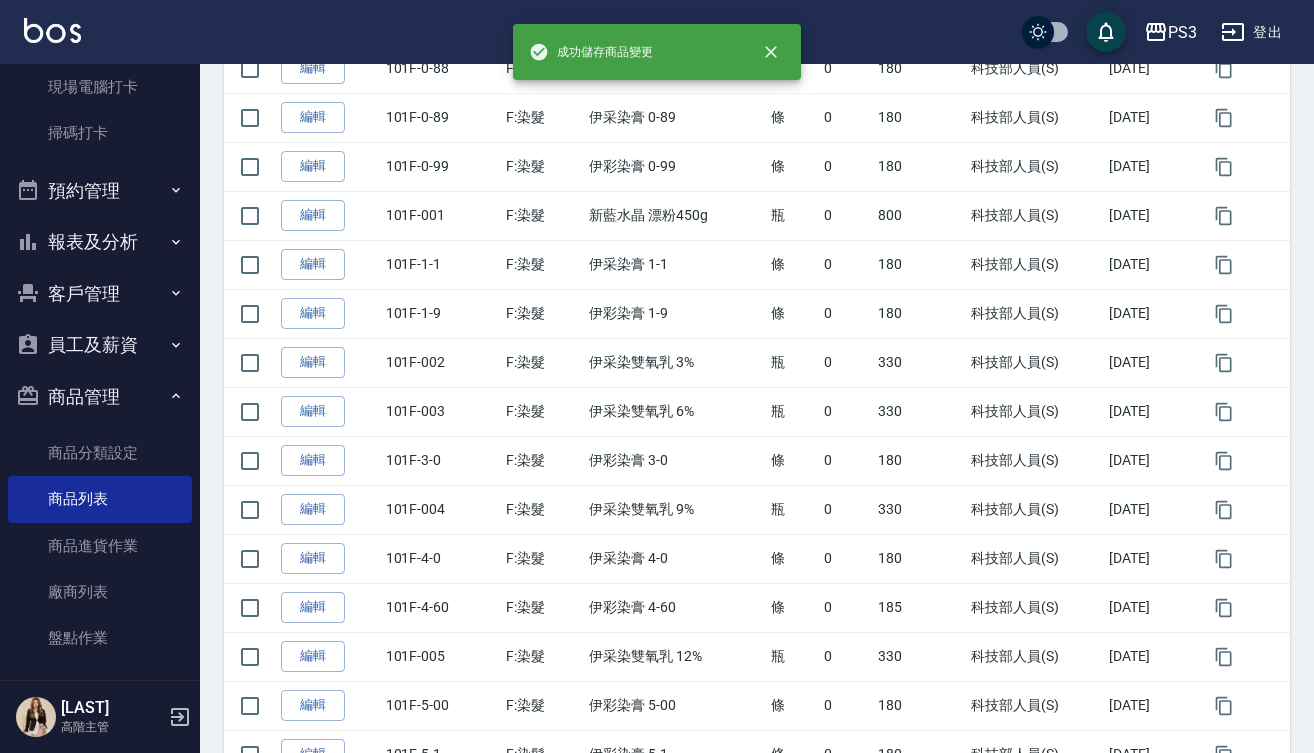 scroll, scrollTop: 0, scrollLeft: 0, axis: both 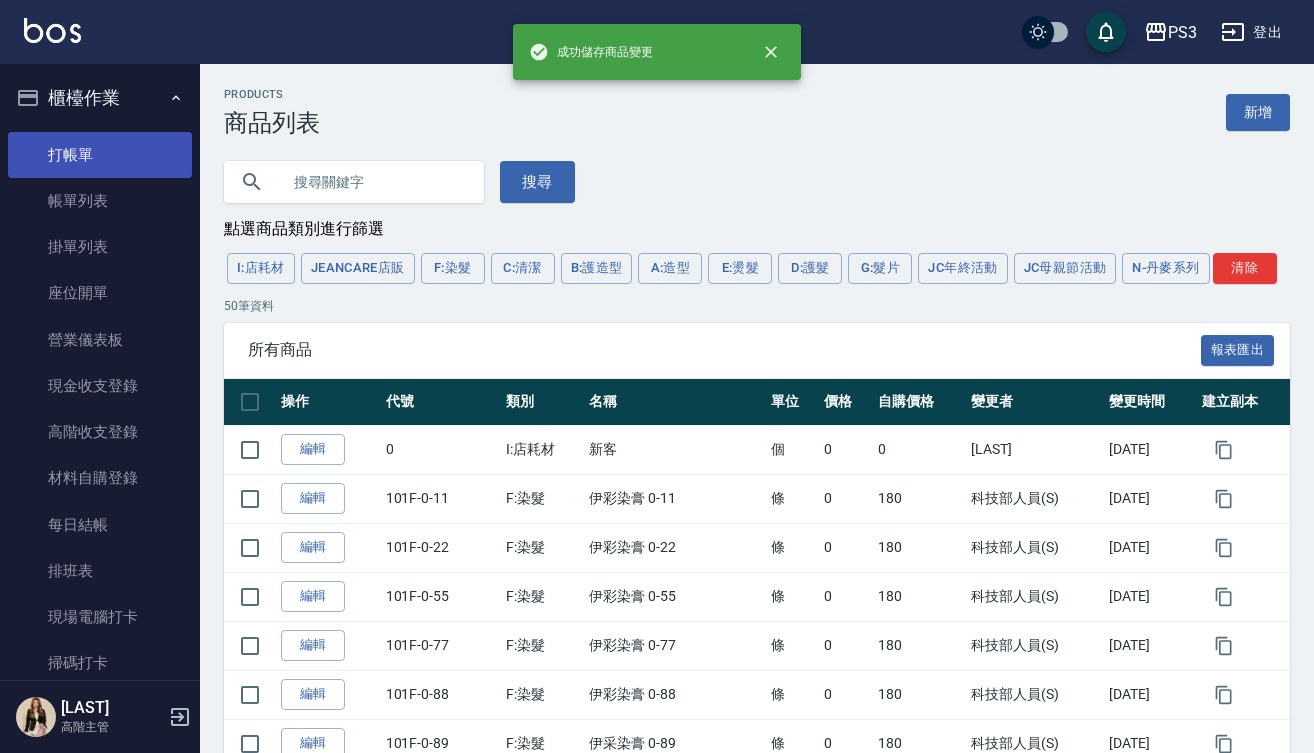 click on "打帳單" at bounding box center (100, 155) 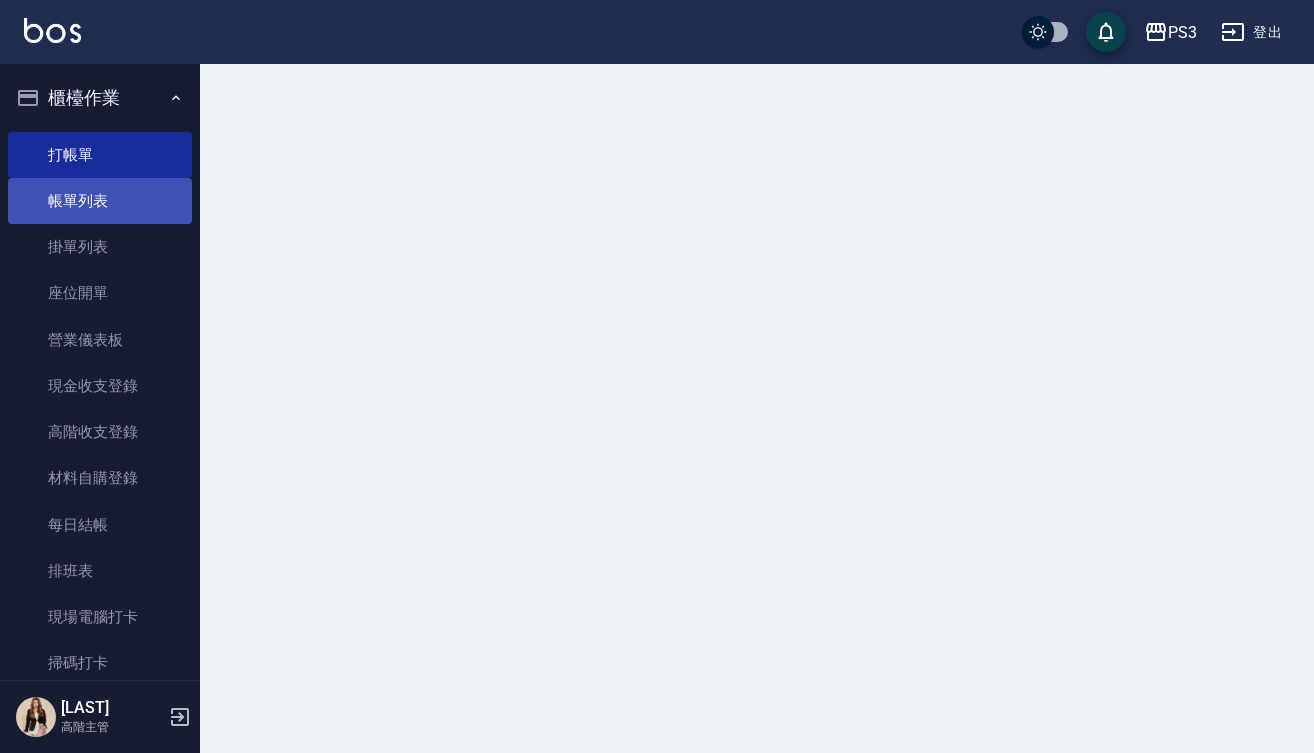 scroll, scrollTop: 0, scrollLeft: 0, axis: both 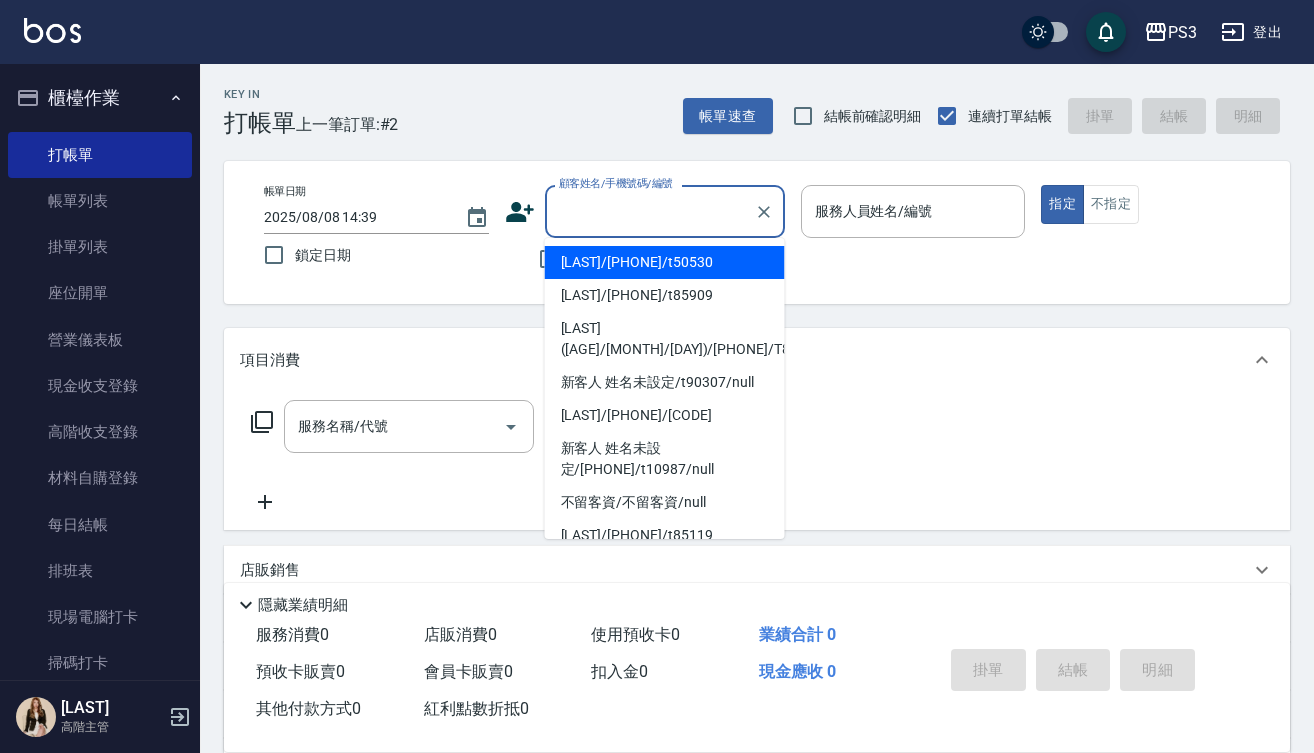 click on "顧客姓名/手機號碼/編號" at bounding box center [650, 211] 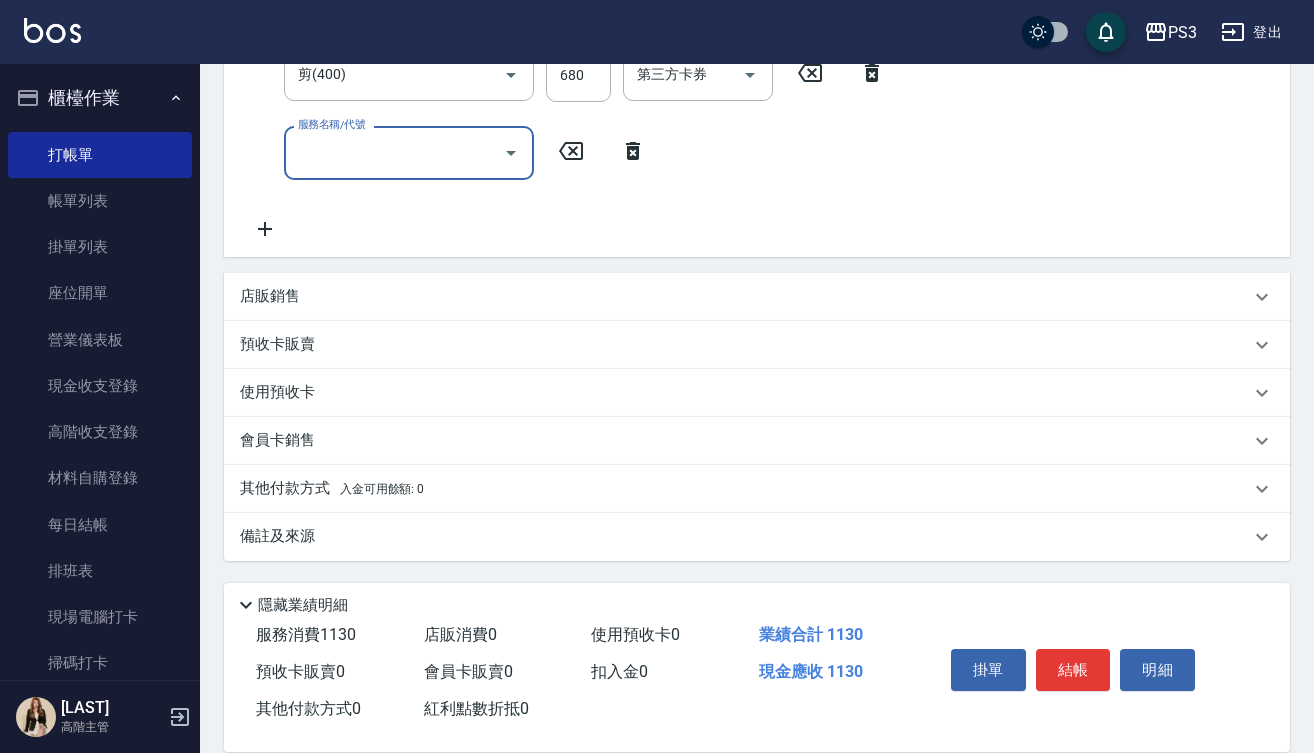 scroll, scrollTop: 430, scrollLeft: 0, axis: vertical 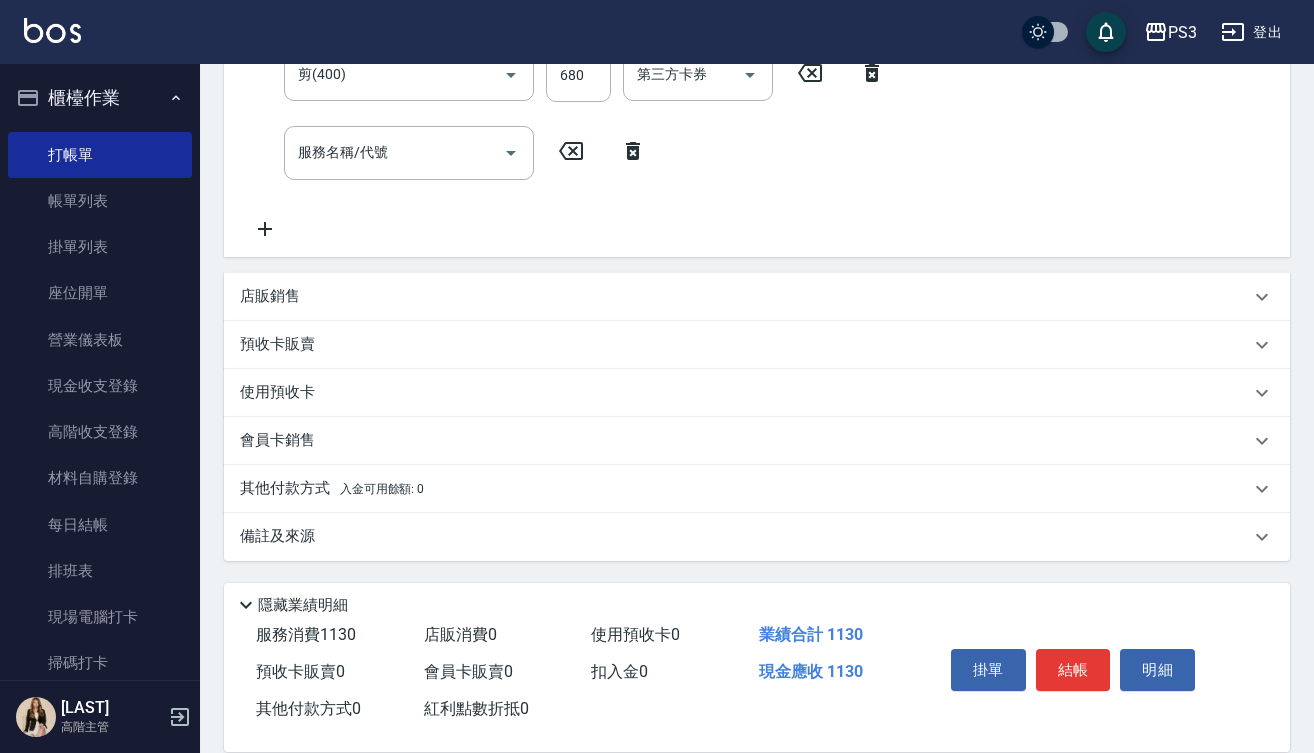 click on "店販銷售" at bounding box center [270, 296] 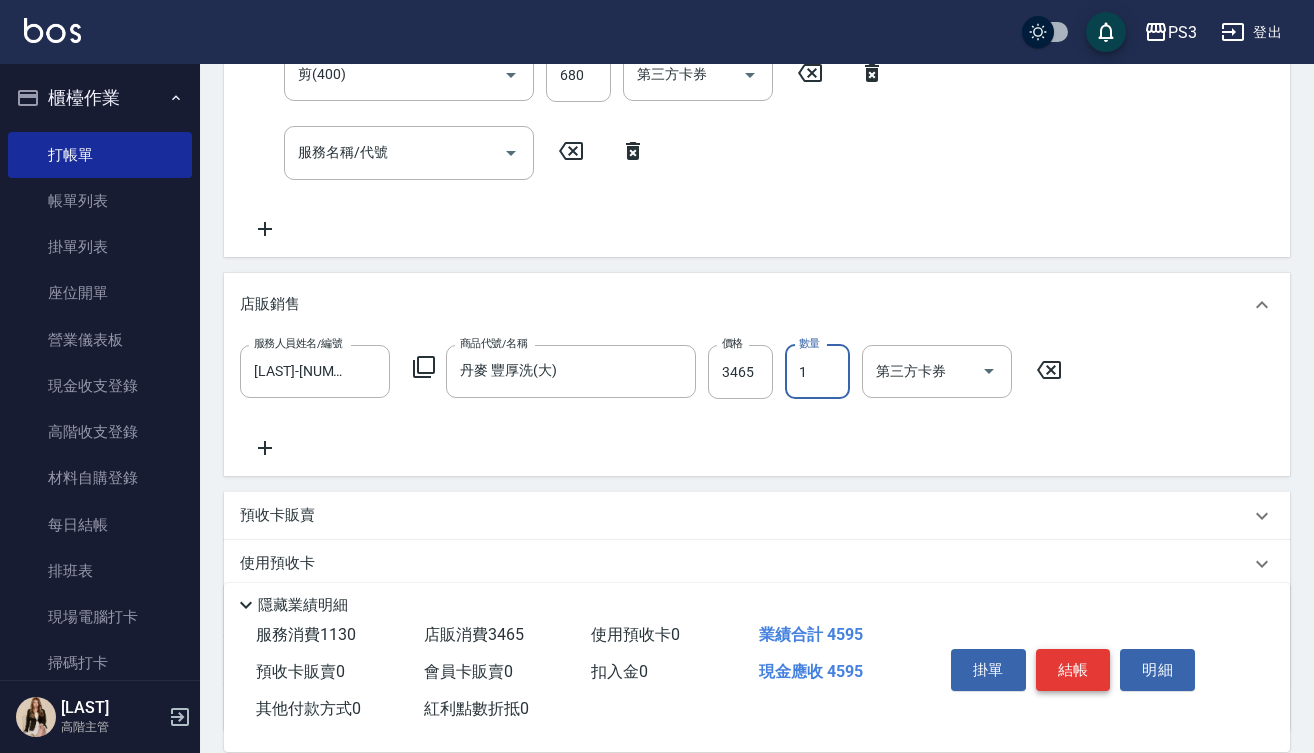 click on "結帳" at bounding box center [1073, 670] 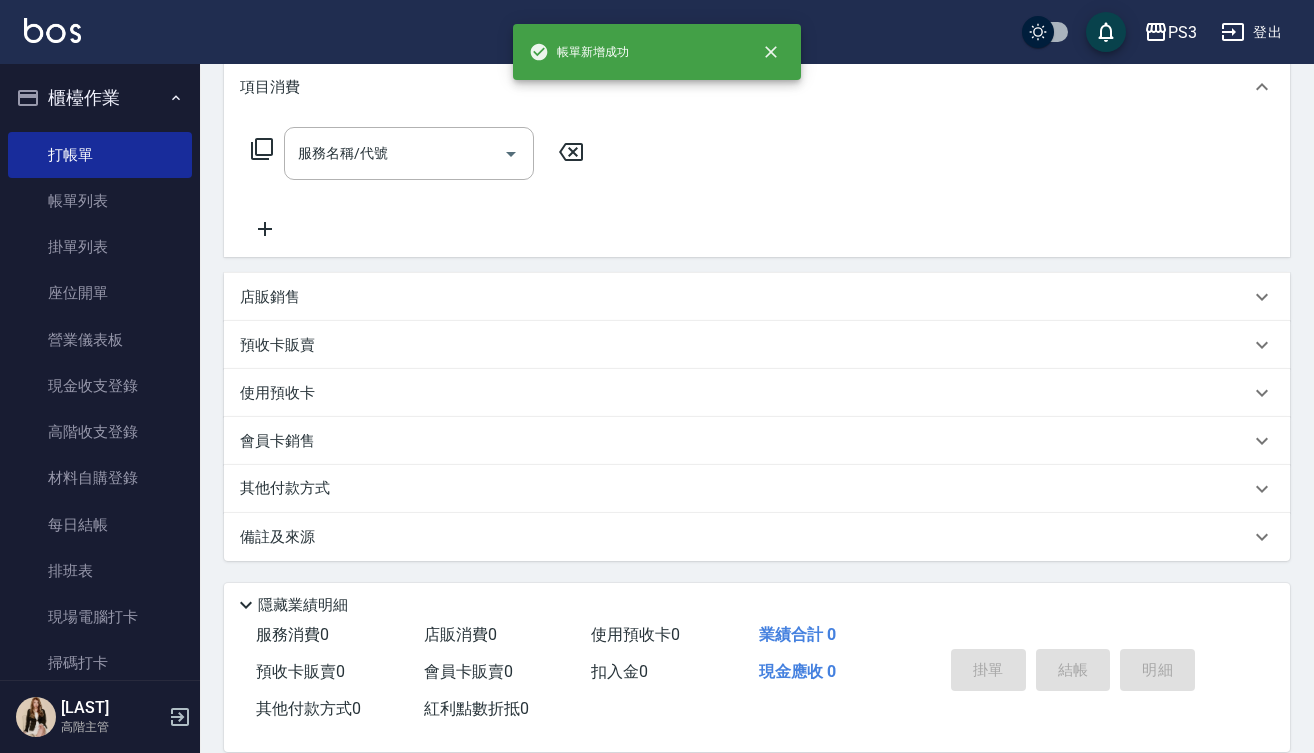 scroll, scrollTop: 0, scrollLeft: 0, axis: both 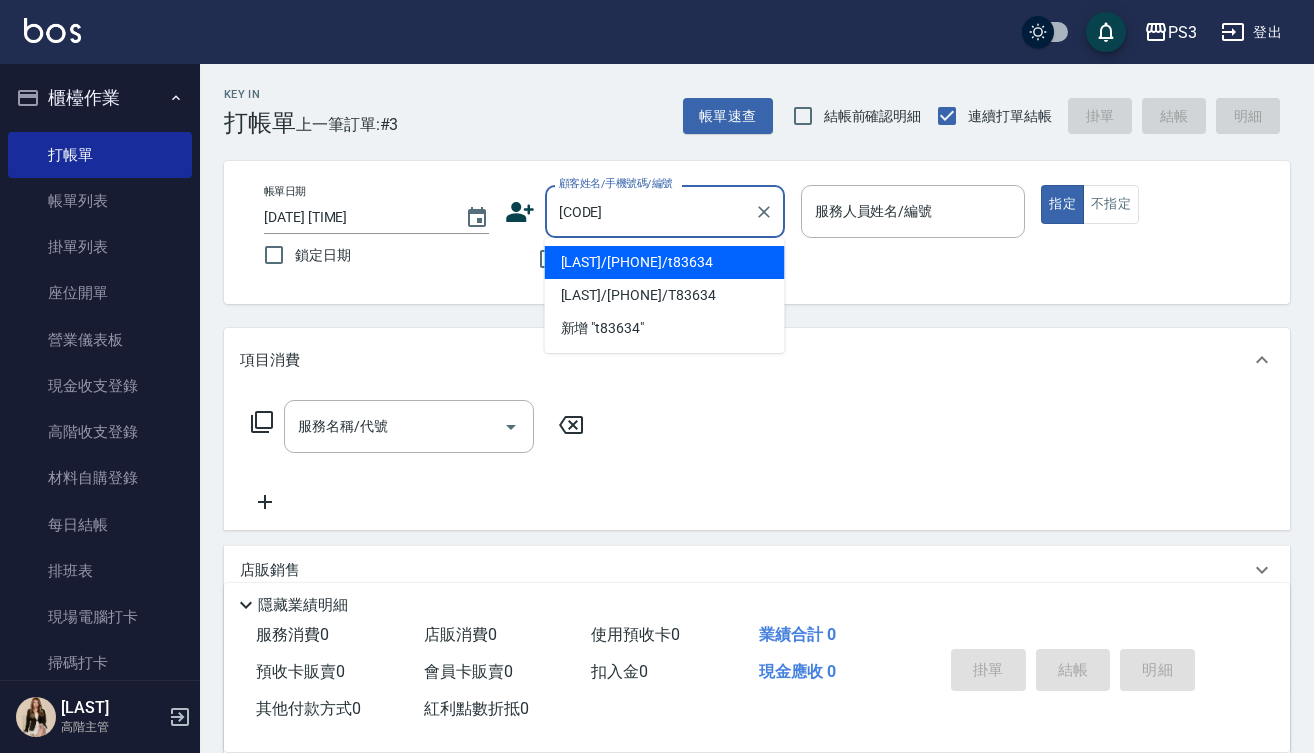 drag, startPoint x: 690, startPoint y: 256, endPoint x: 792, endPoint y: 256, distance: 102 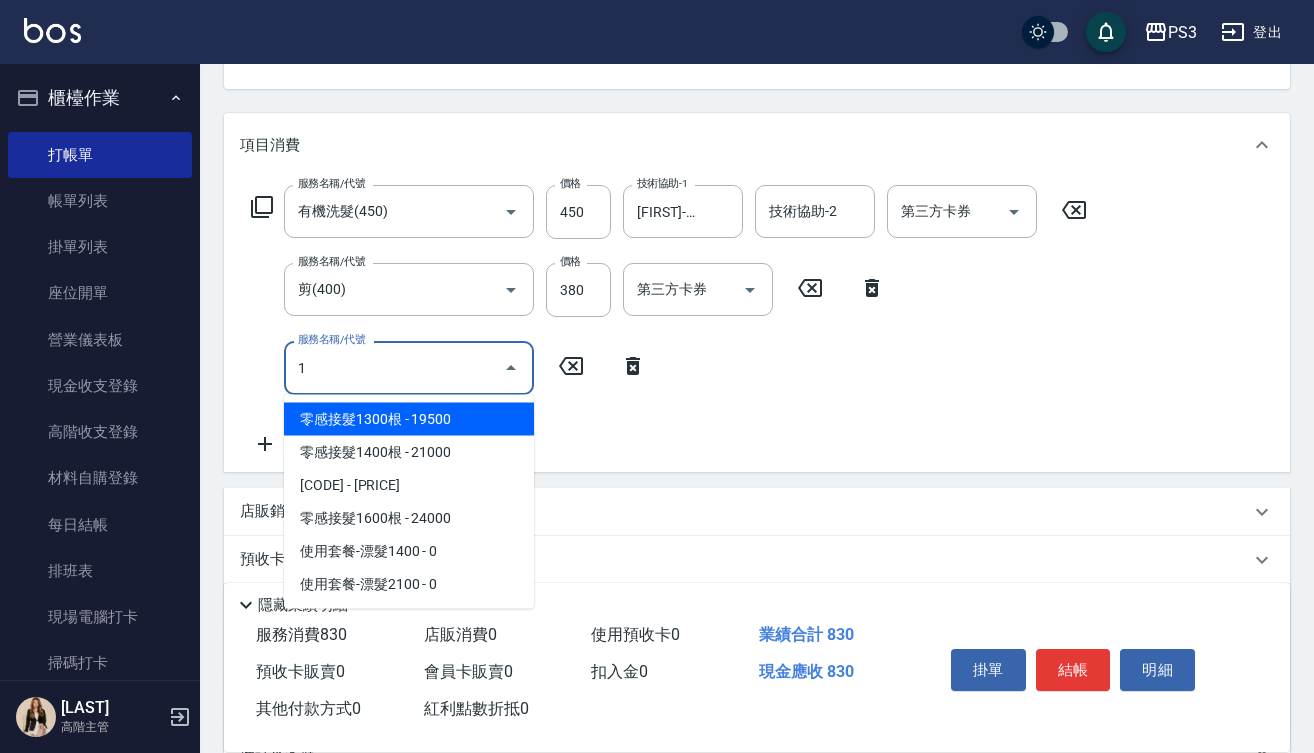 scroll, scrollTop: 219, scrollLeft: 0, axis: vertical 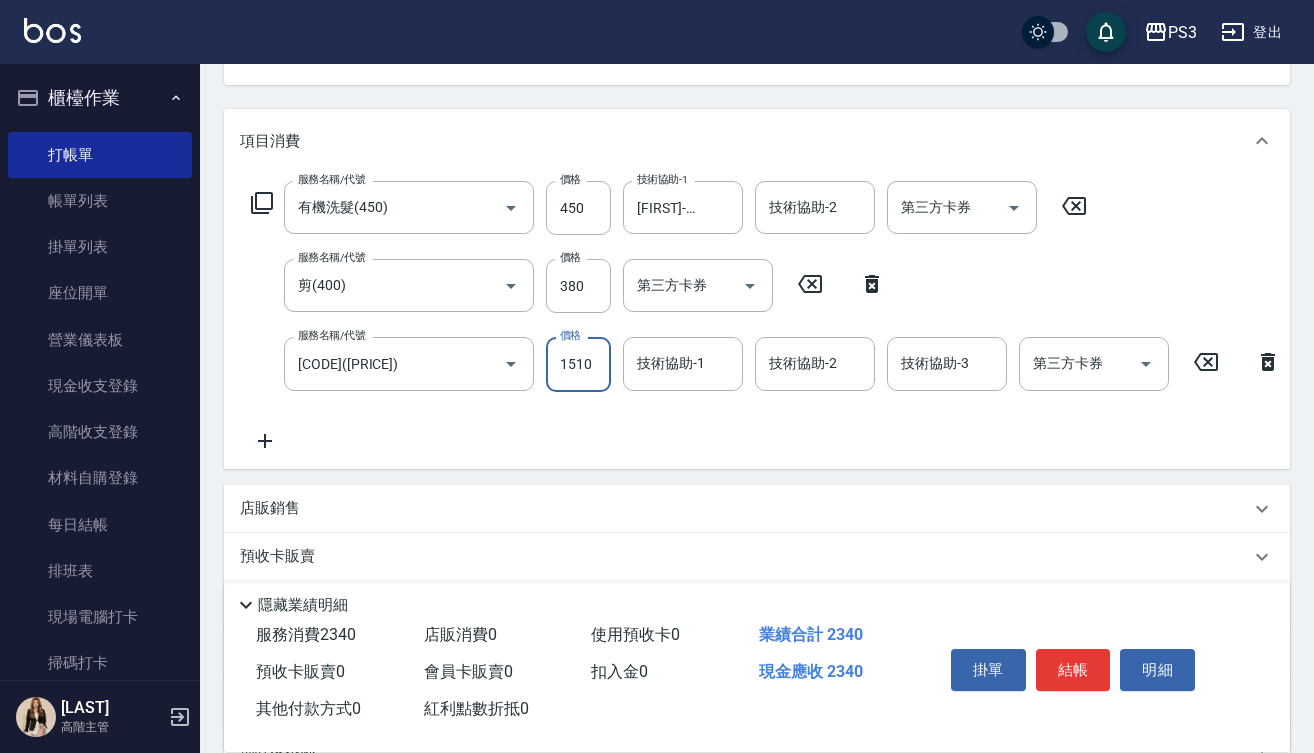 click on "1510" at bounding box center [578, 364] 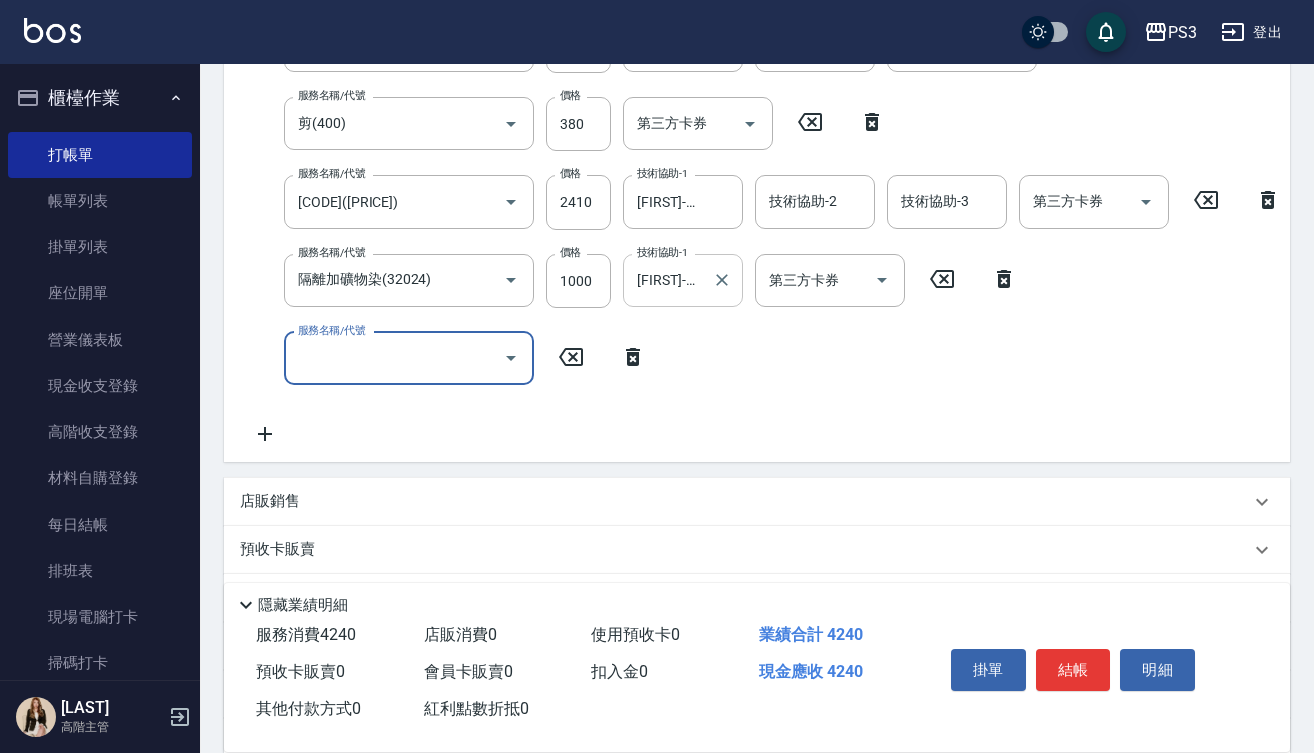 scroll, scrollTop: 382, scrollLeft: 0, axis: vertical 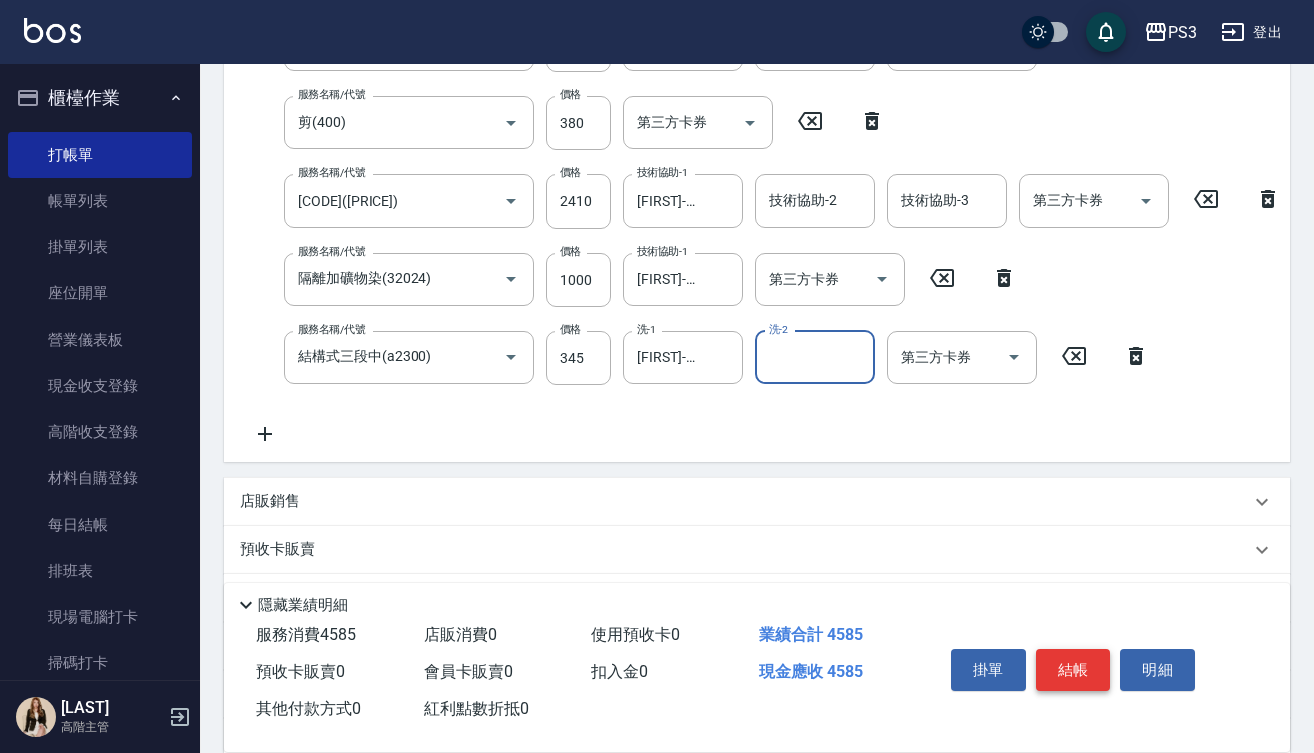 click on "結帳" at bounding box center (1073, 670) 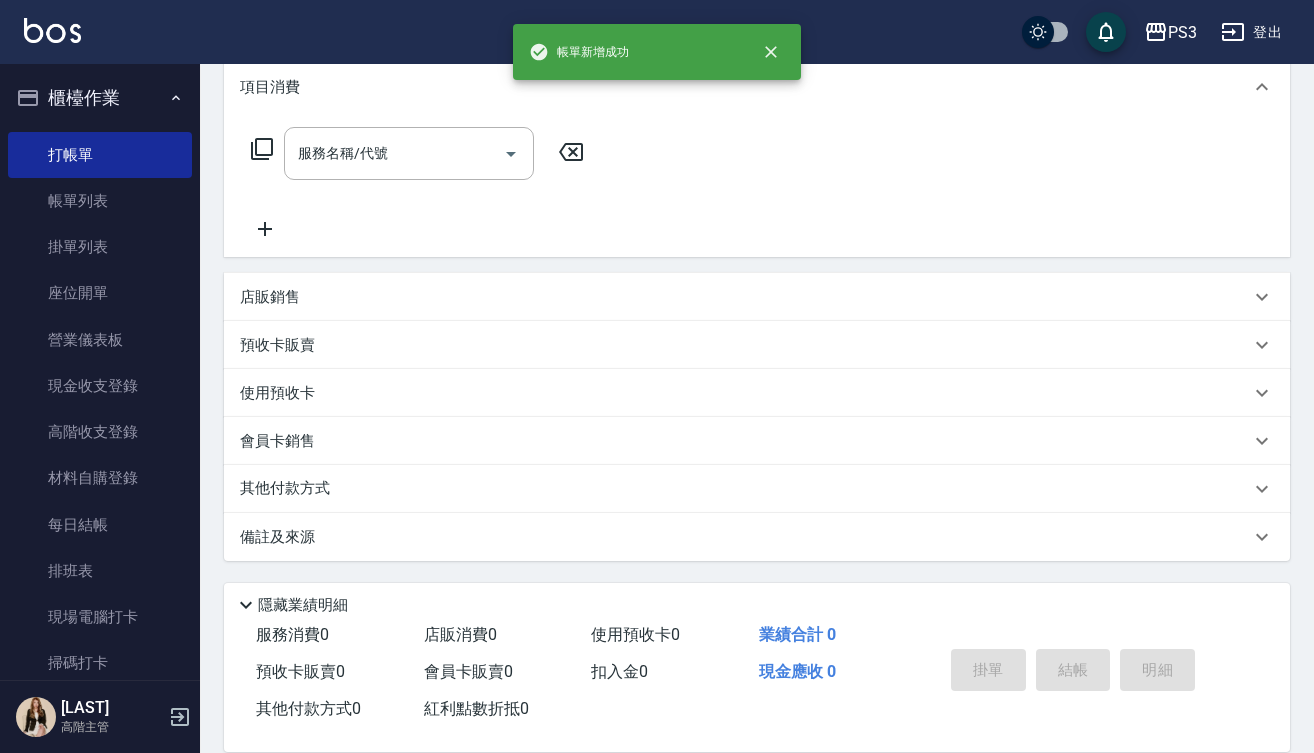 scroll, scrollTop: 0, scrollLeft: 0, axis: both 